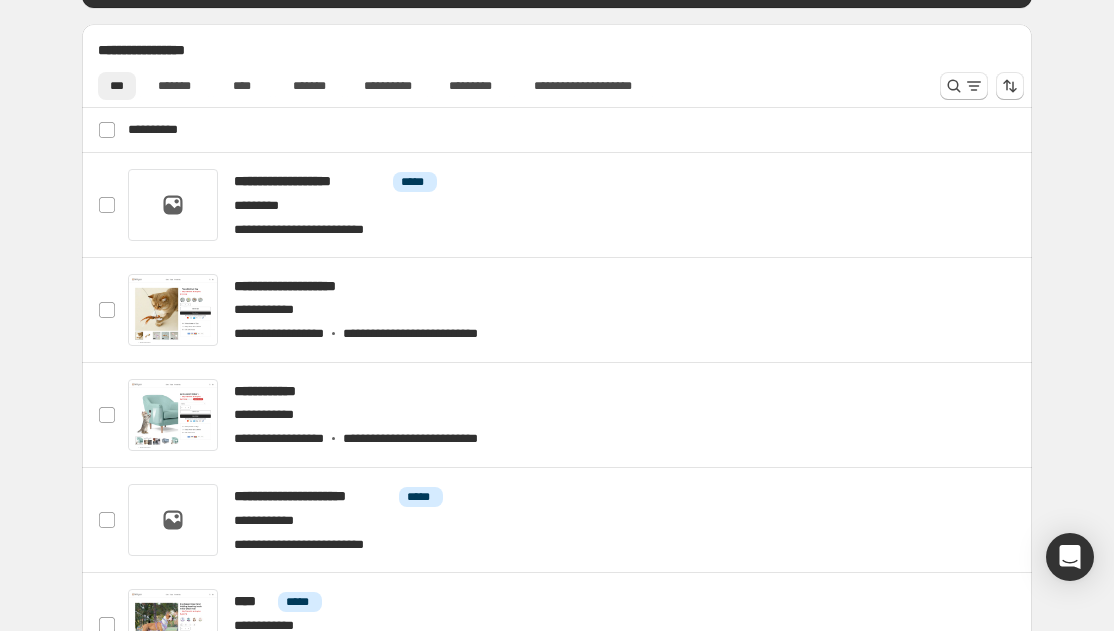 scroll, scrollTop: 934, scrollLeft: 0, axis: vertical 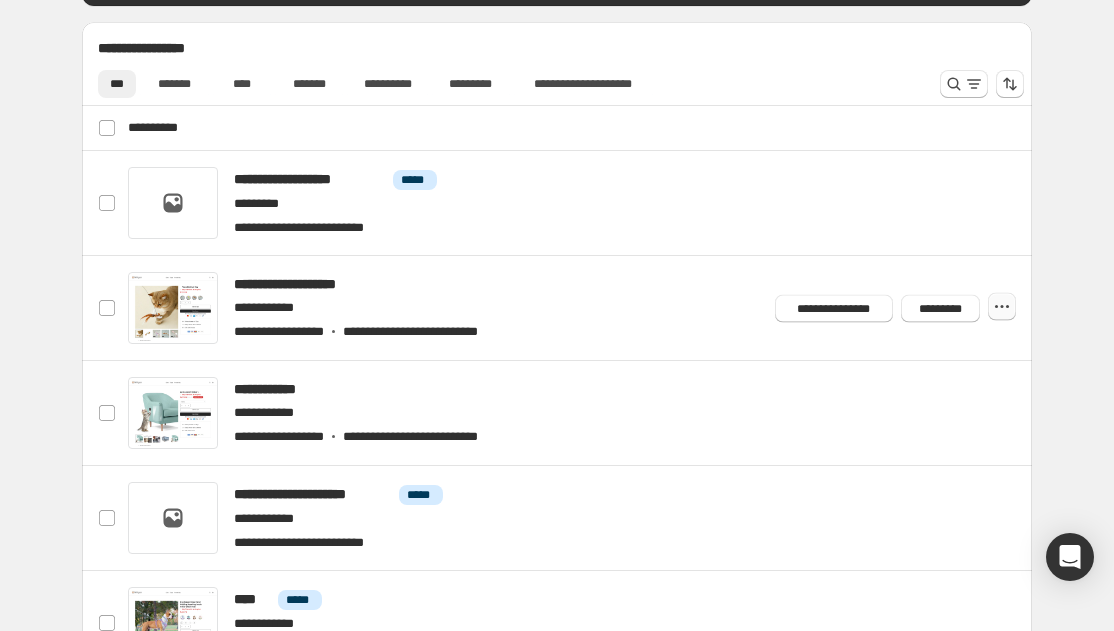 click 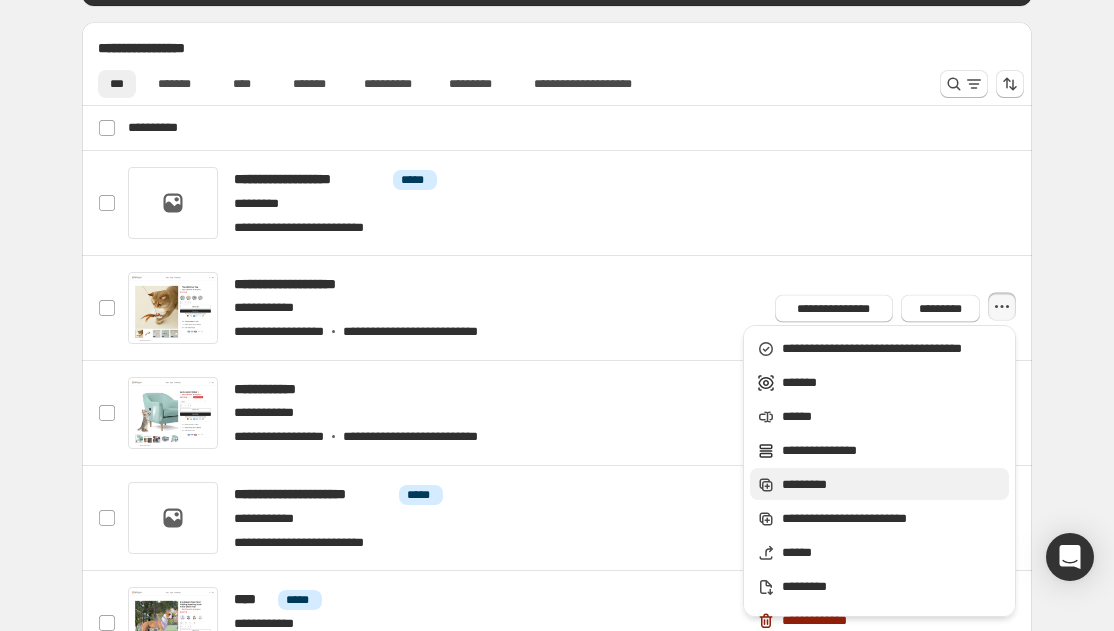 click on "*********" at bounding box center (892, 485) 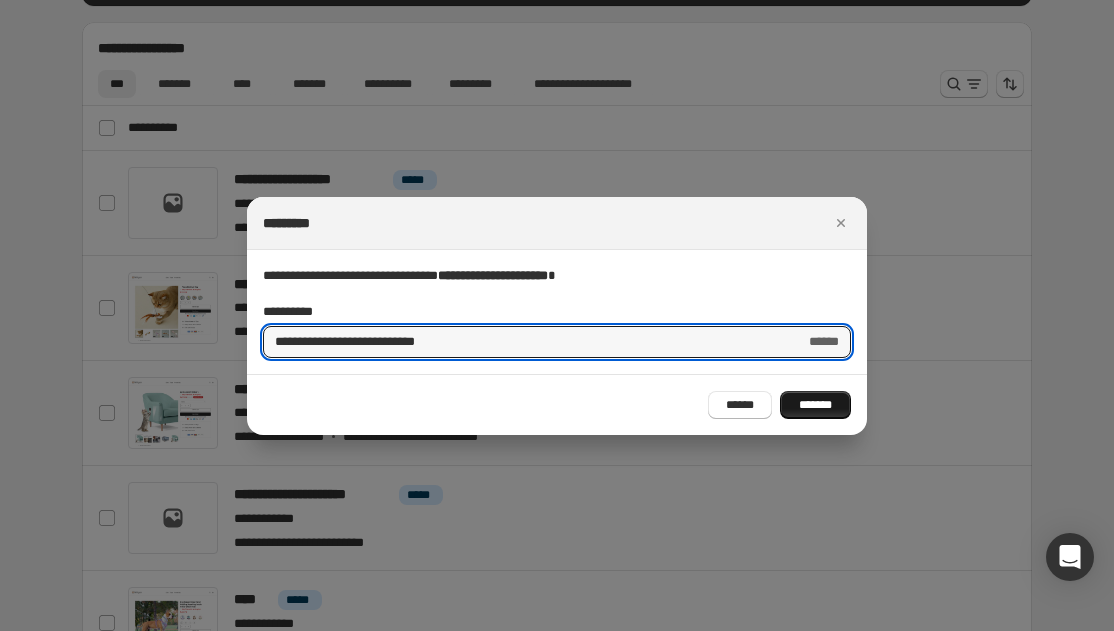click on "*******" at bounding box center [815, 405] 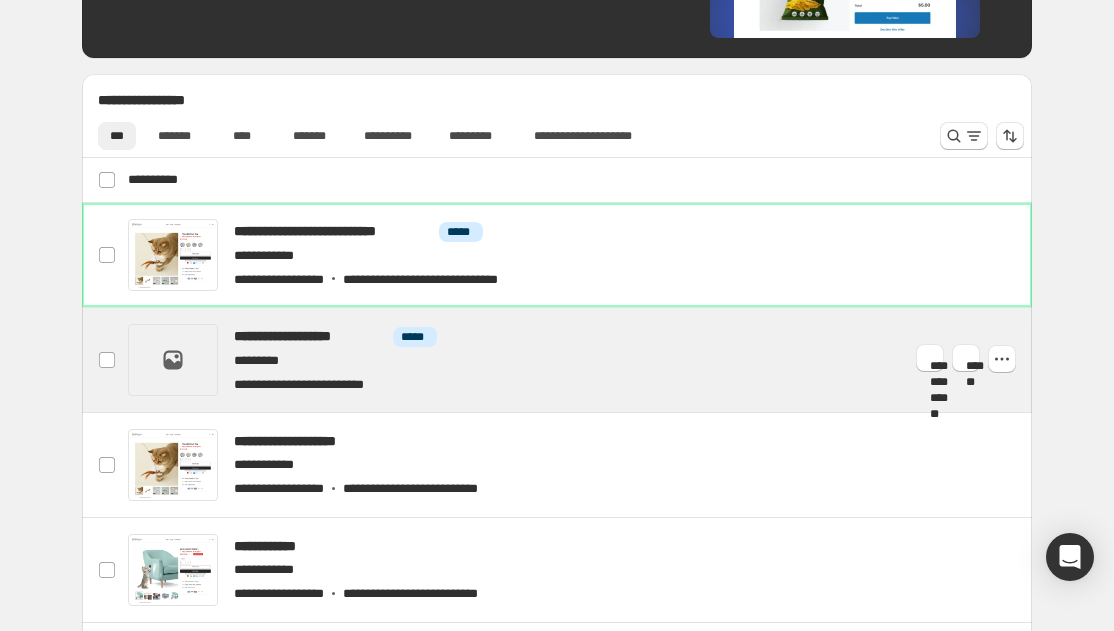 scroll, scrollTop: 867, scrollLeft: 0, axis: vertical 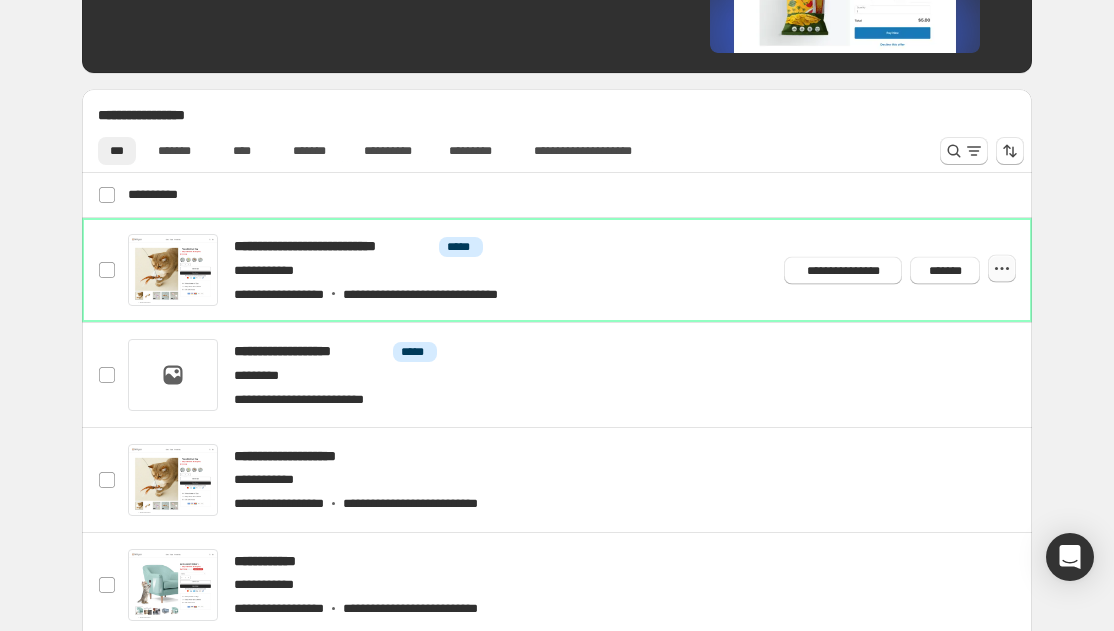 click 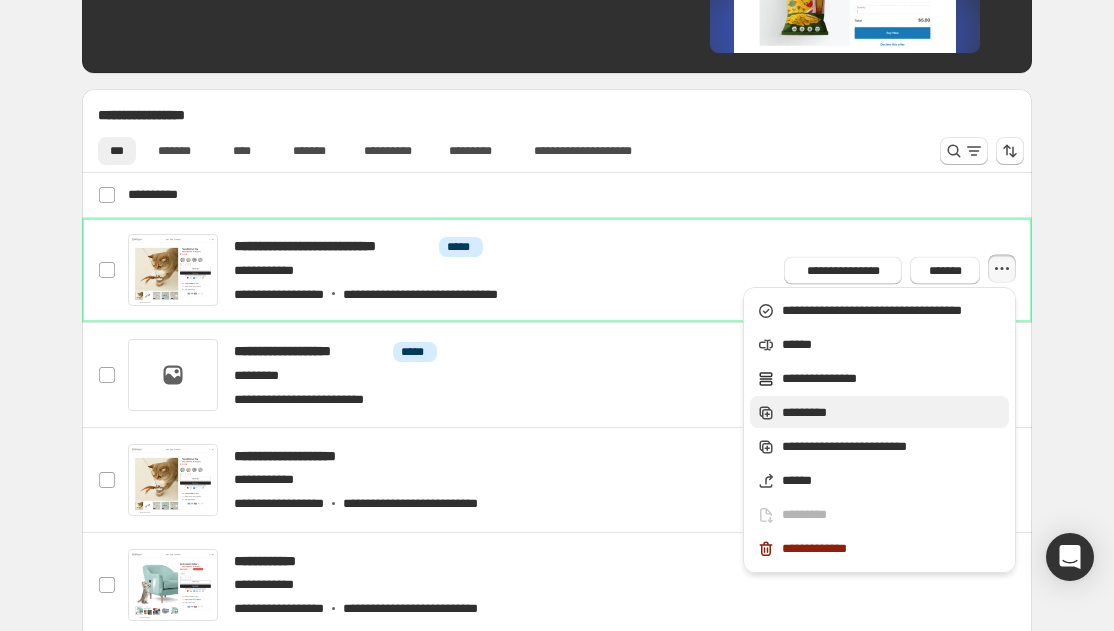 click on "*********" at bounding box center (892, 413) 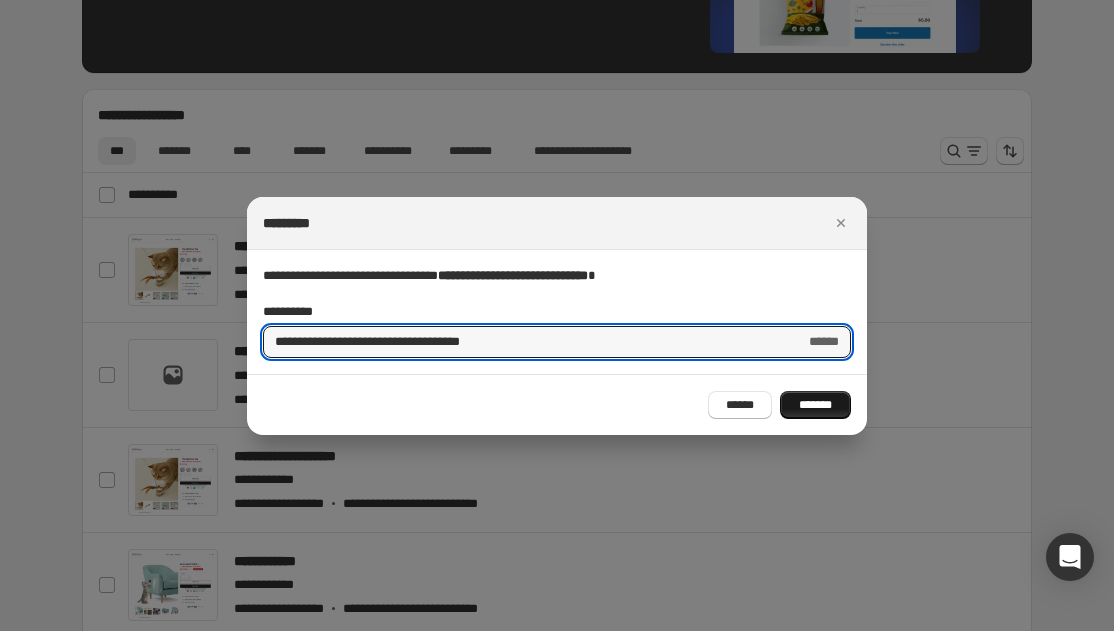 type on "**********" 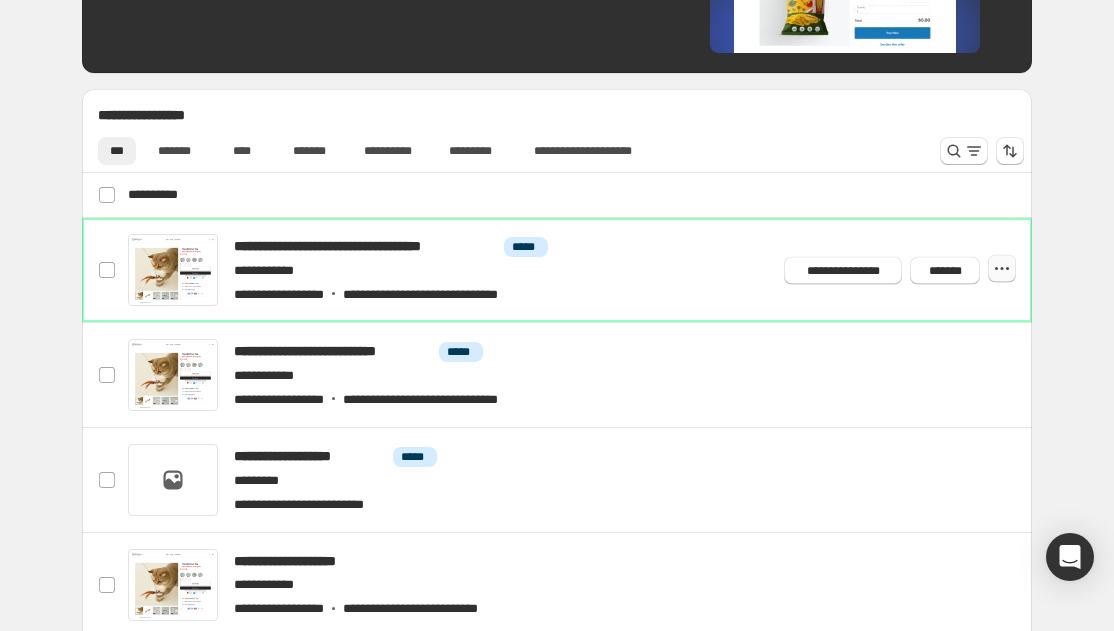 click 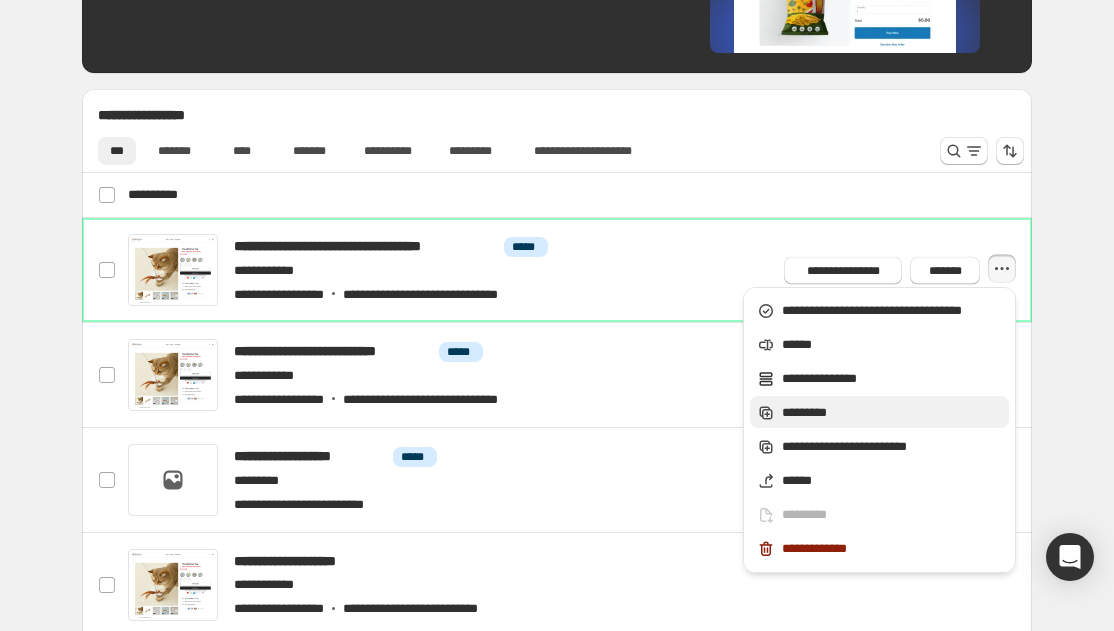 click on "*********" at bounding box center (892, 413) 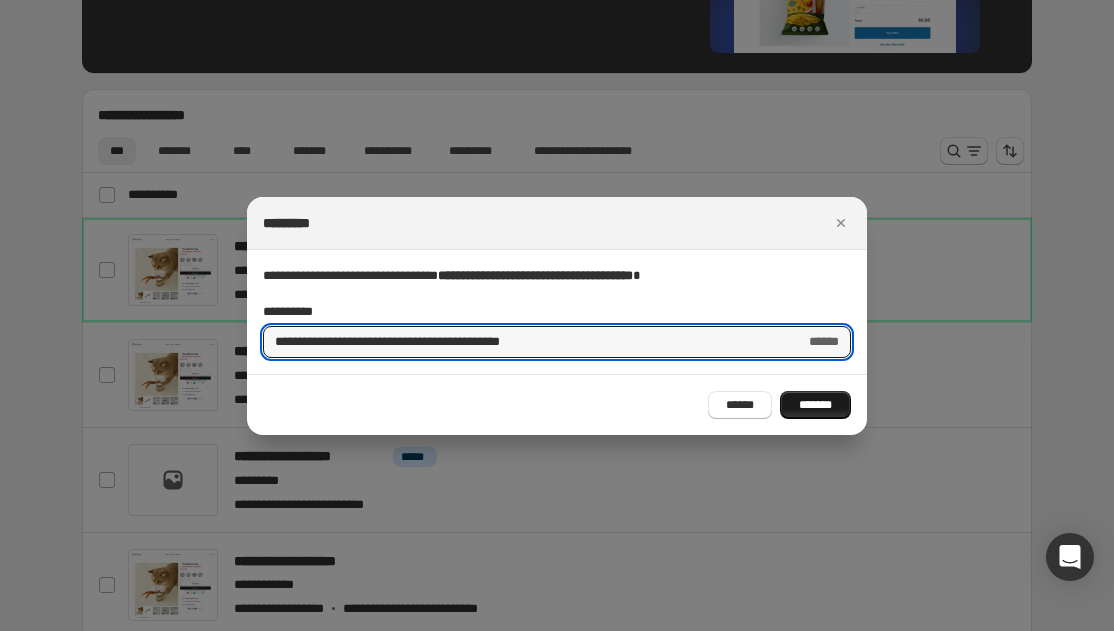 click on "*******" at bounding box center (815, 405) 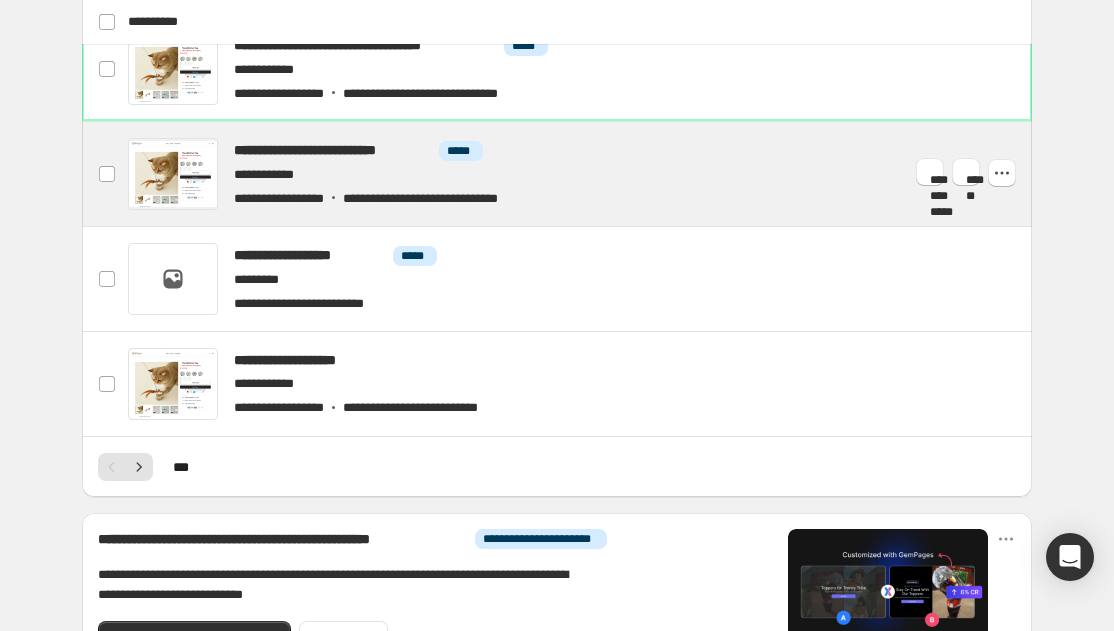 scroll, scrollTop: 1185, scrollLeft: 0, axis: vertical 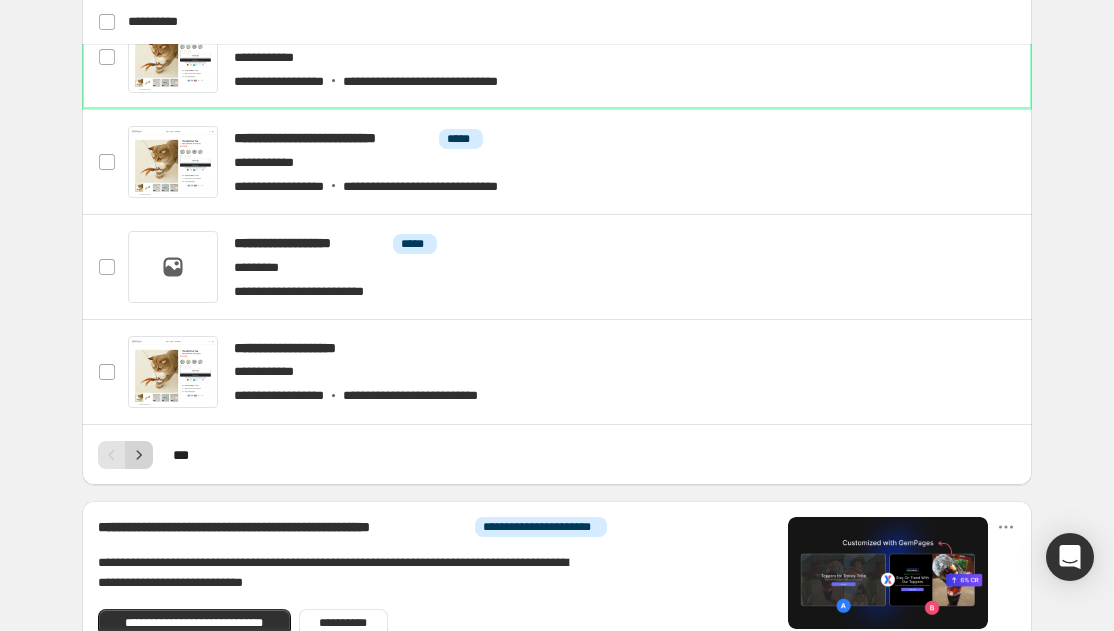 click 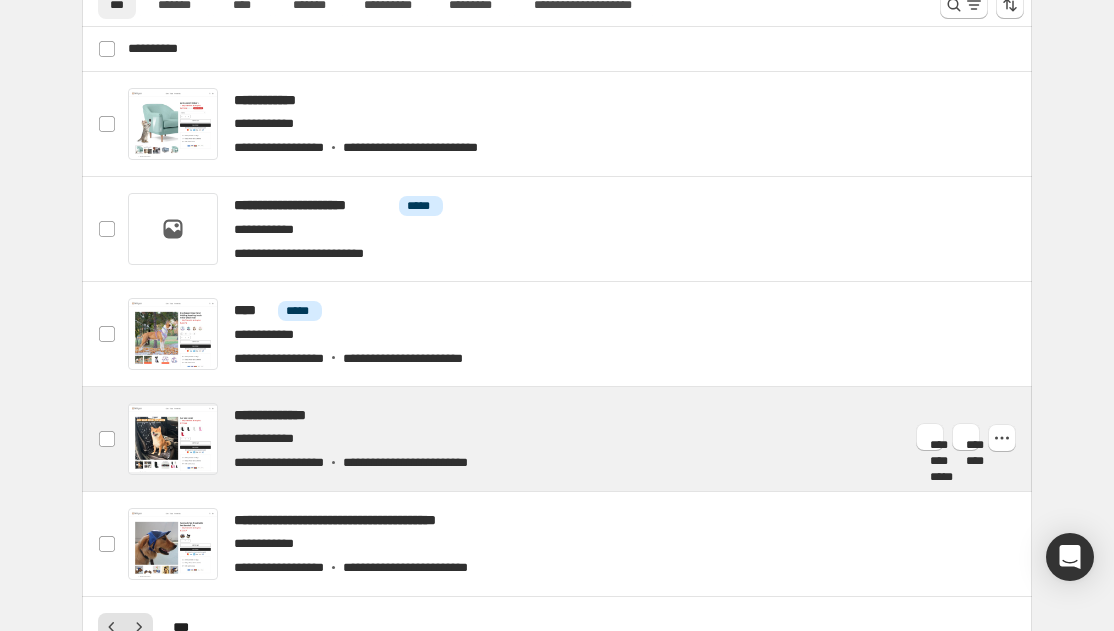 scroll, scrollTop: 994, scrollLeft: 0, axis: vertical 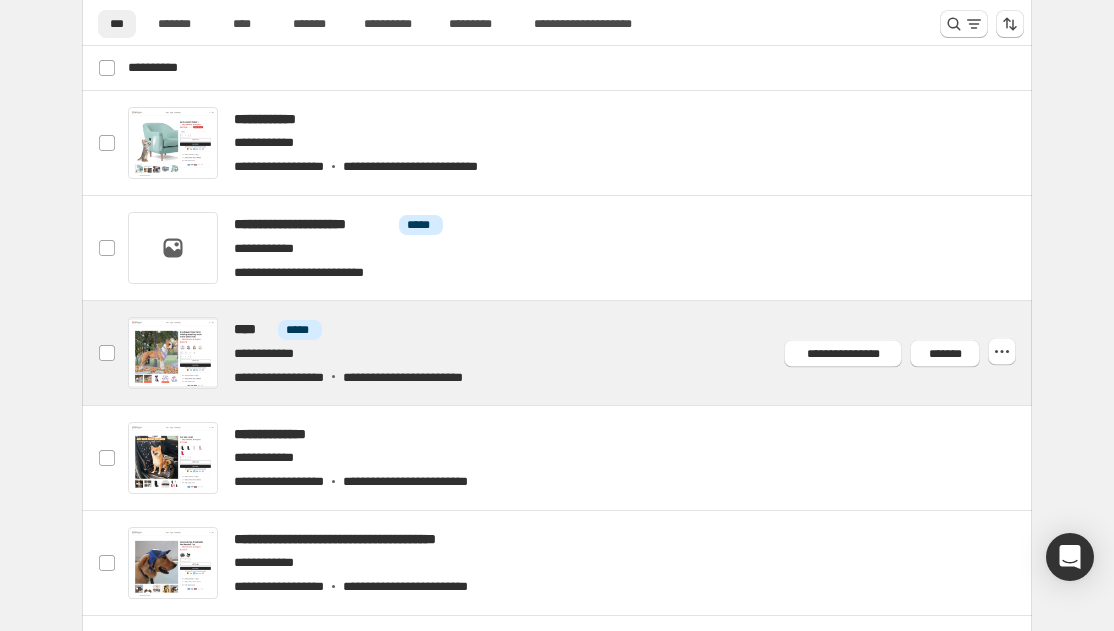 click at bounding box center (581, 353) 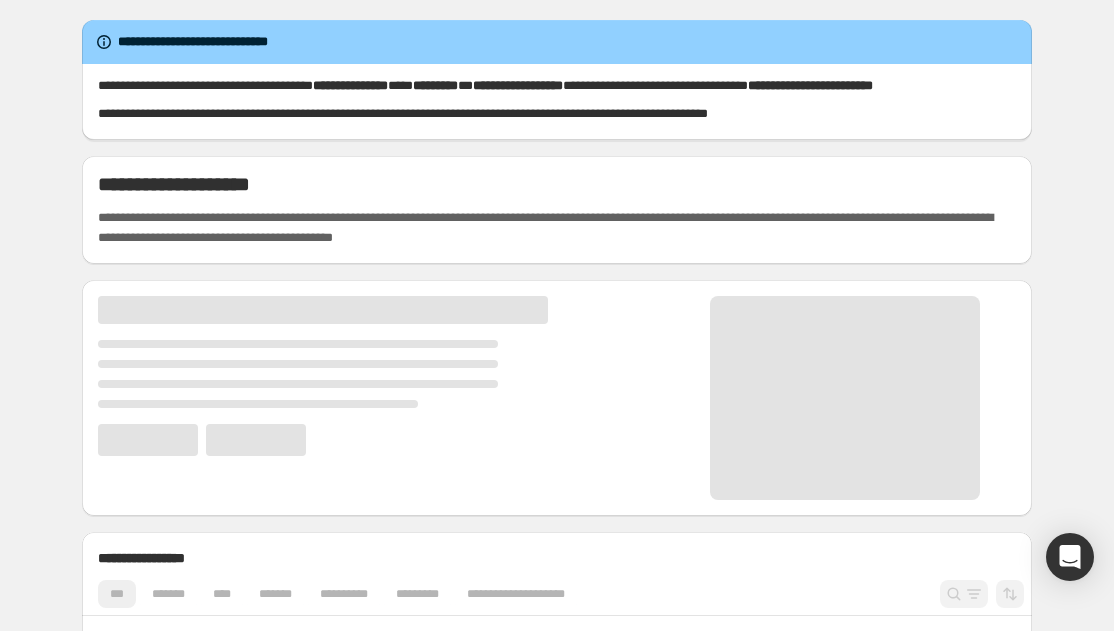 scroll, scrollTop: 0, scrollLeft: 0, axis: both 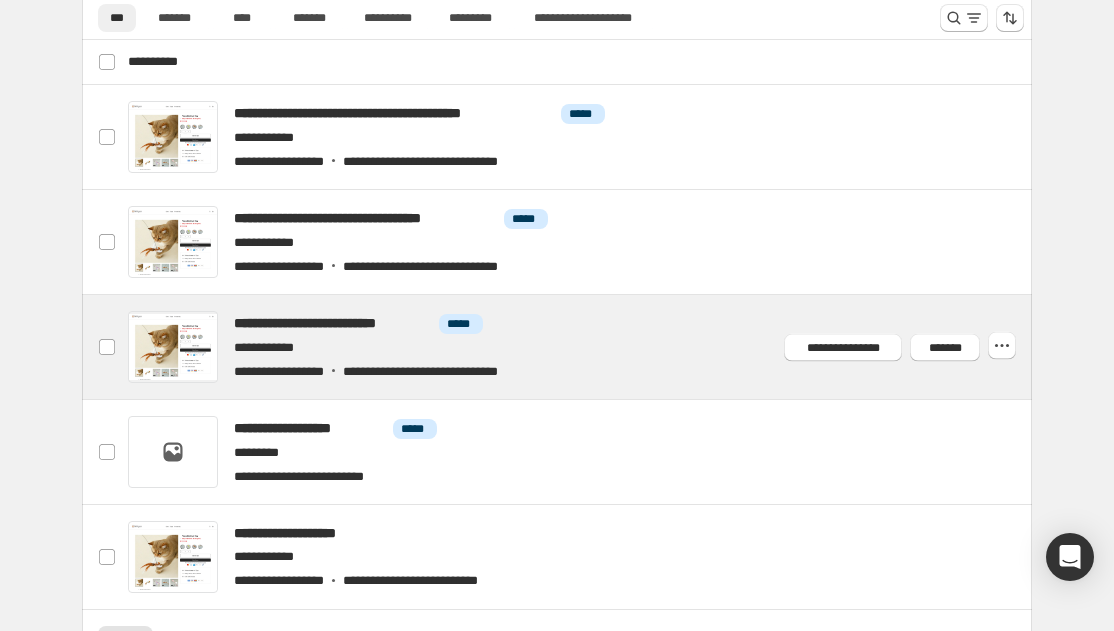 click at bounding box center (581, 347) 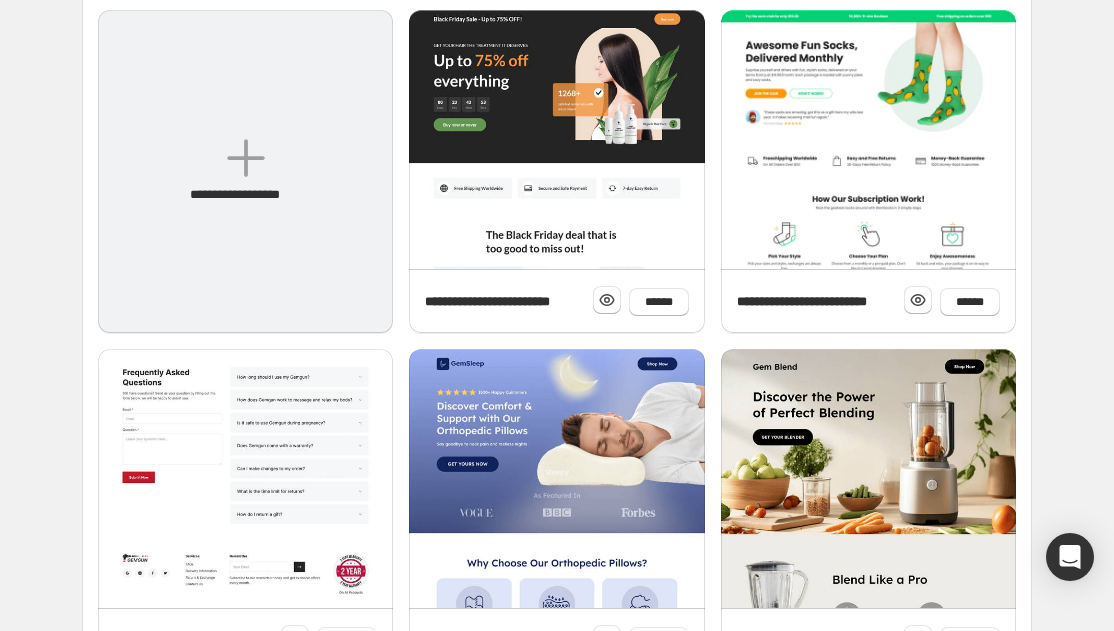 scroll, scrollTop: 231, scrollLeft: 0, axis: vertical 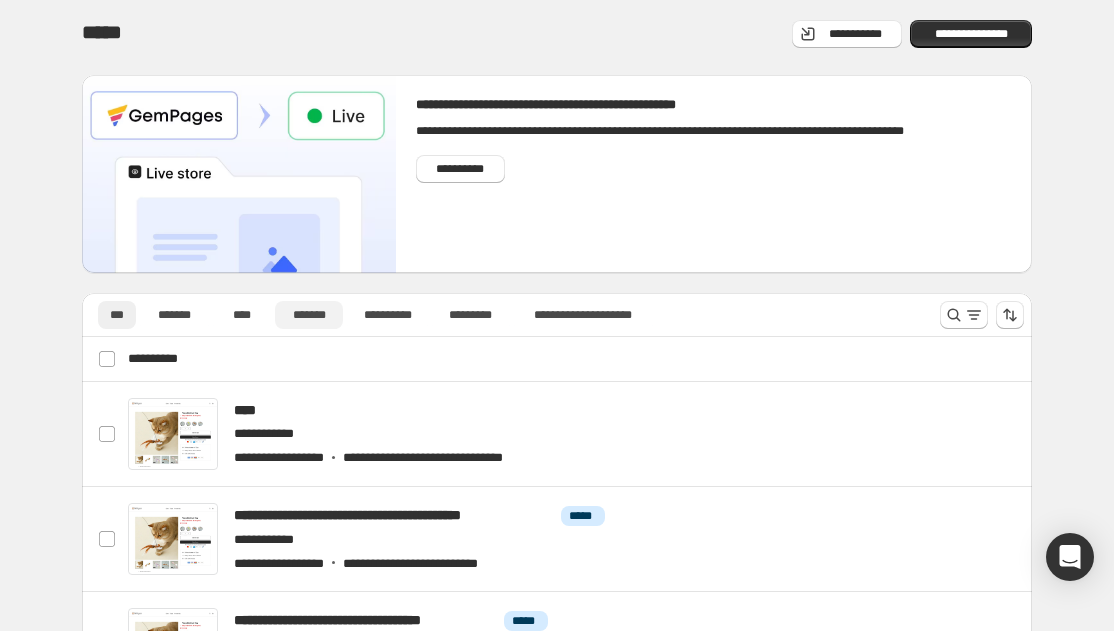 click on "*******" at bounding box center (309, 315) 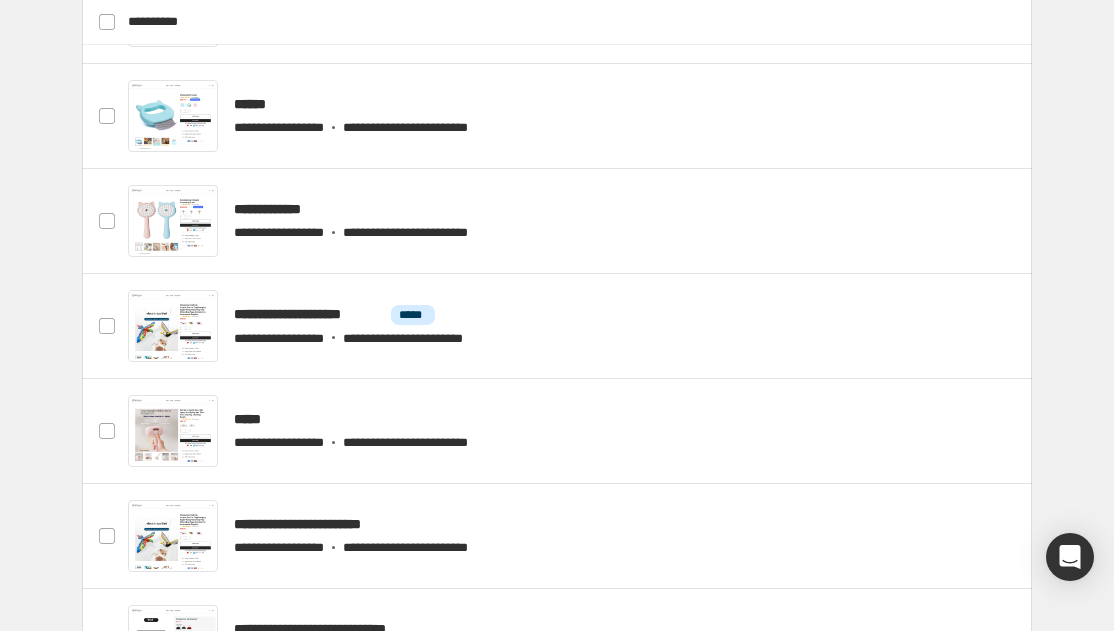 scroll, scrollTop: 2063, scrollLeft: 0, axis: vertical 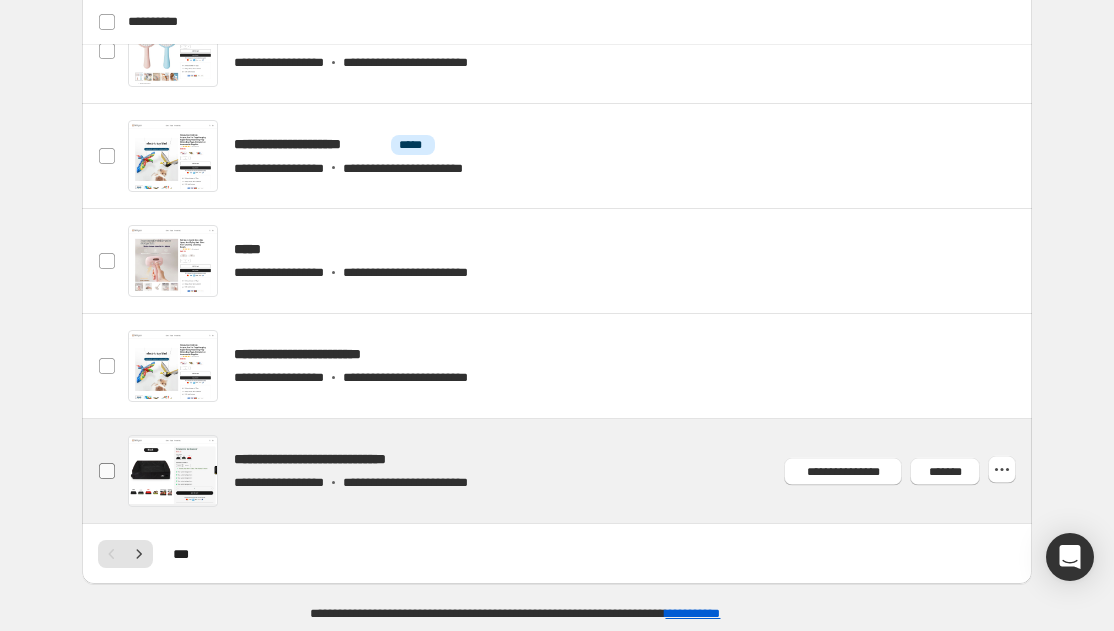 click at bounding box center (107, 471) 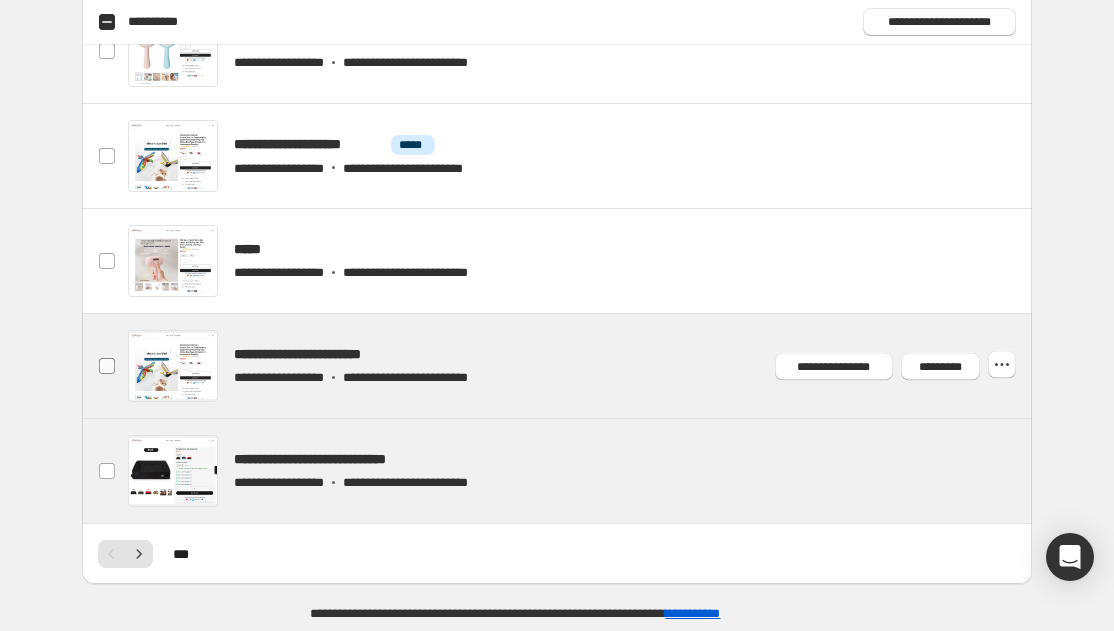 click on "**********" at bounding box center (107, 366) 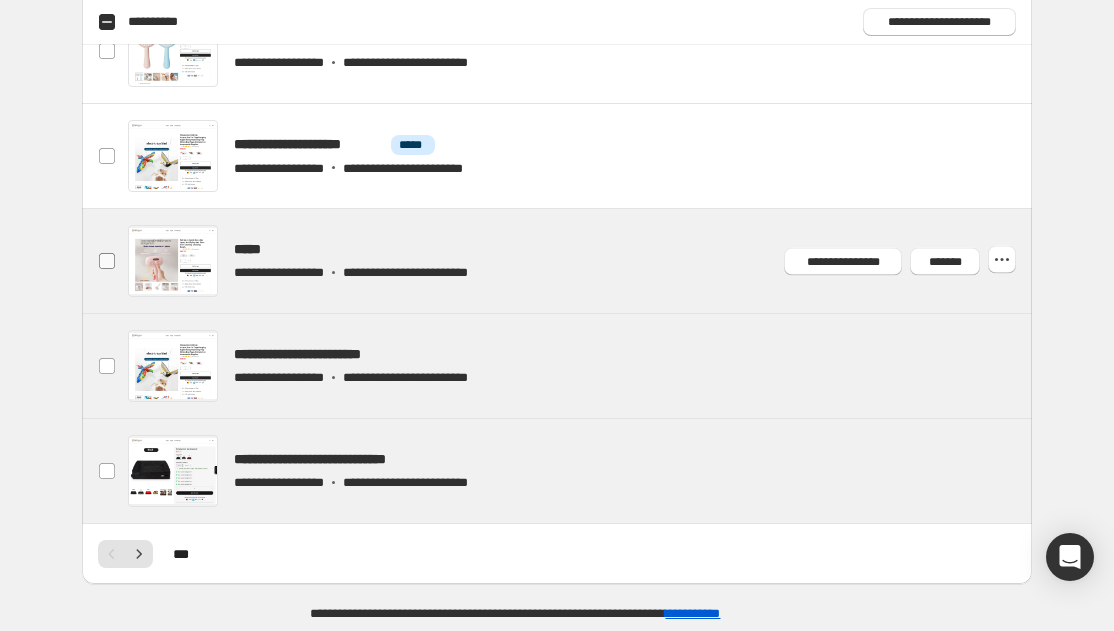 click on "**********" at bounding box center (107, 261) 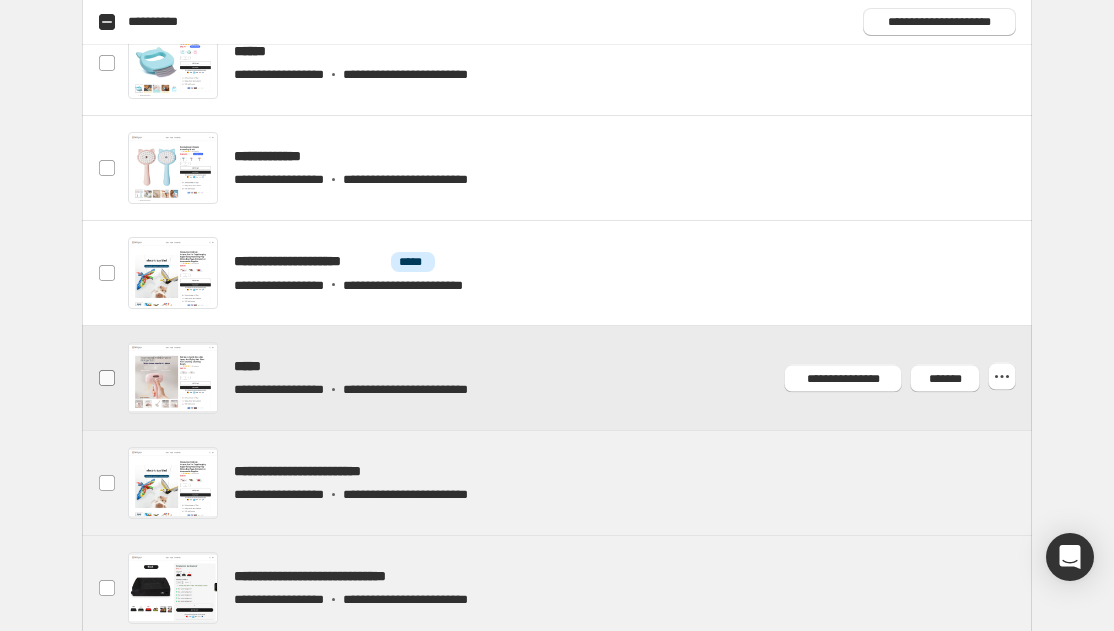 scroll, scrollTop: 1937, scrollLeft: 0, axis: vertical 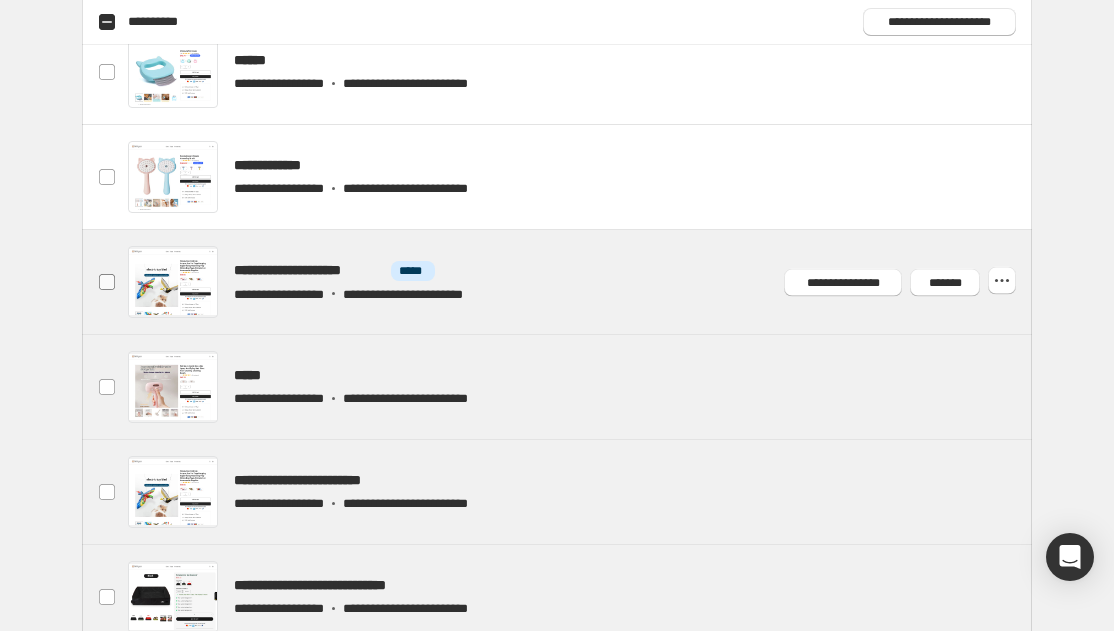 click at bounding box center (107, 282) 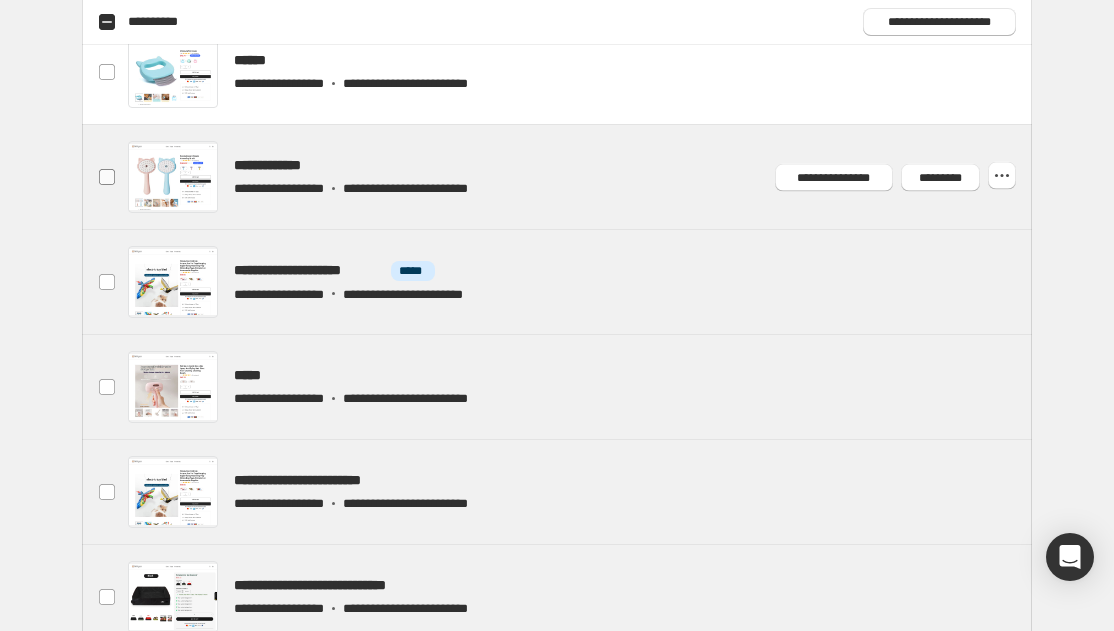 click at bounding box center (107, 177) 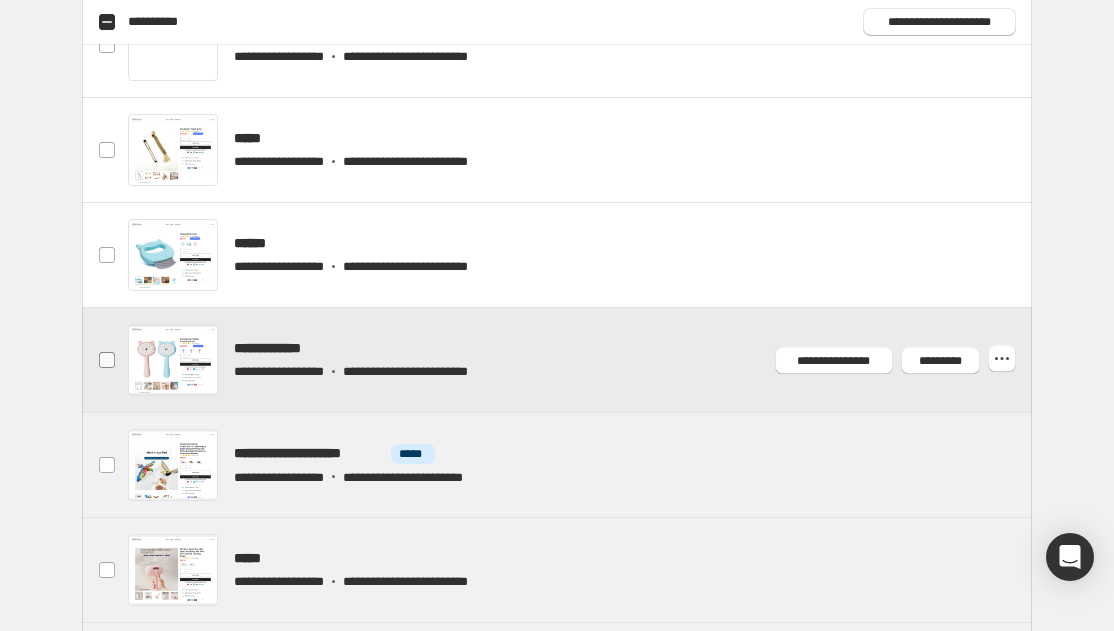 scroll, scrollTop: 1741, scrollLeft: 0, axis: vertical 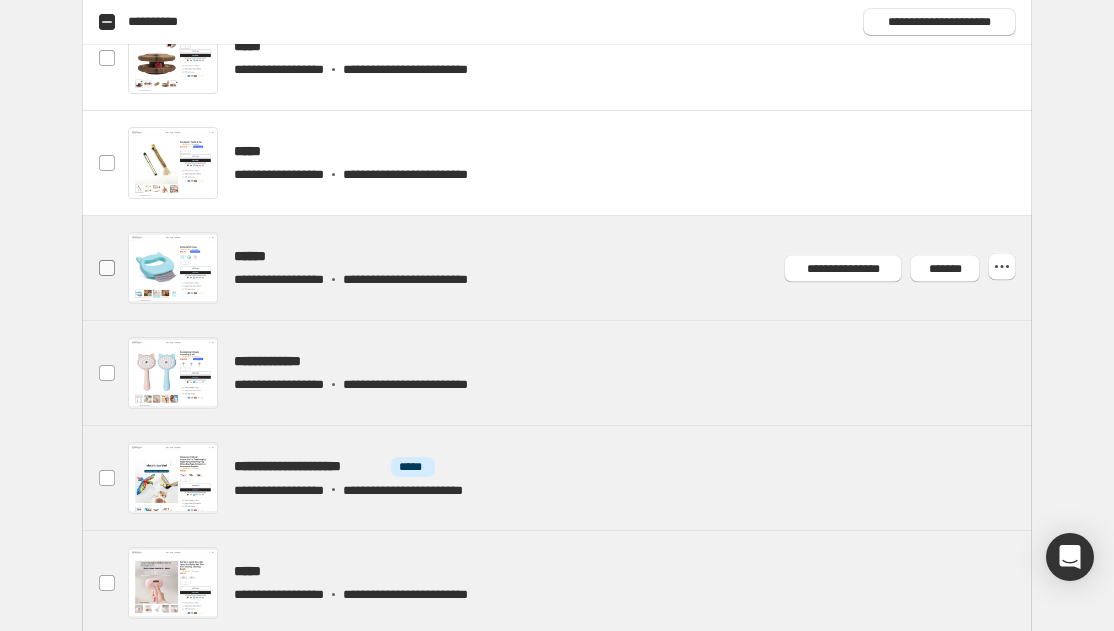 click at bounding box center [107, 268] 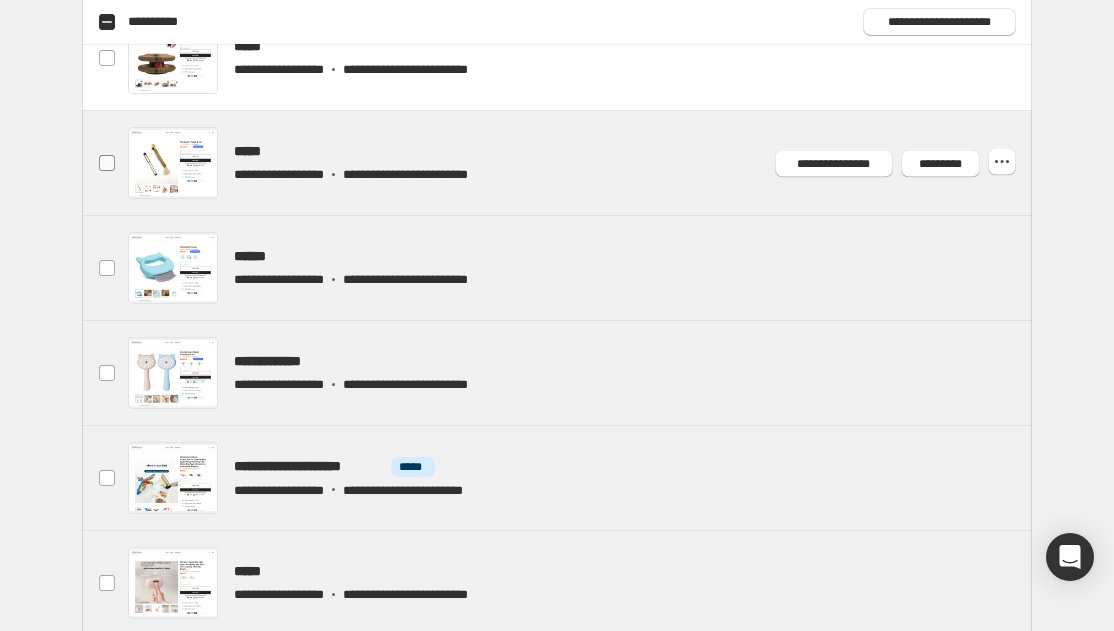click on "**********" at bounding box center (107, 163) 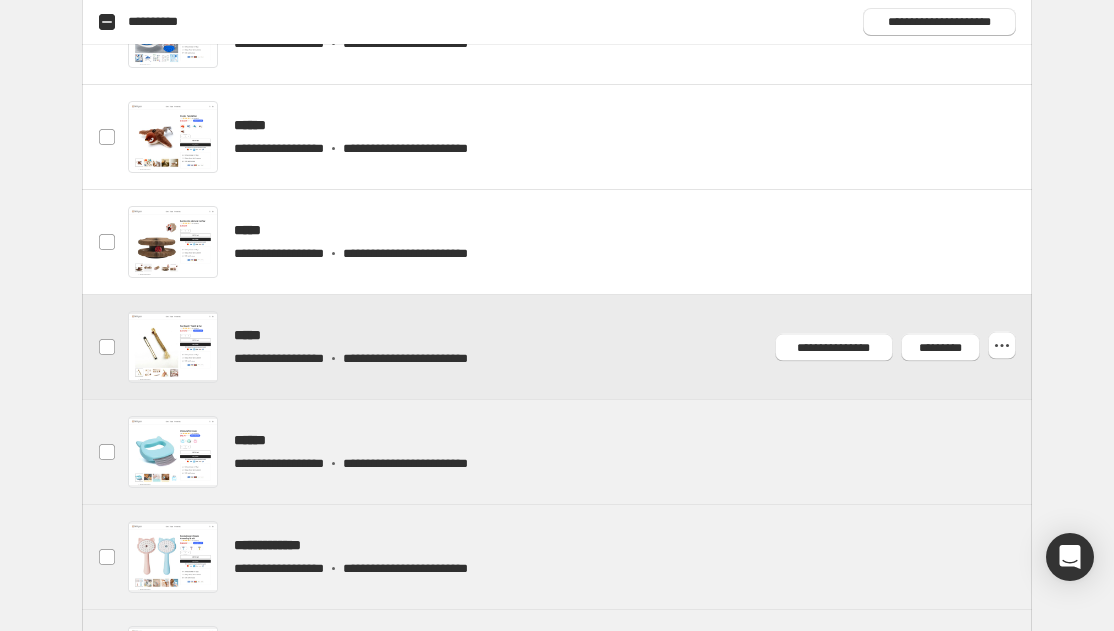 scroll, scrollTop: 1547, scrollLeft: 0, axis: vertical 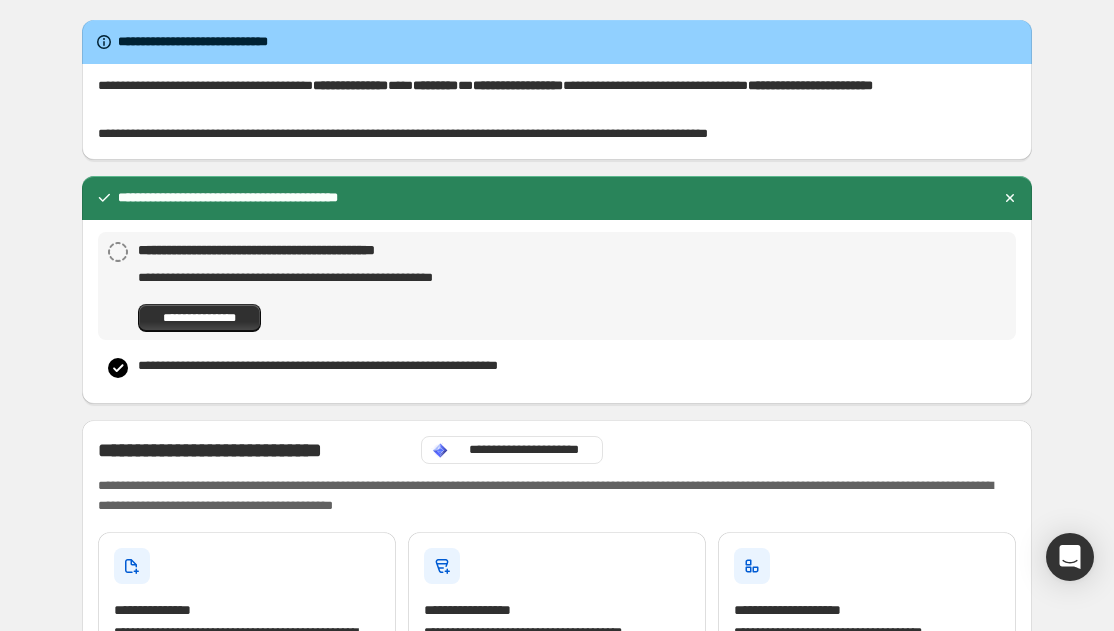 click on "**********" at bounding box center (557, 286) 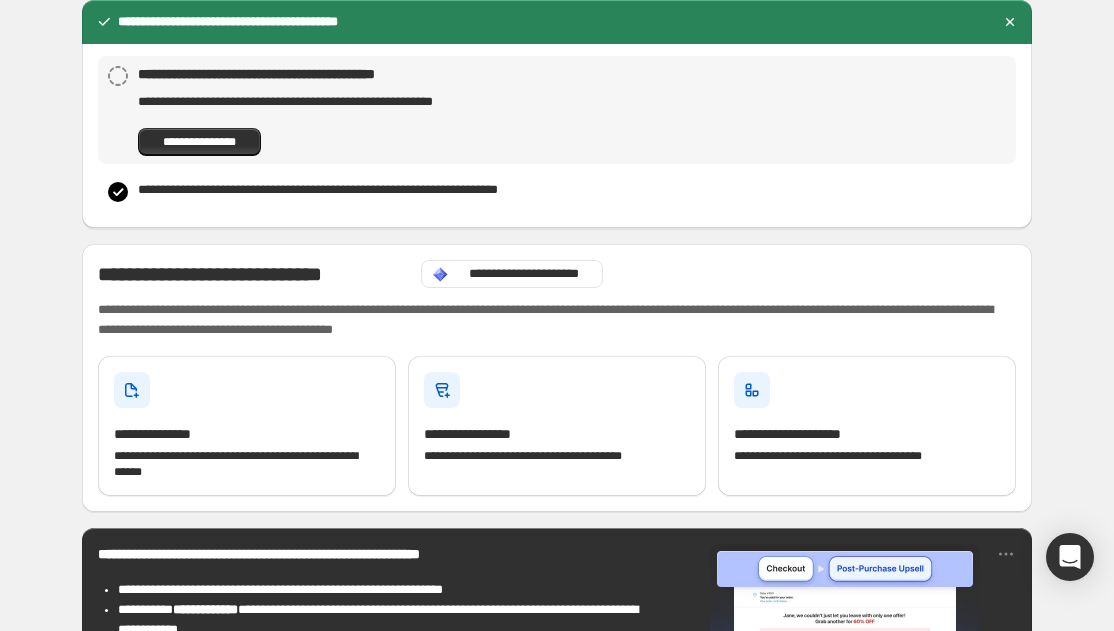 scroll, scrollTop: 178, scrollLeft: 0, axis: vertical 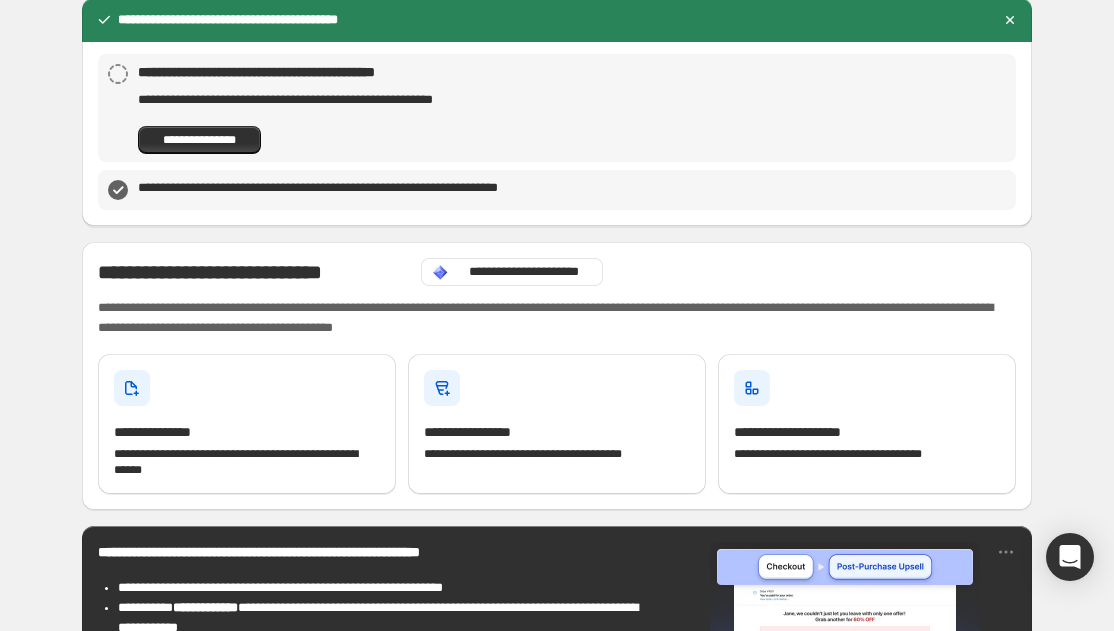 click 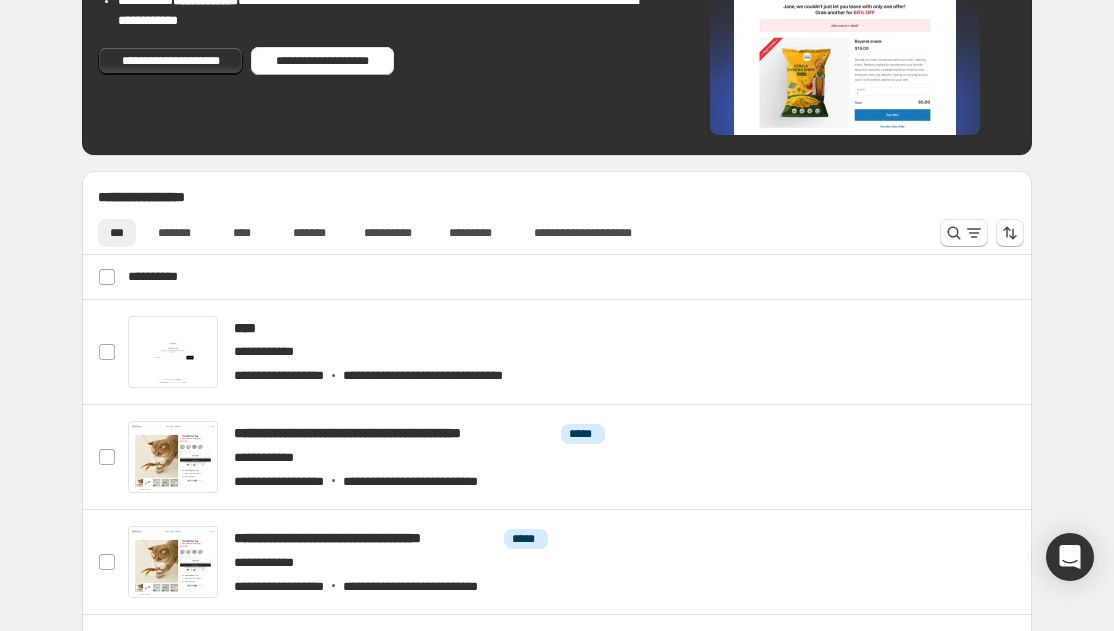 scroll, scrollTop: 813, scrollLeft: 0, axis: vertical 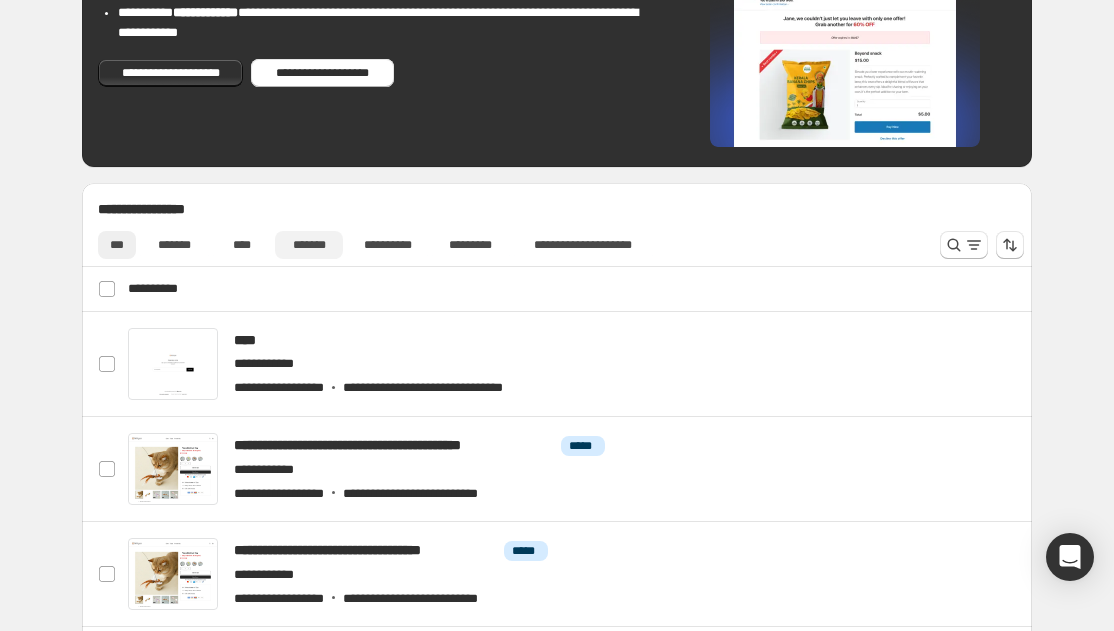 click on "*******" at bounding box center [309, 245] 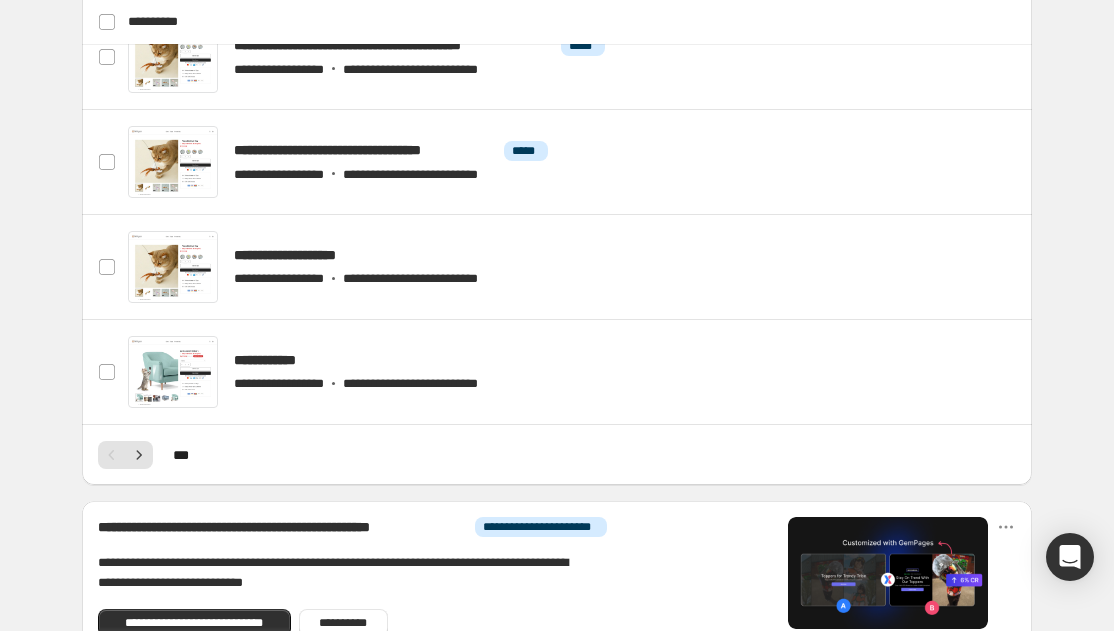 scroll, scrollTop: 1229, scrollLeft: 0, axis: vertical 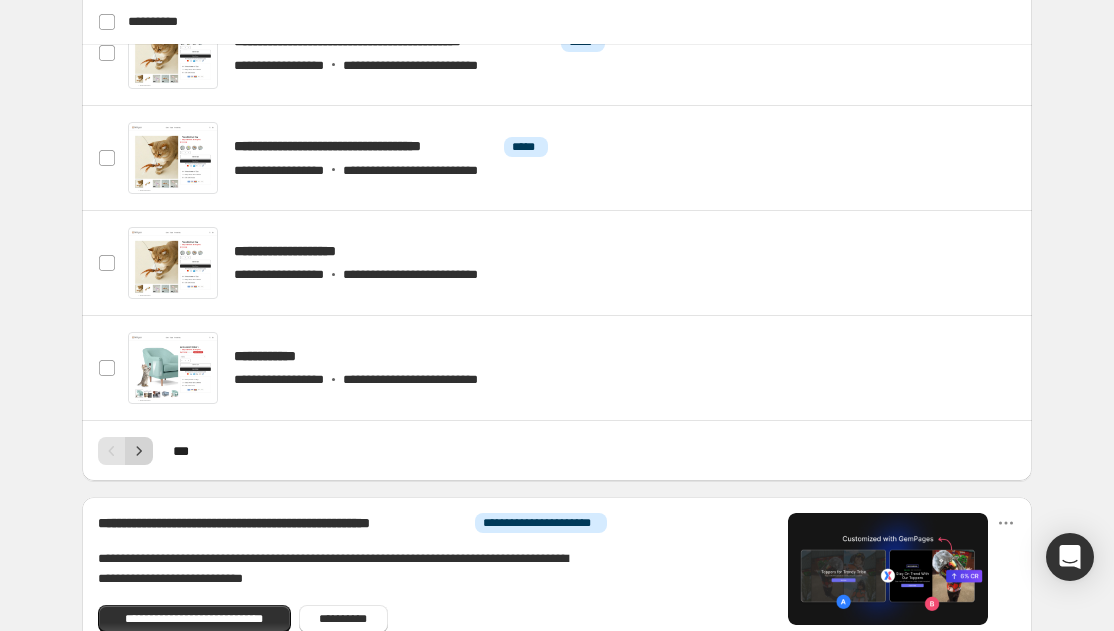 click 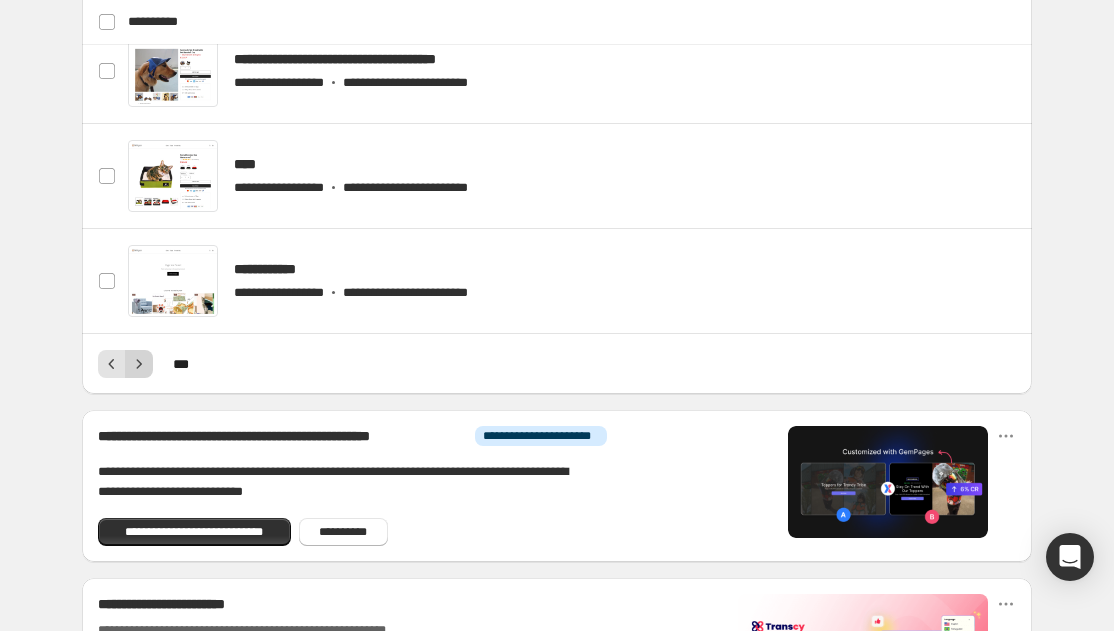 click 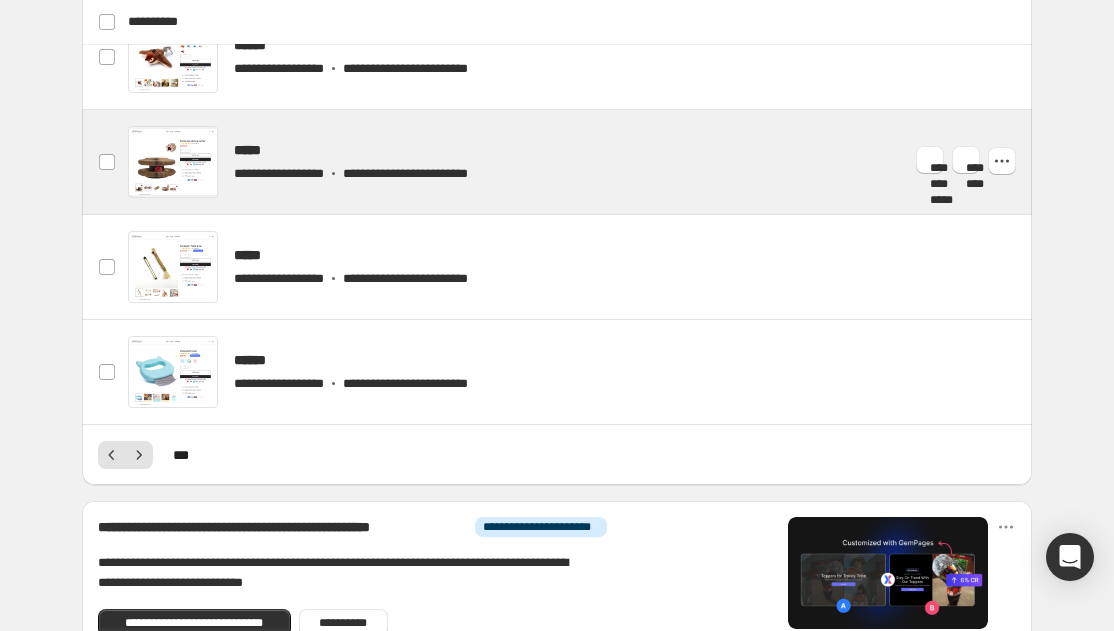 scroll, scrollTop: 1202, scrollLeft: 0, axis: vertical 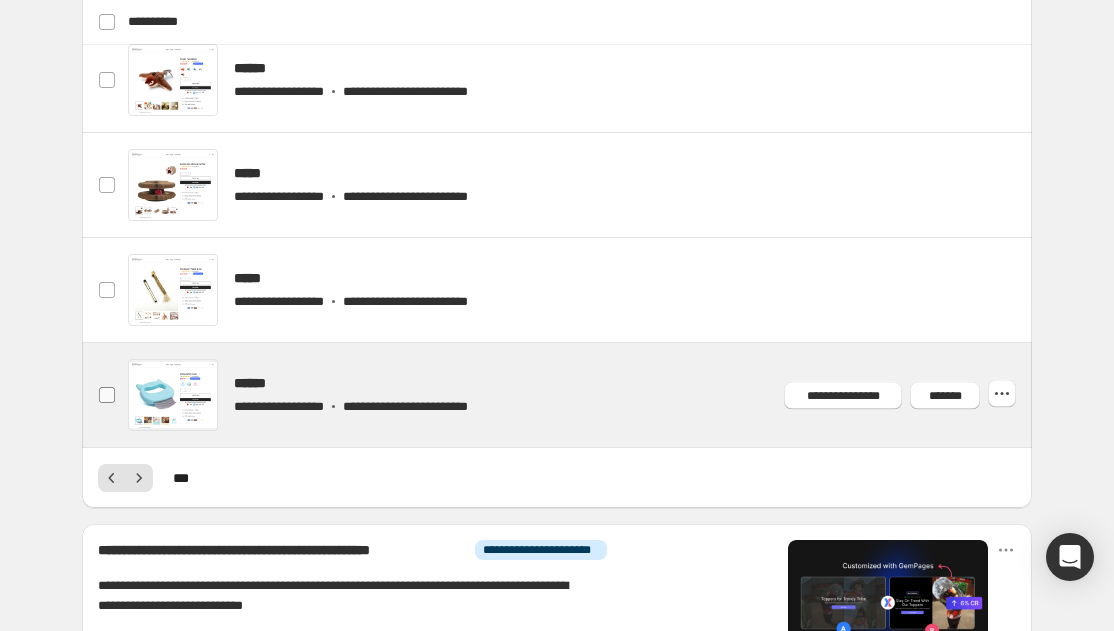 click at bounding box center (107, 395) 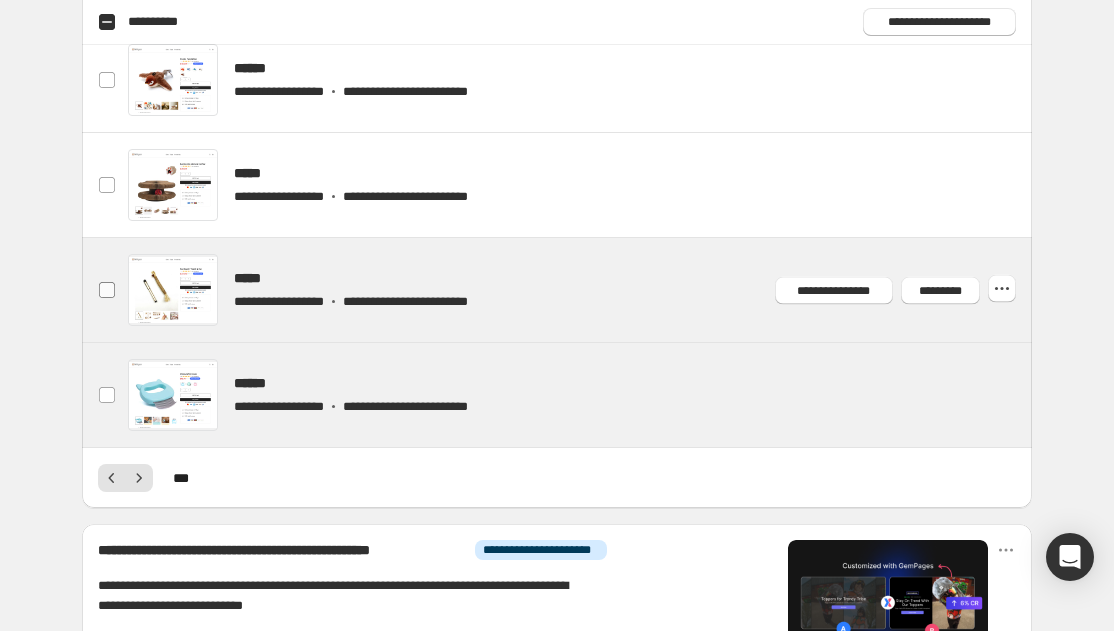click at bounding box center [107, 290] 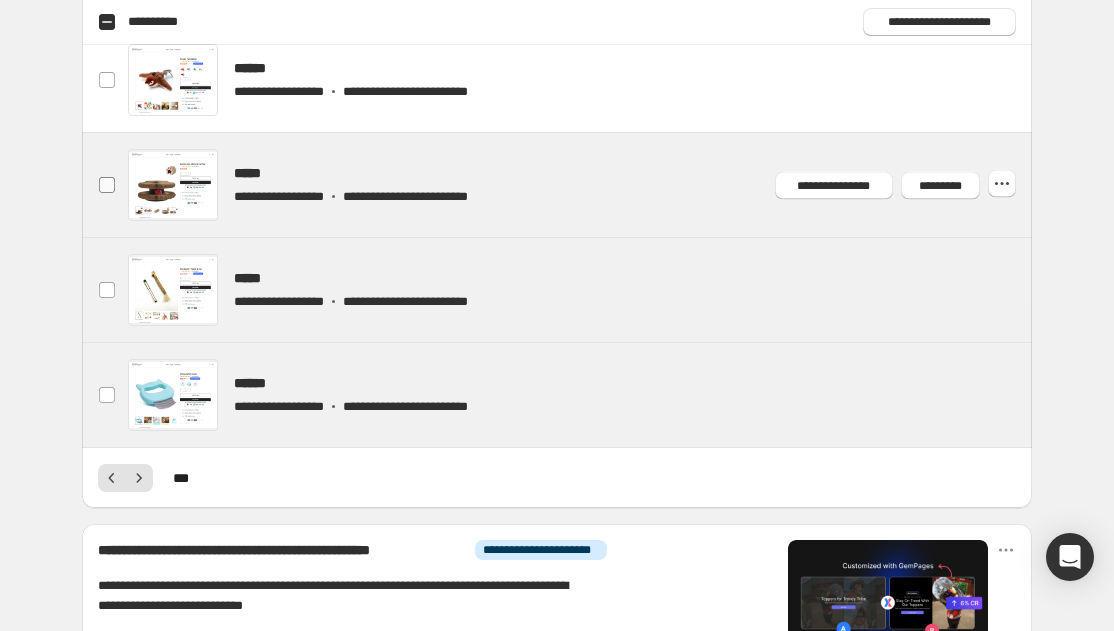 click at bounding box center (107, 185) 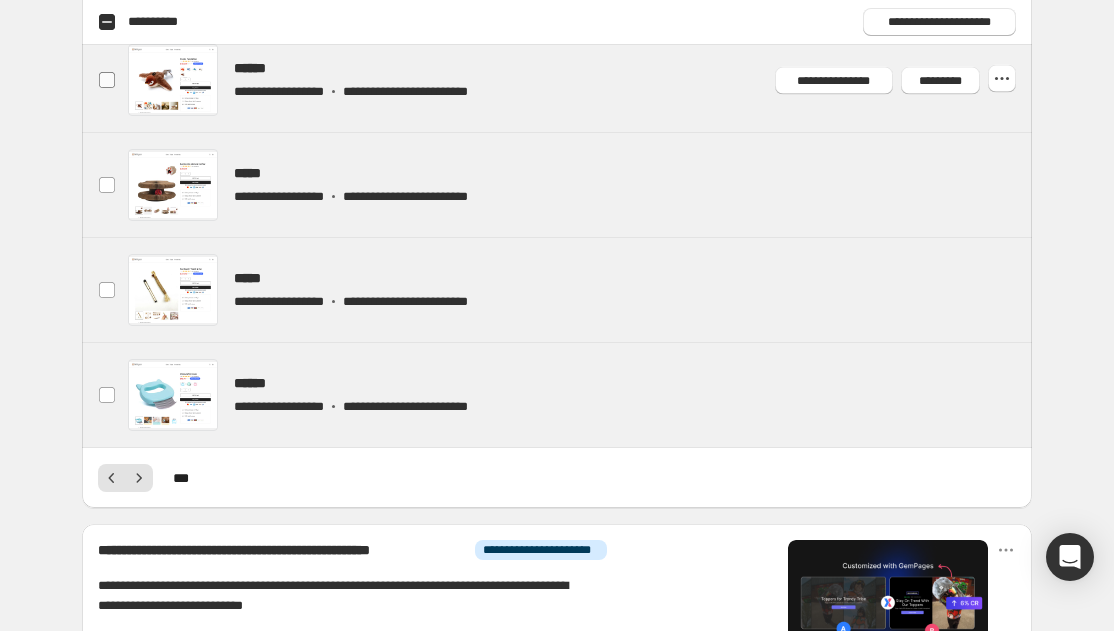 click at bounding box center [107, 80] 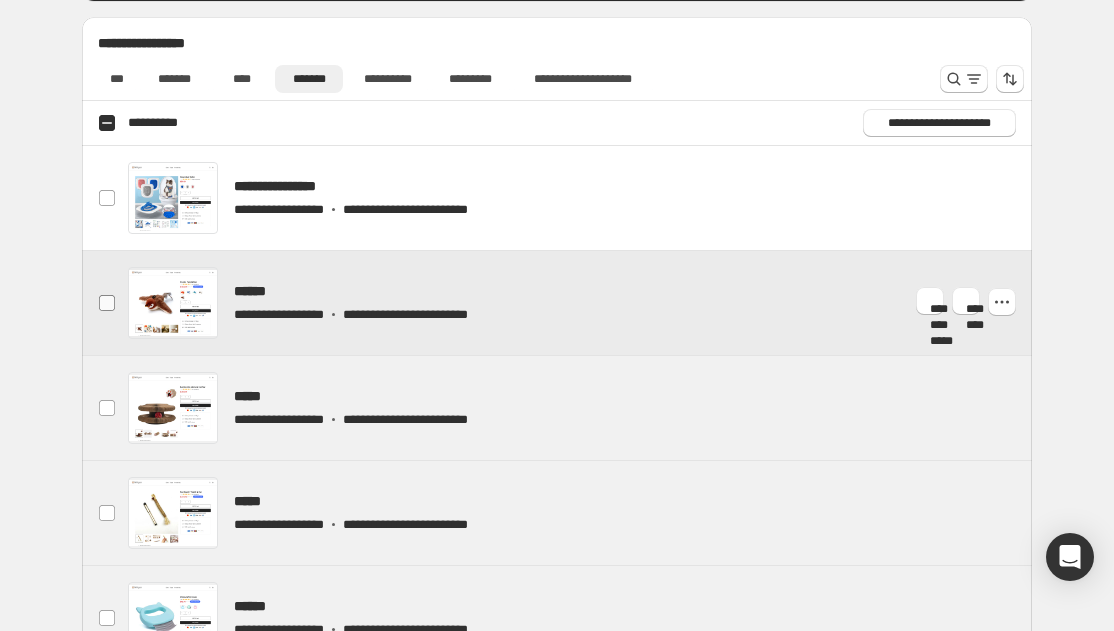 scroll, scrollTop: 970, scrollLeft: 0, axis: vertical 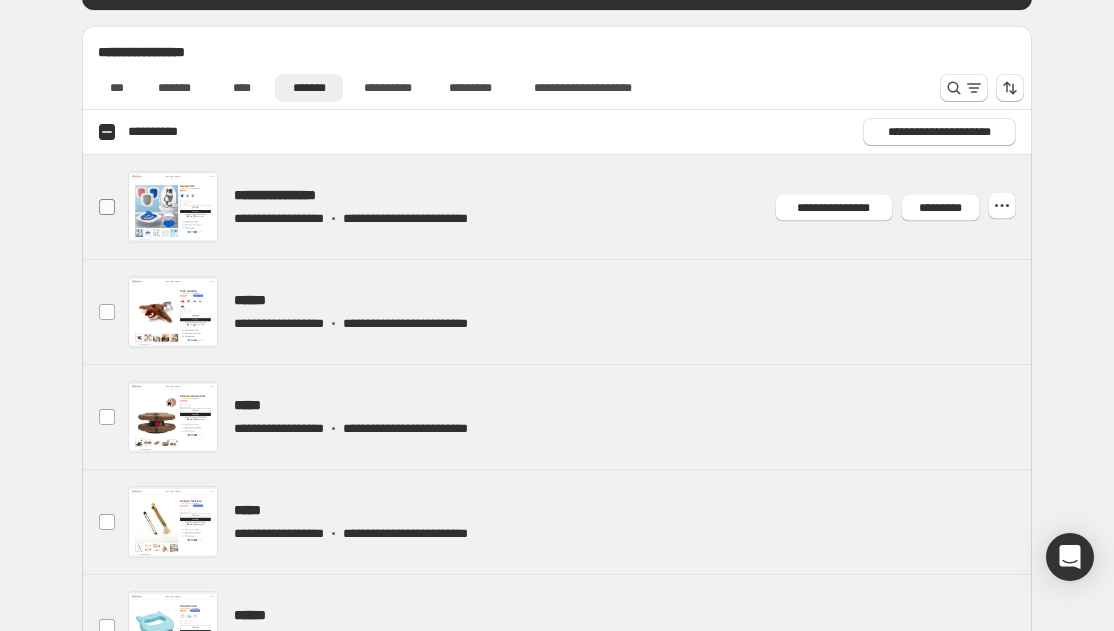 click at bounding box center [107, 207] 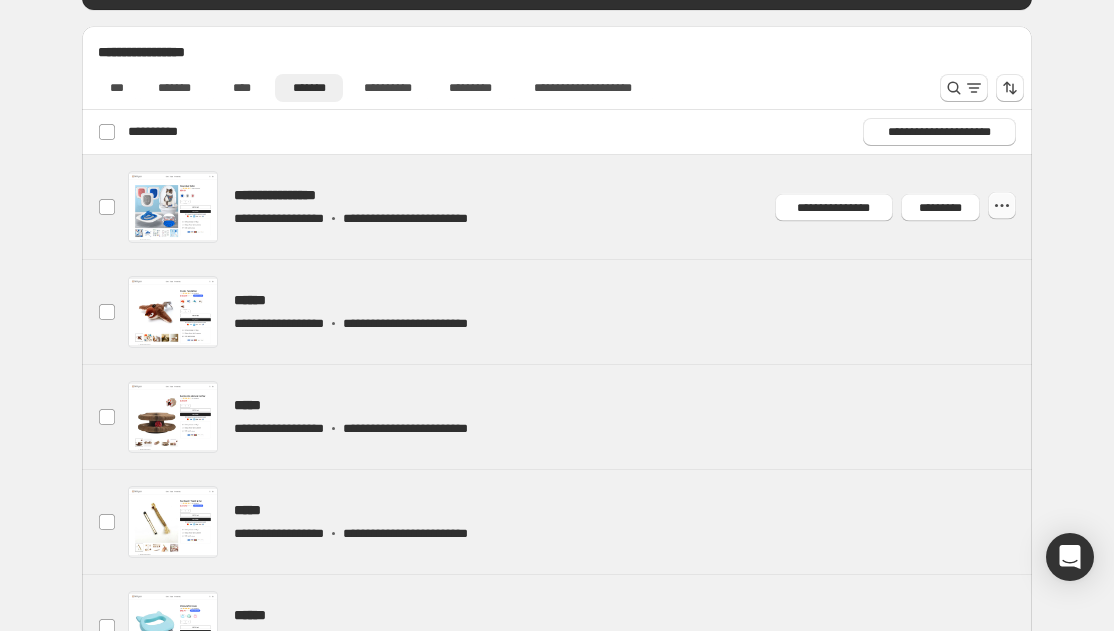 click 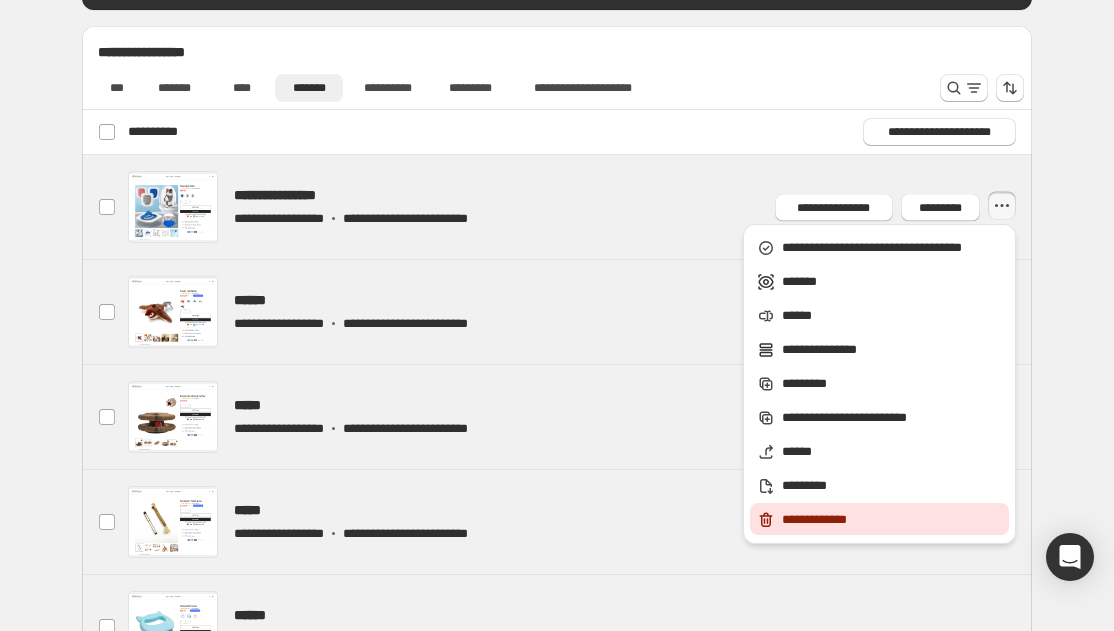 click on "**********" at bounding box center (892, 520) 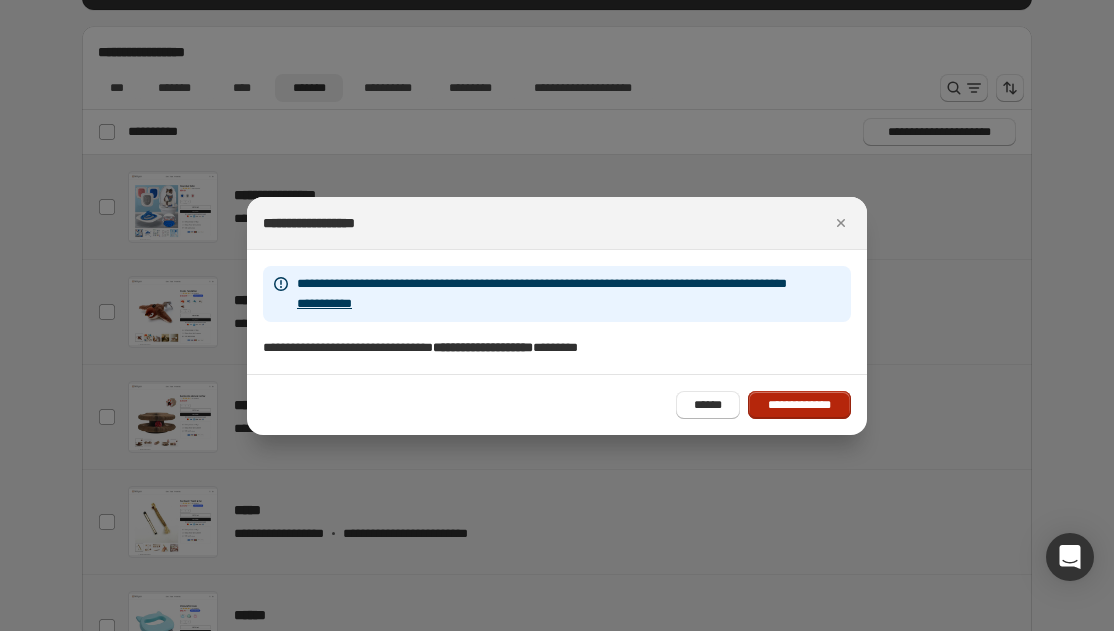 click on "**********" at bounding box center [799, 405] 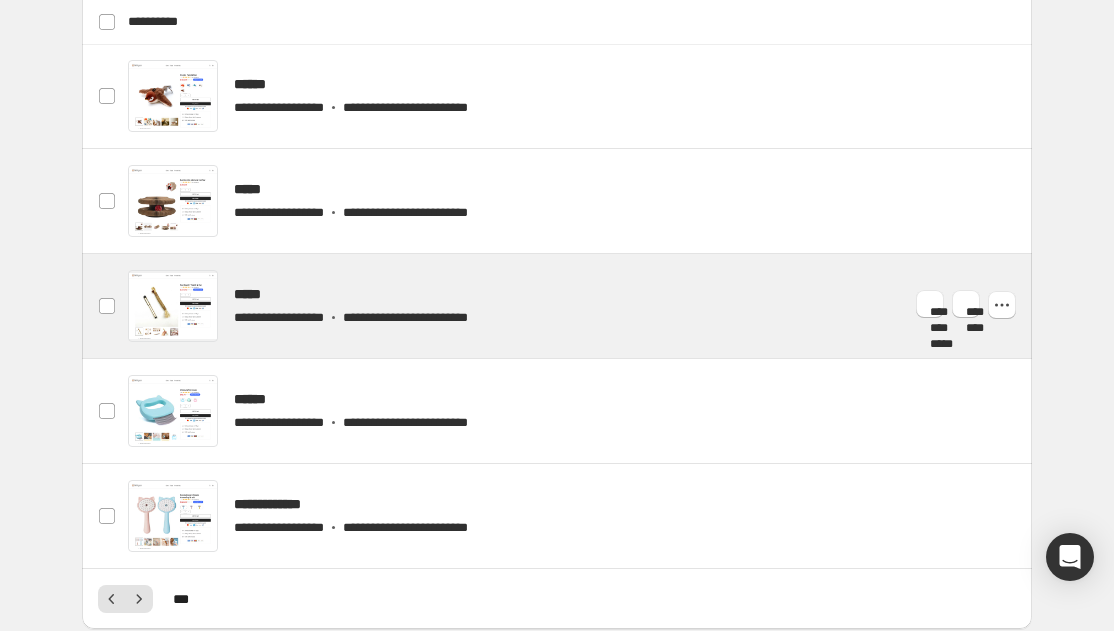 scroll, scrollTop: 1079, scrollLeft: 0, axis: vertical 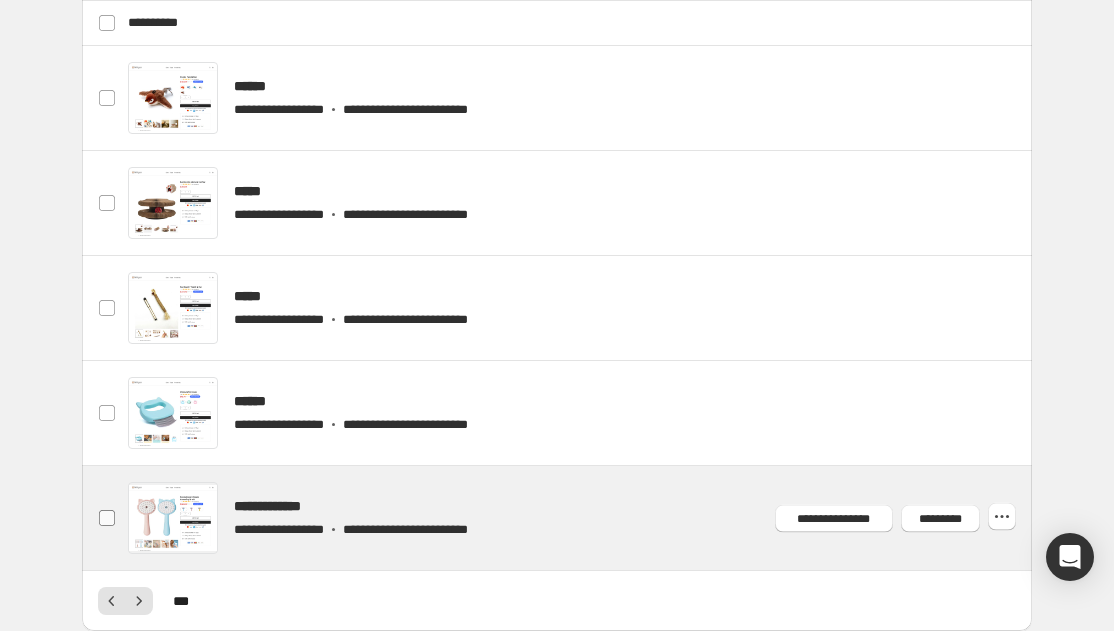 click at bounding box center [107, 518] 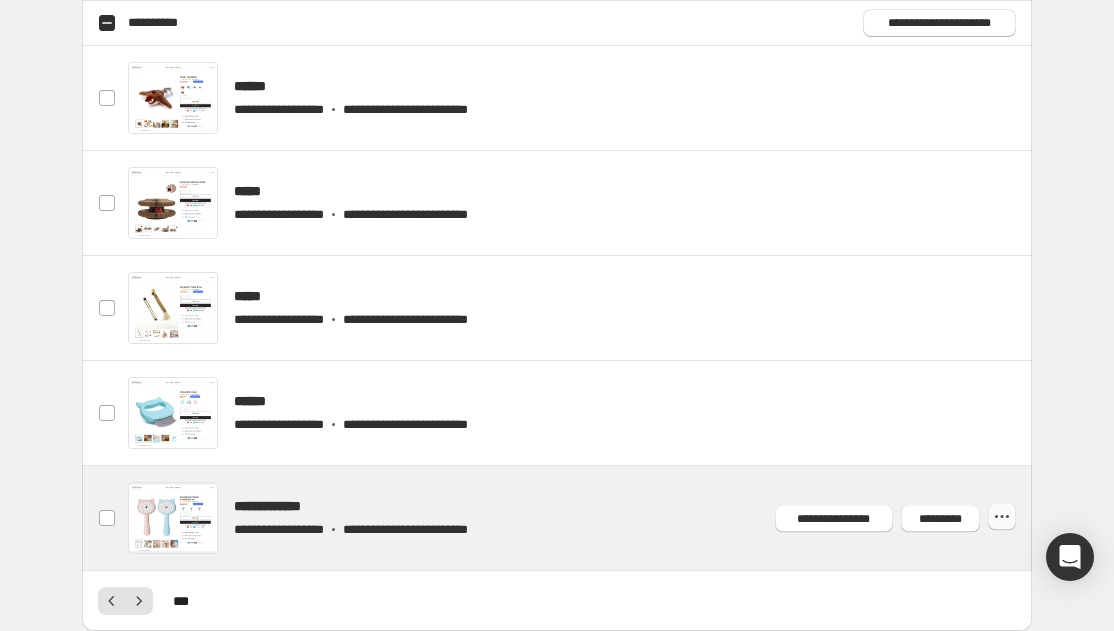 click 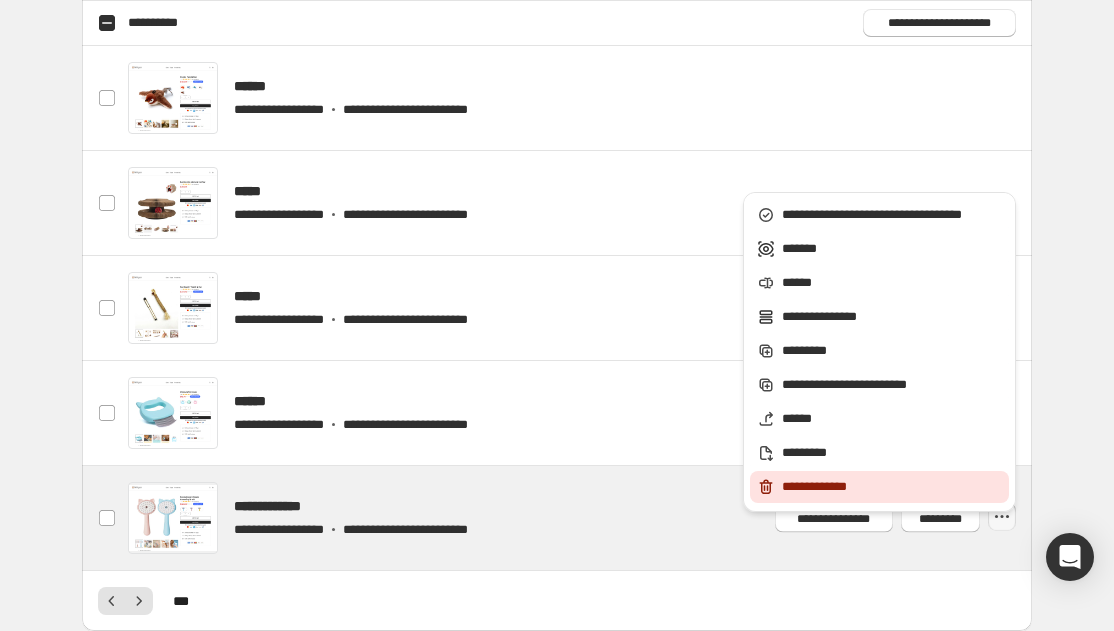 click on "**********" at bounding box center (892, 487) 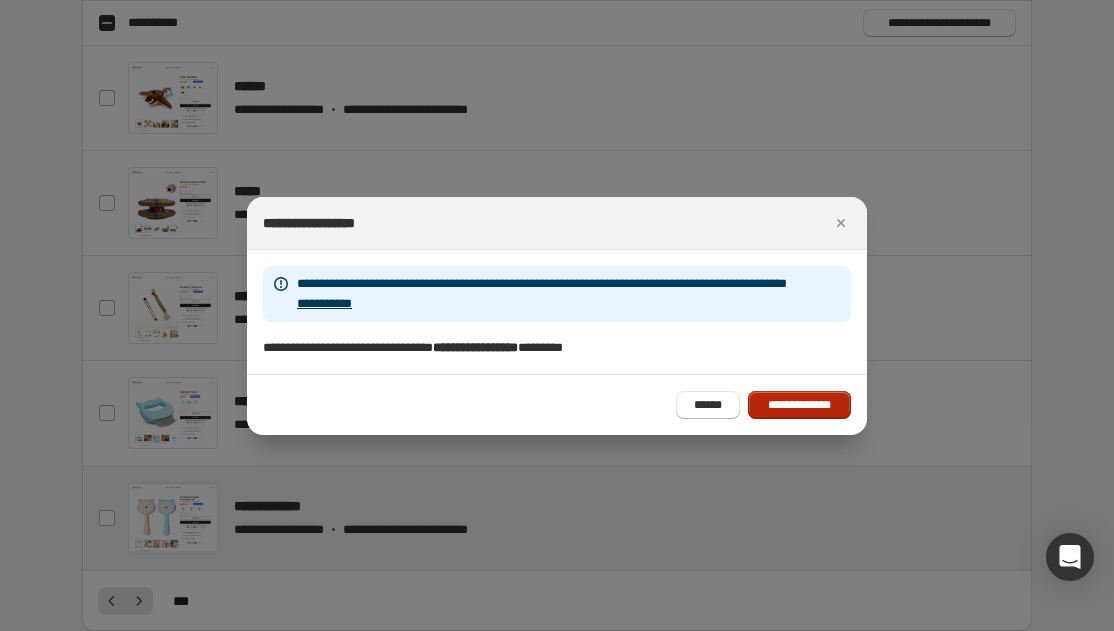 click on "**********" at bounding box center (799, 405) 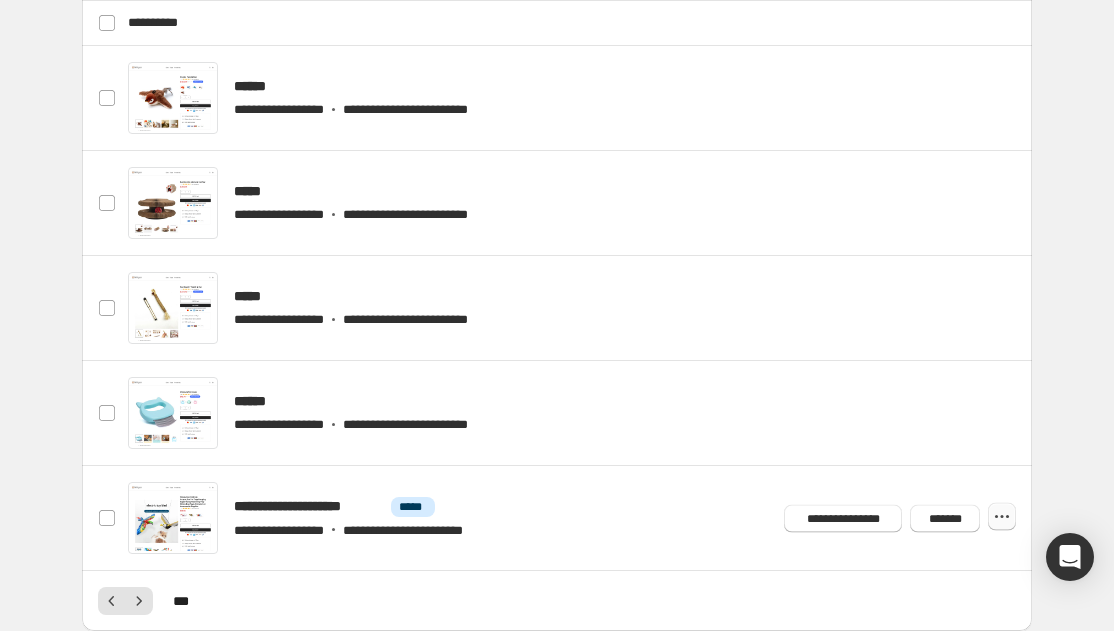 click 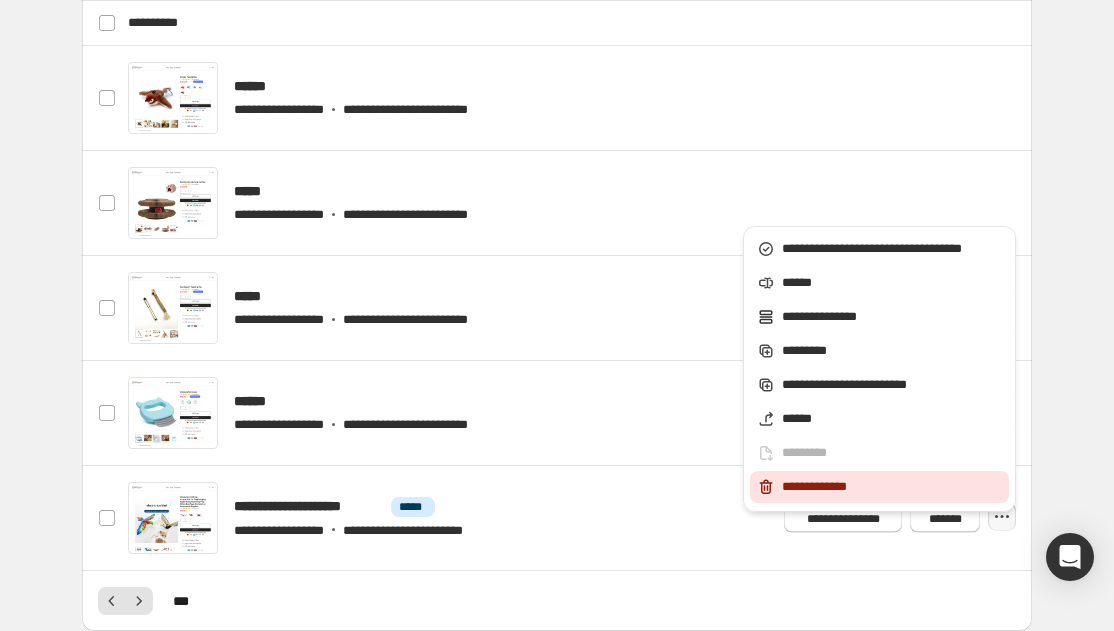 click on "**********" at bounding box center (892, 487) 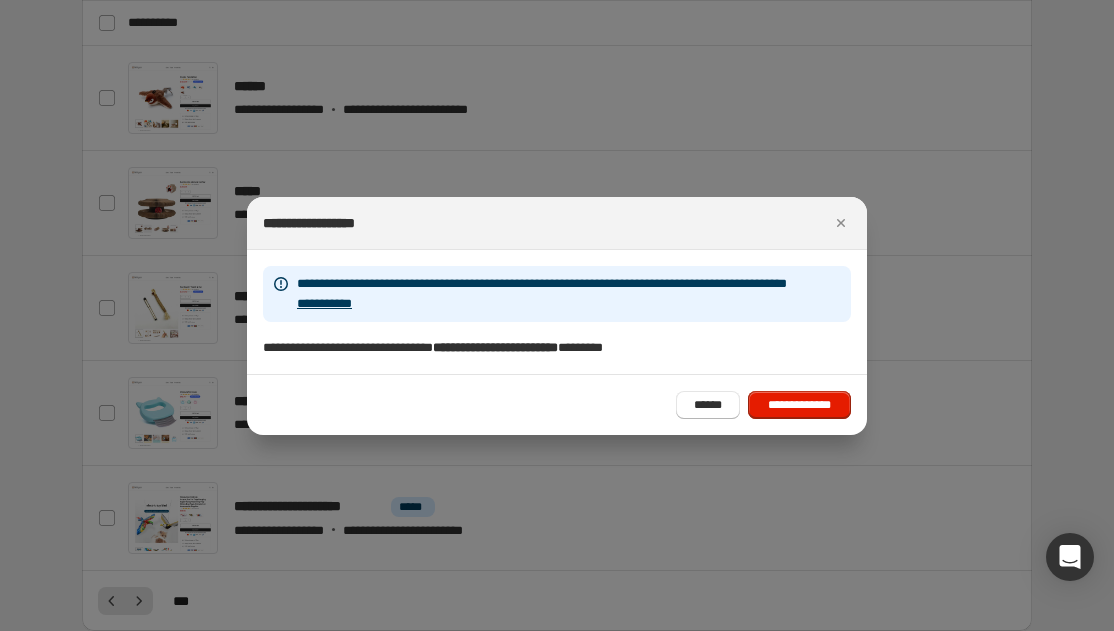 click on "**********" at bounding box center [557, 404] 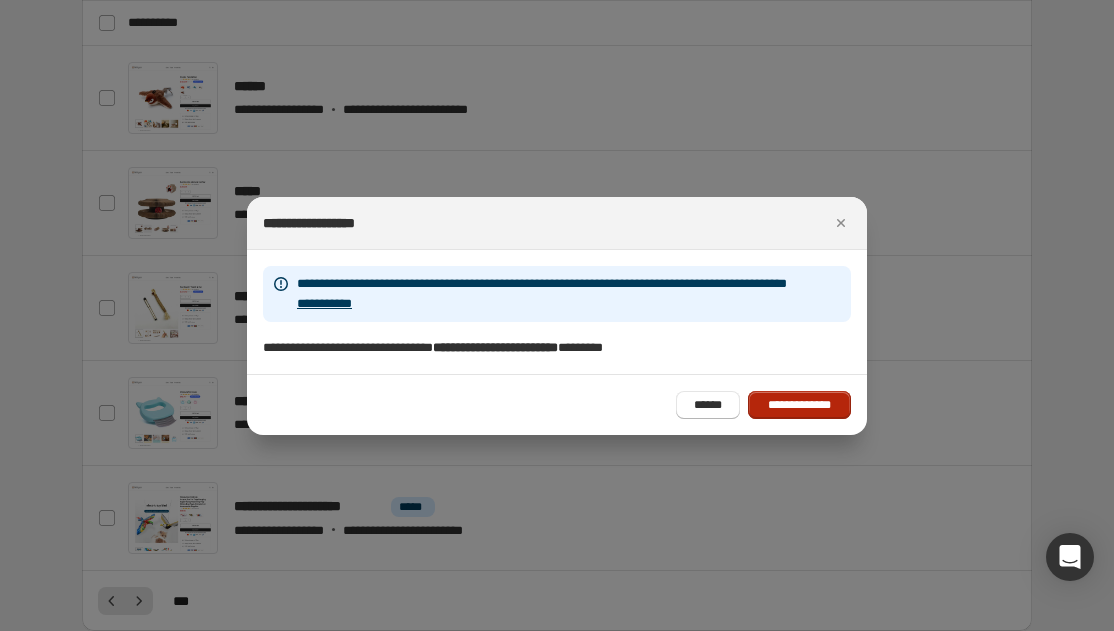 click on "**********" at bounding box center (799, 405) 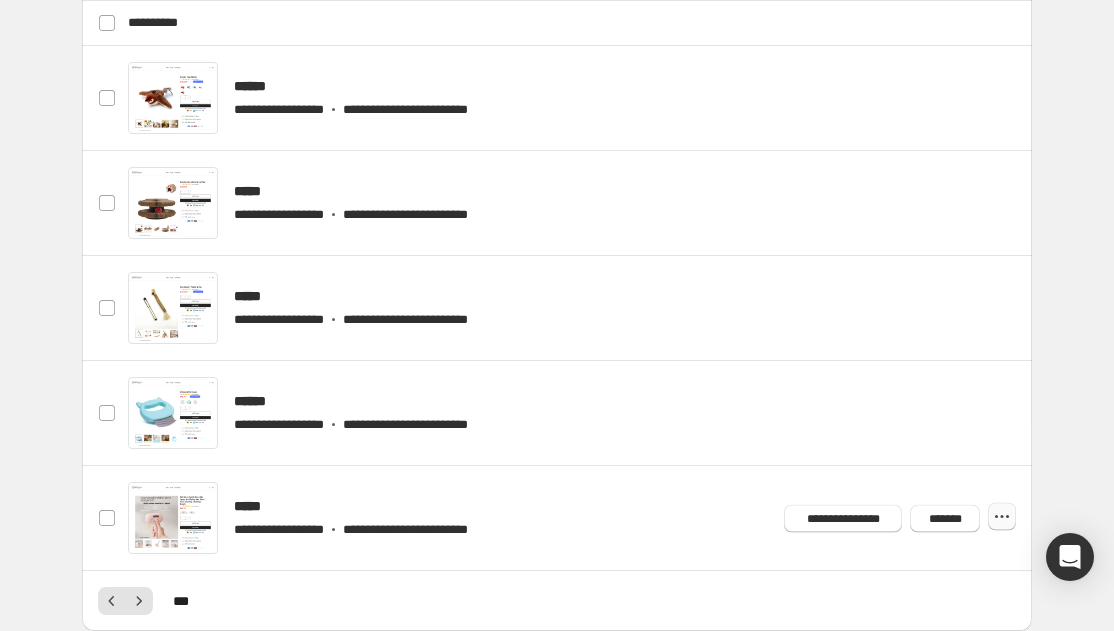 click 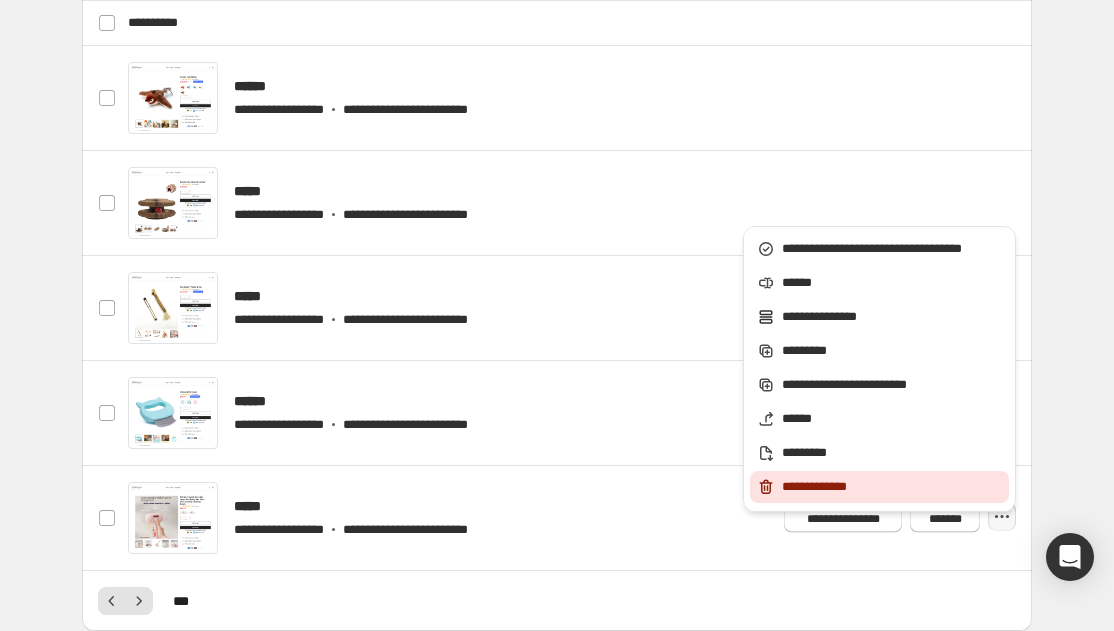 click on "**********" at bounding box center [892, 487] 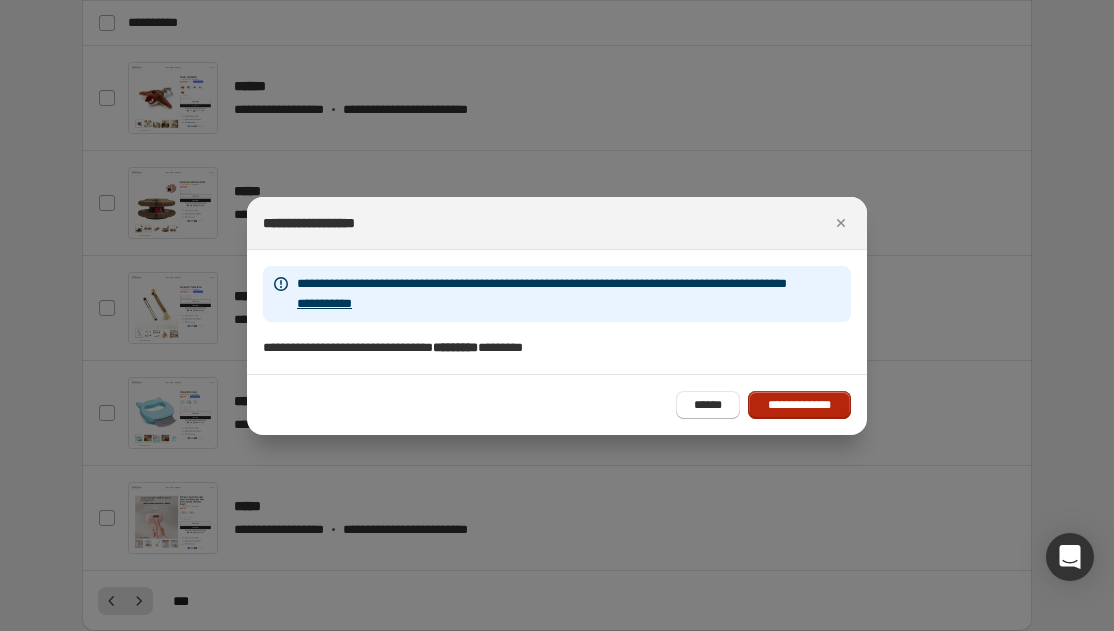 click on "**********" at bounding box center [799, 405] 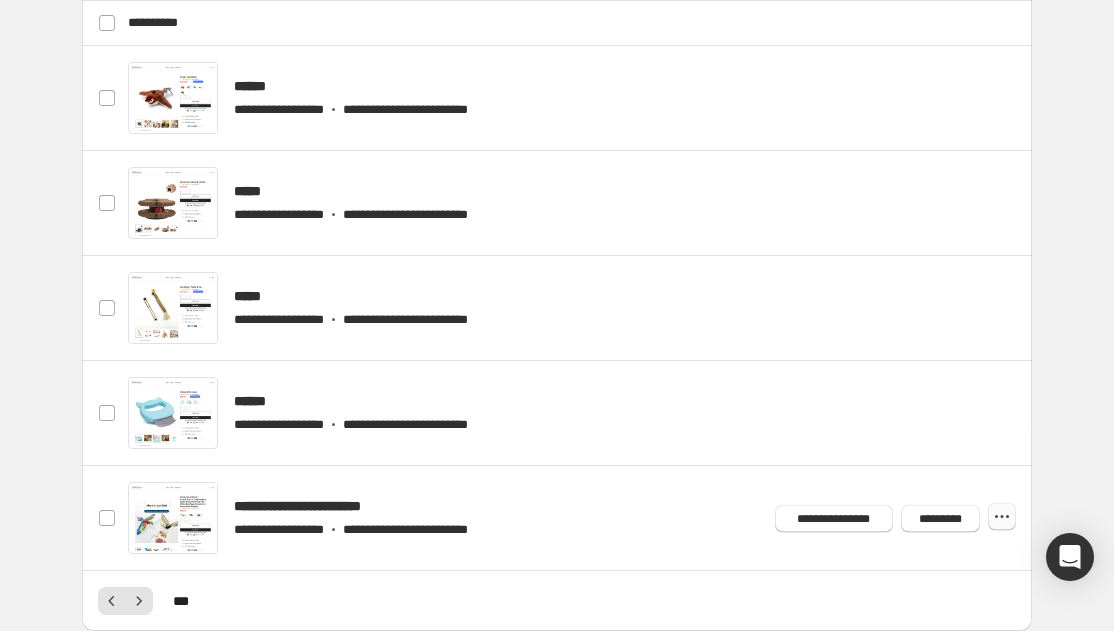 click 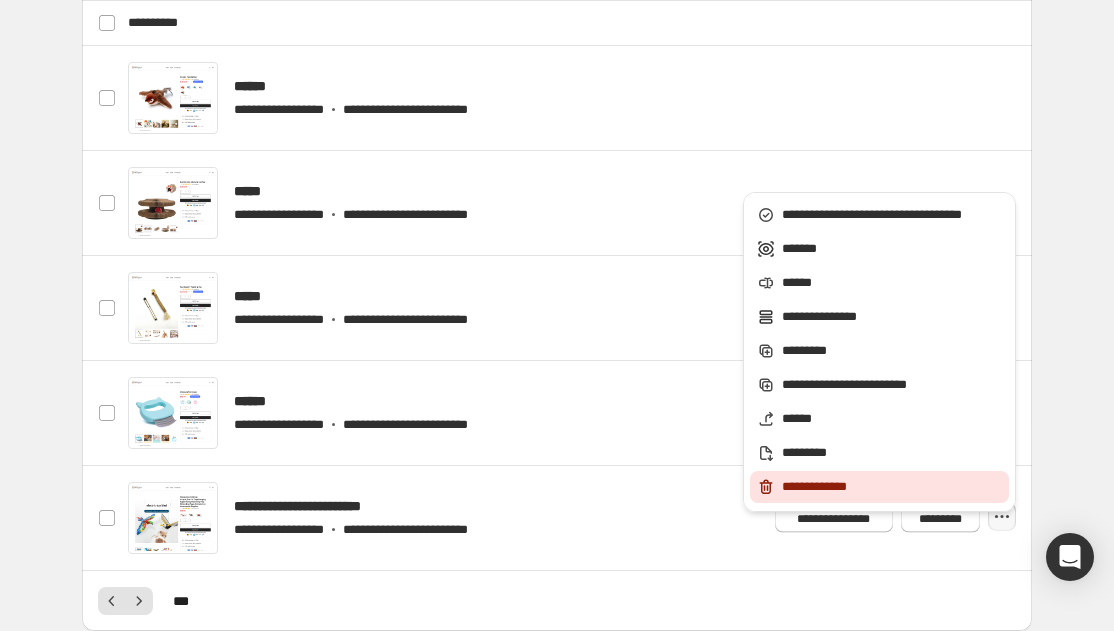 click on "**********" at bounding box center (892, 487) 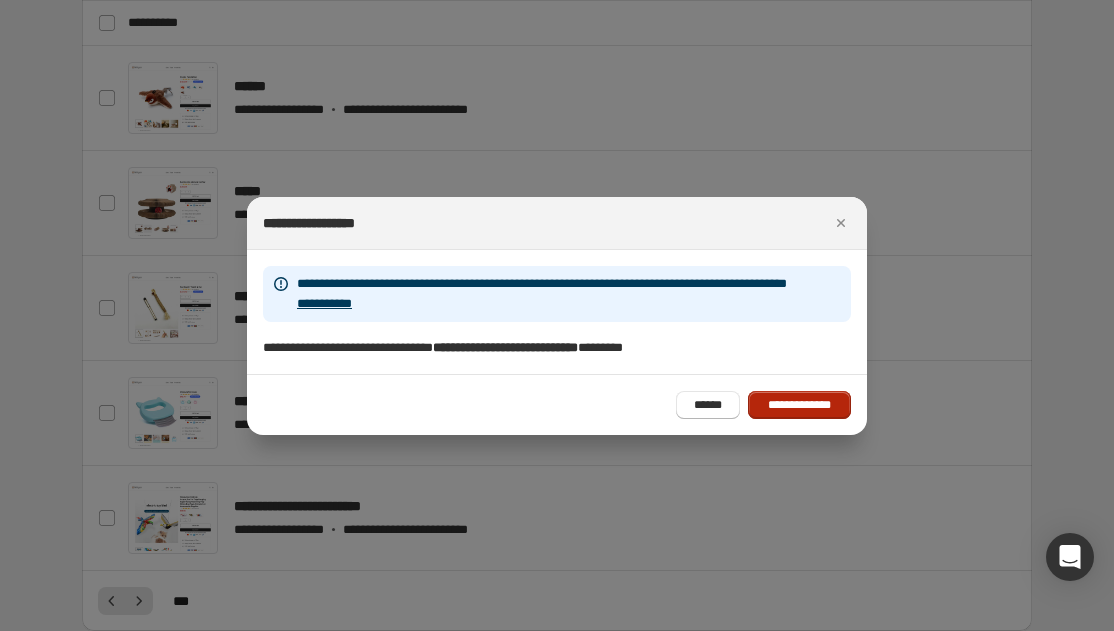 click on "**********" at bounding box center [799, 405] 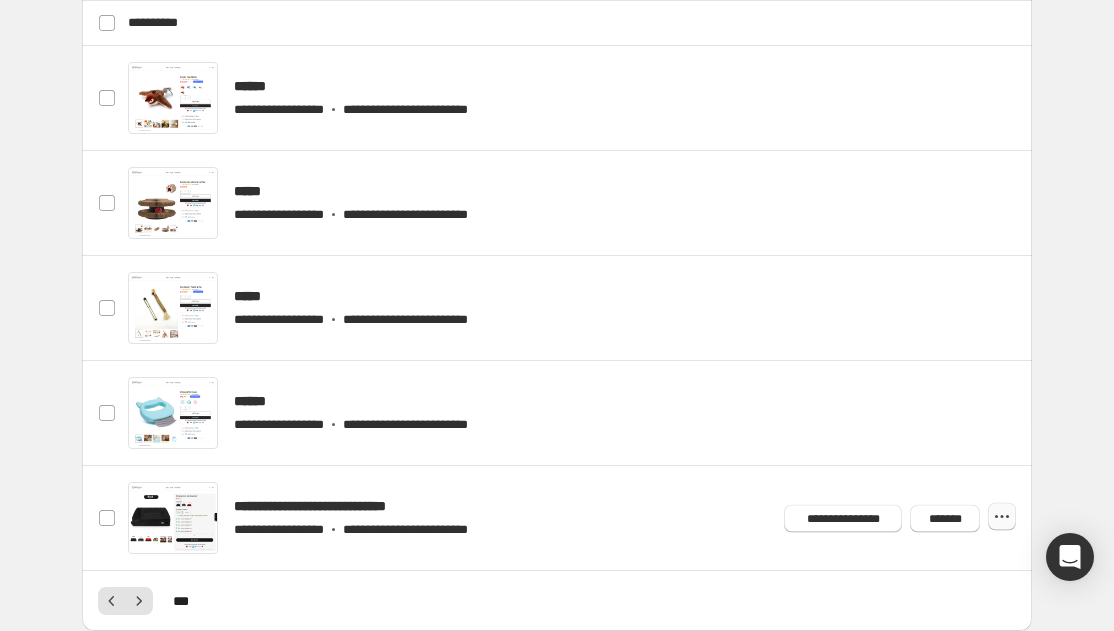 click 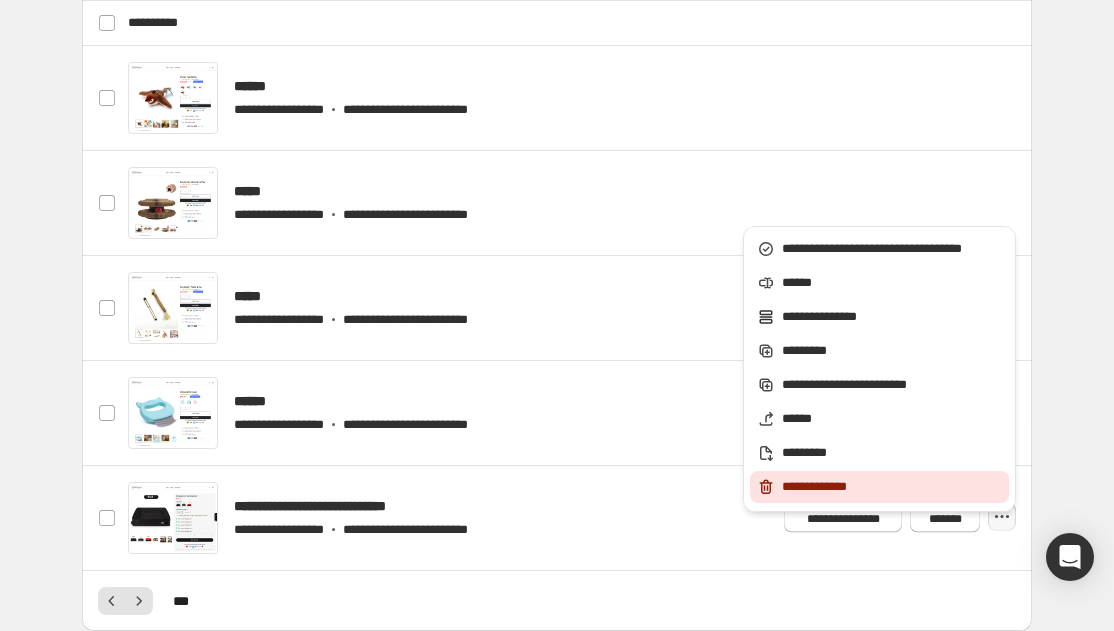 click on "**********" at bounding box center (892, 487) 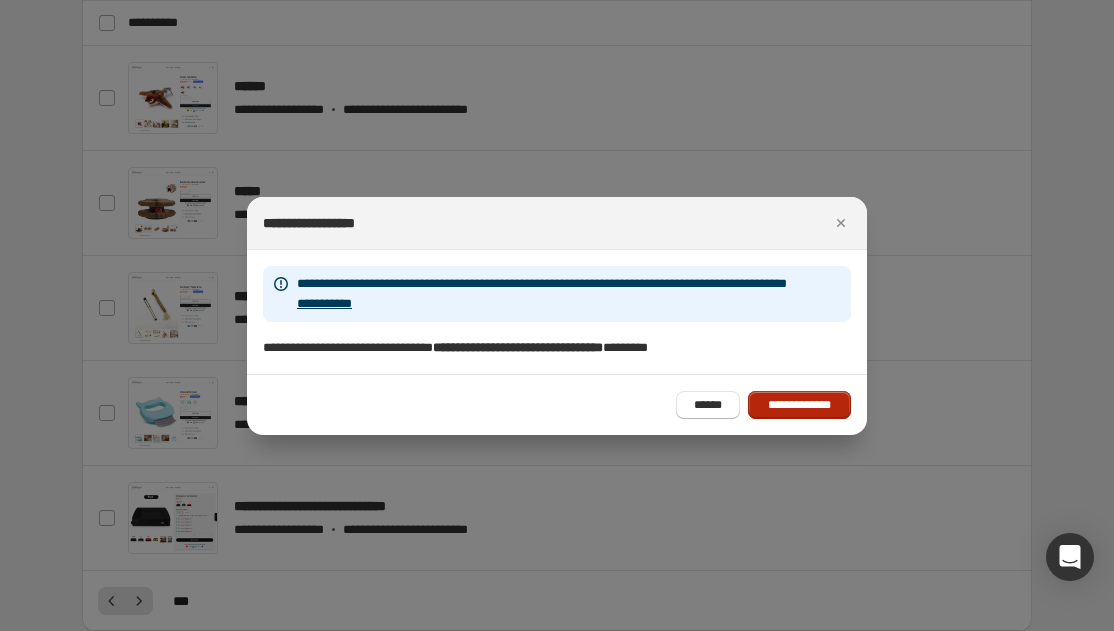 click on "**********" at bounding box center [799, 405] 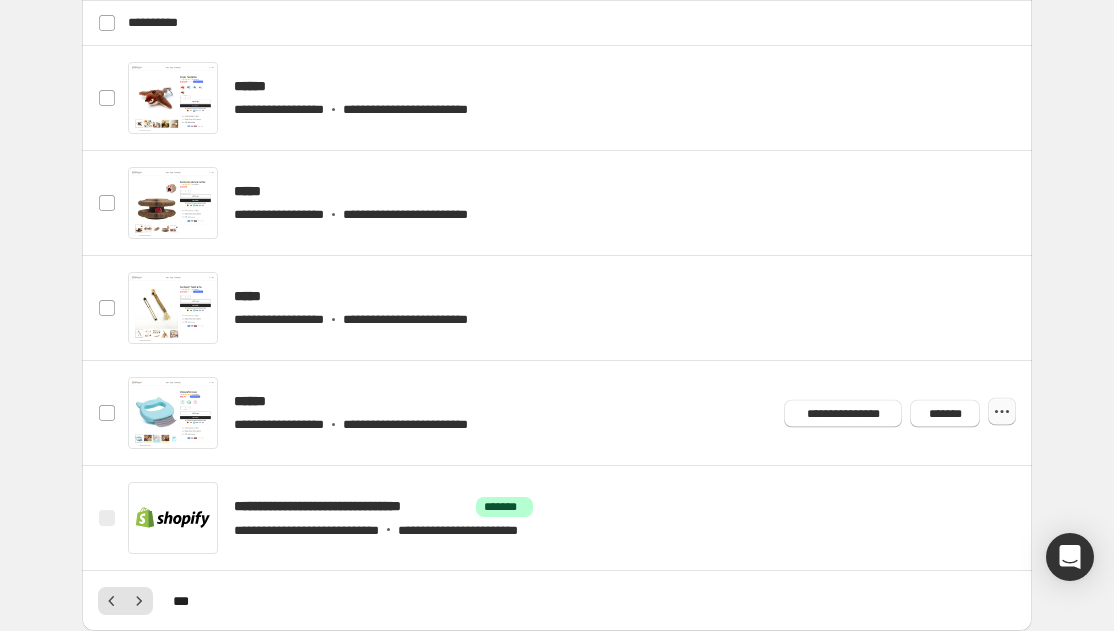 click 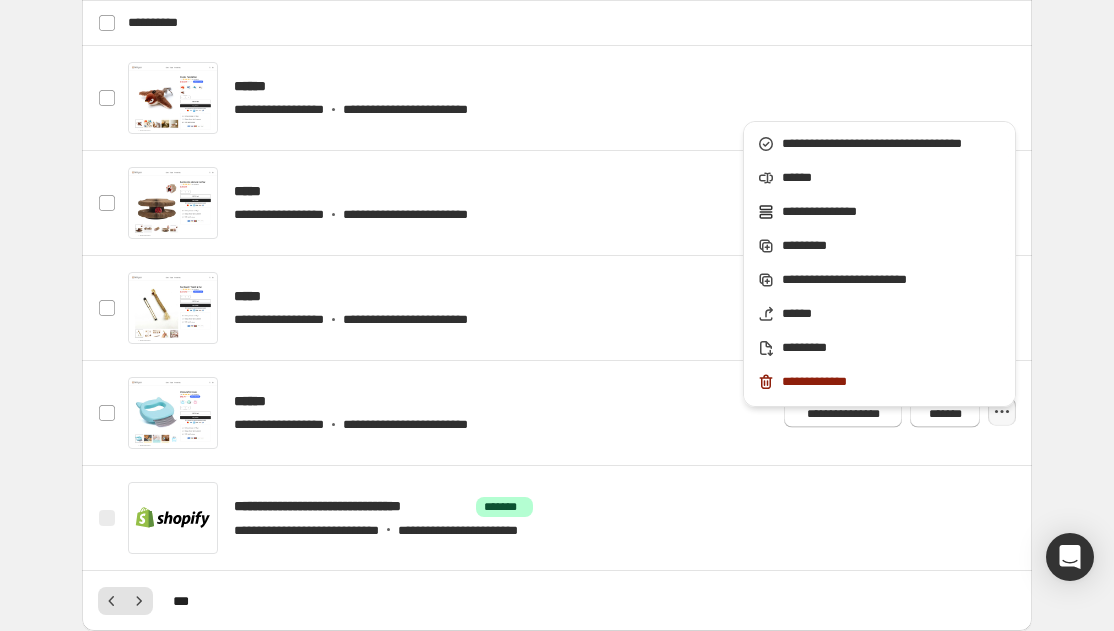 click on "**********" at bounding box center [879, 263] 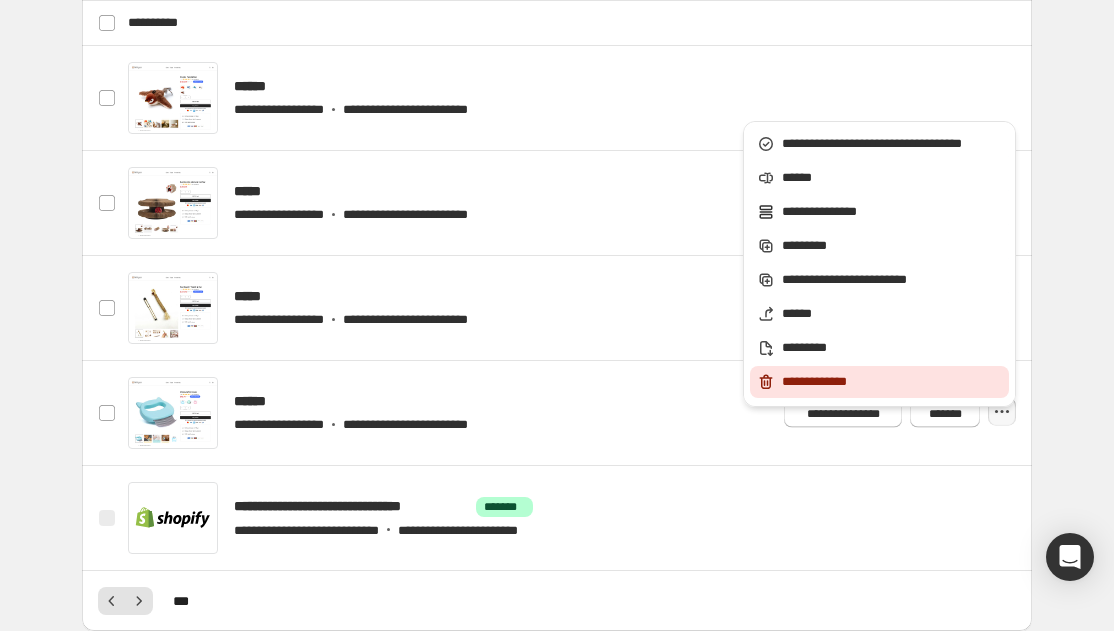 click on "**********" at bounding box center (892, 382) 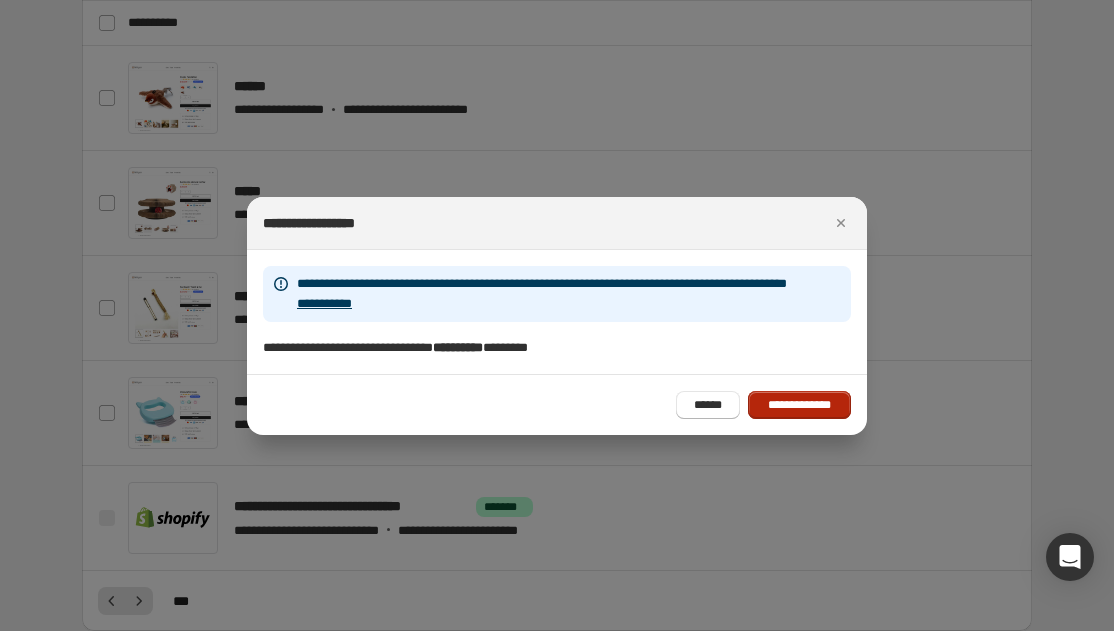 click on "**********" at bounding box center [799, 405] 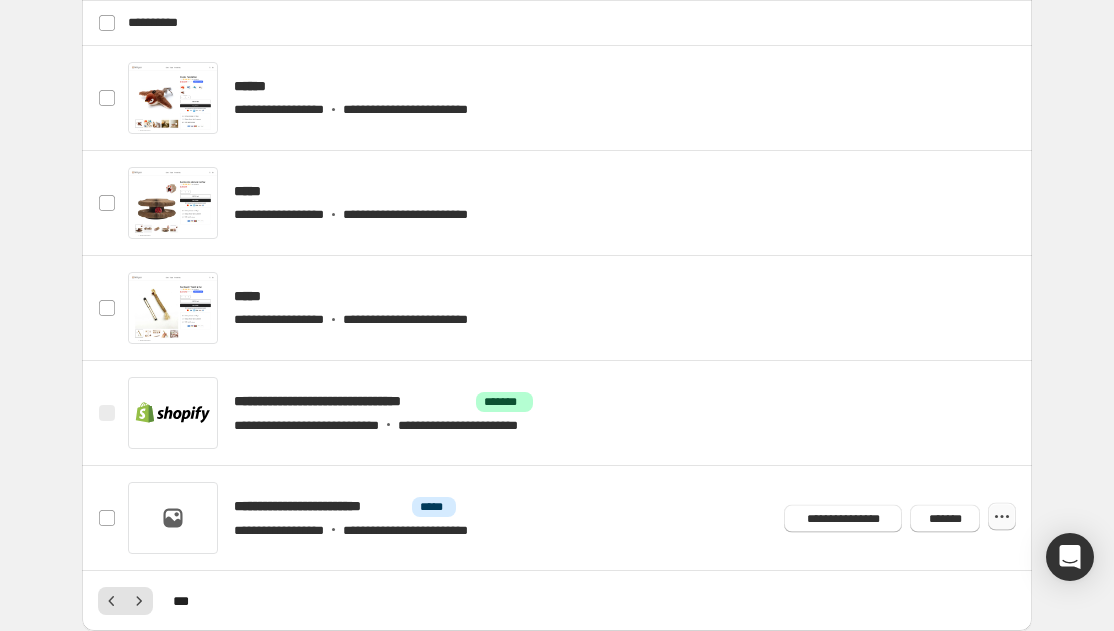 click 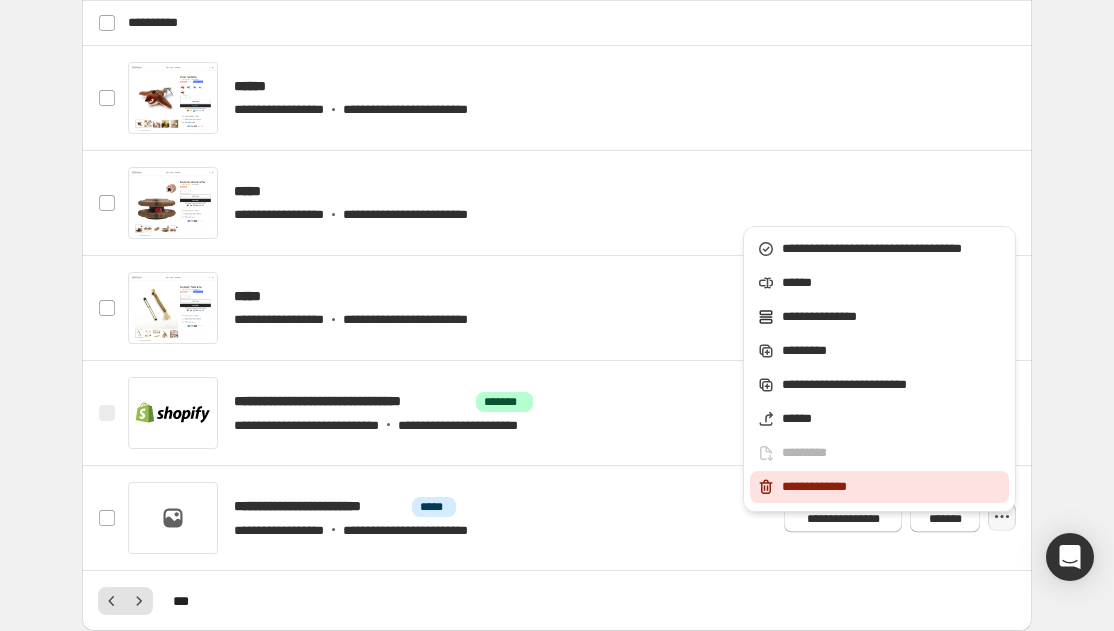 click on "**********" at bounding box center [892, 487] 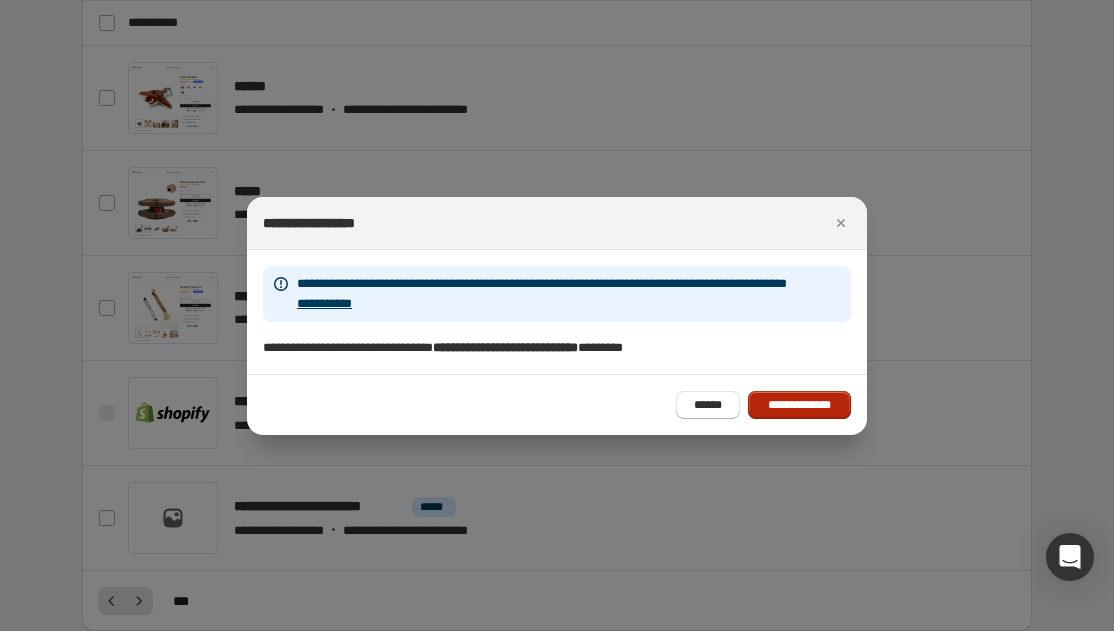 click on "**********" at bounding box center [799, 405] 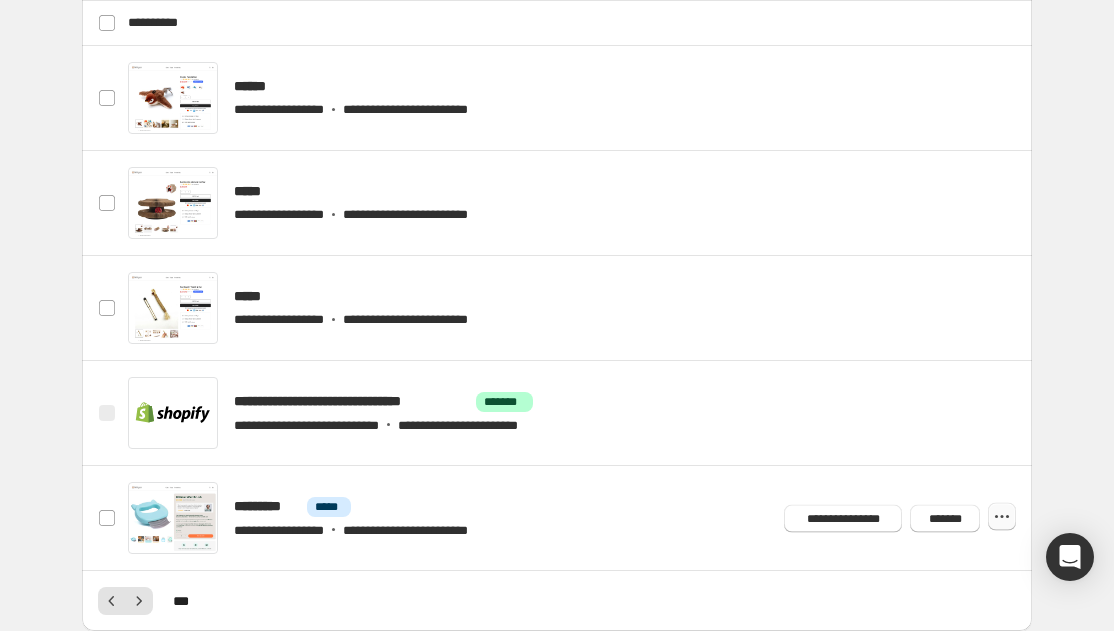 click 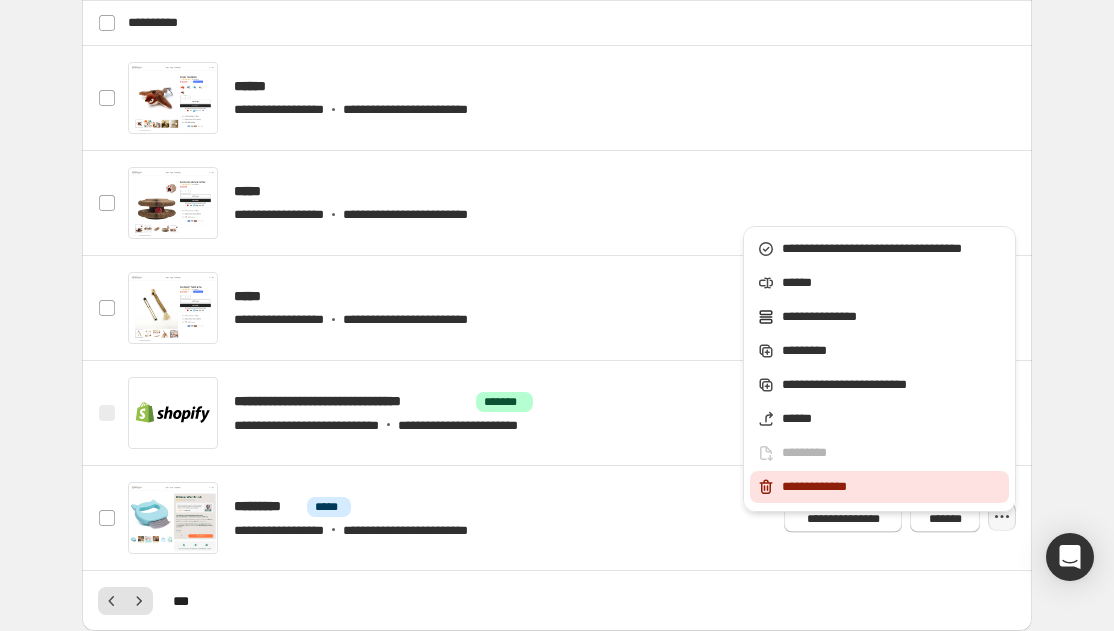 click on "**********" at bounding box center [892, 487] 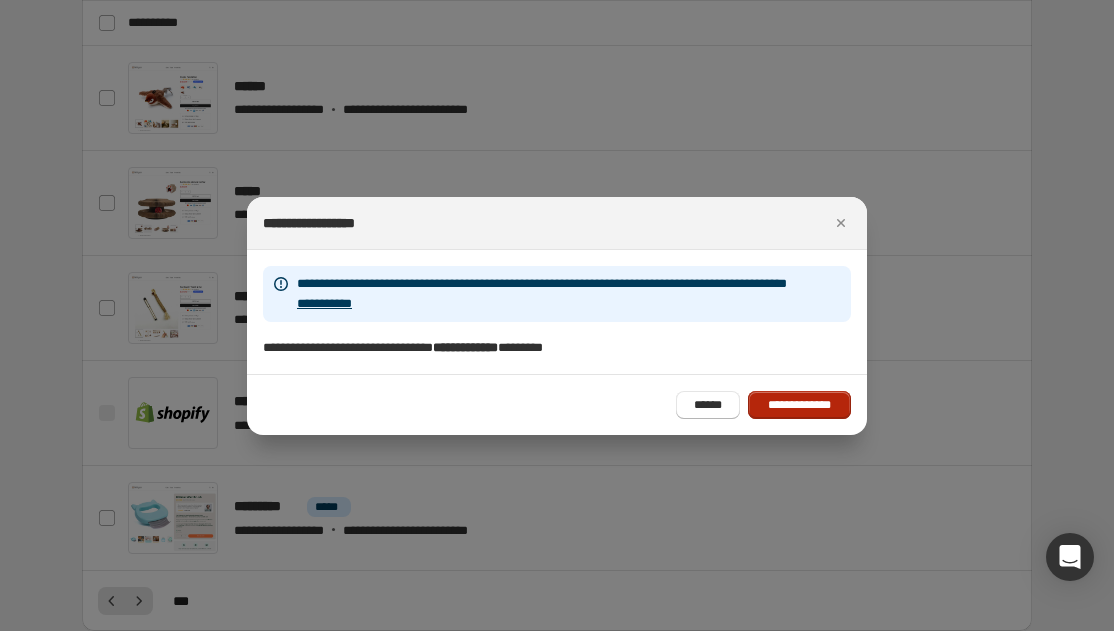 click on "**********" at bounding box center (799, 405) 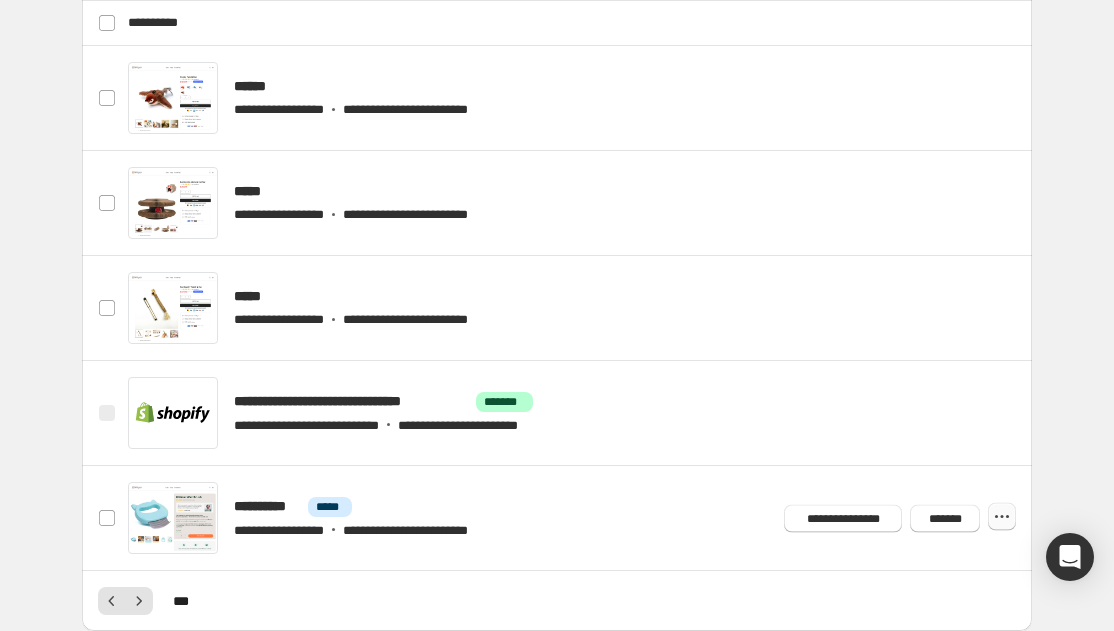 click 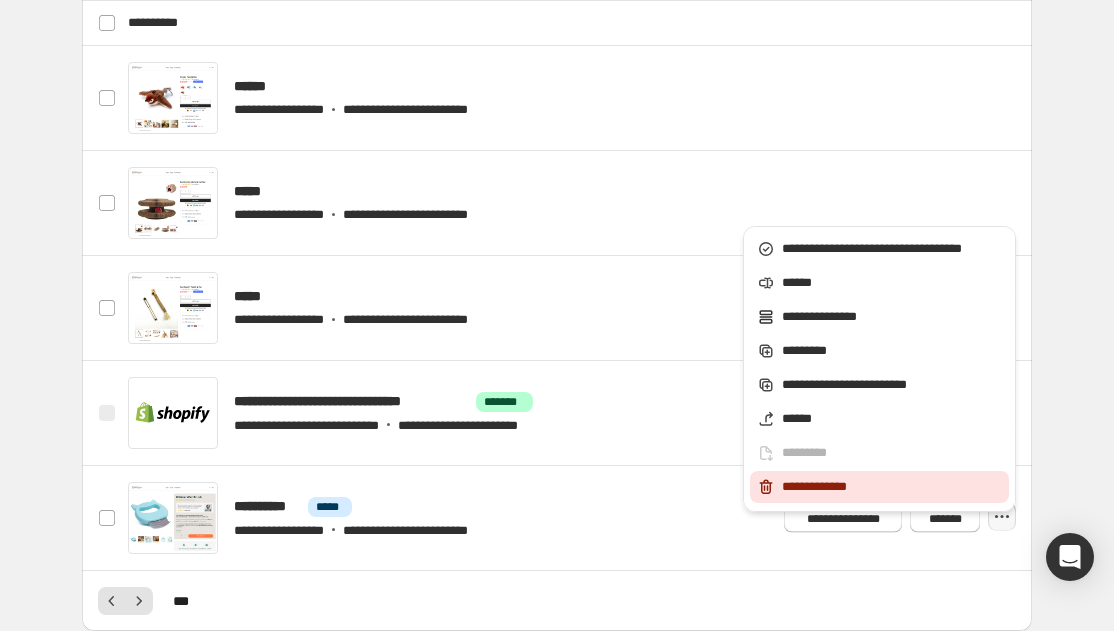 click on "**********" at bounding box center [879, 487] 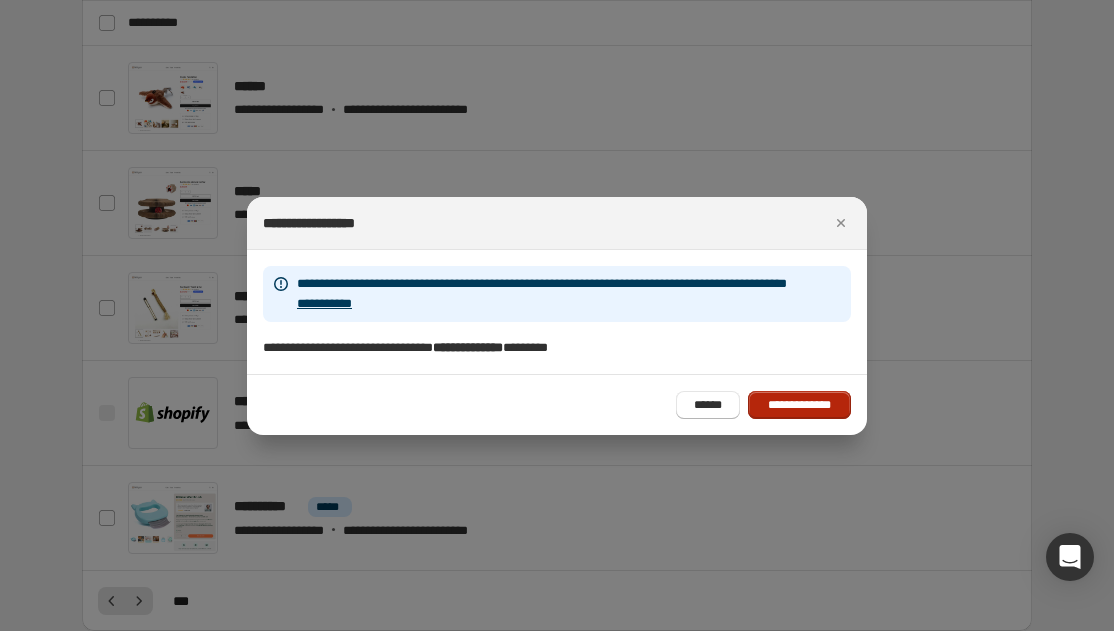 click on "**********" at bounding box center [799, 405] 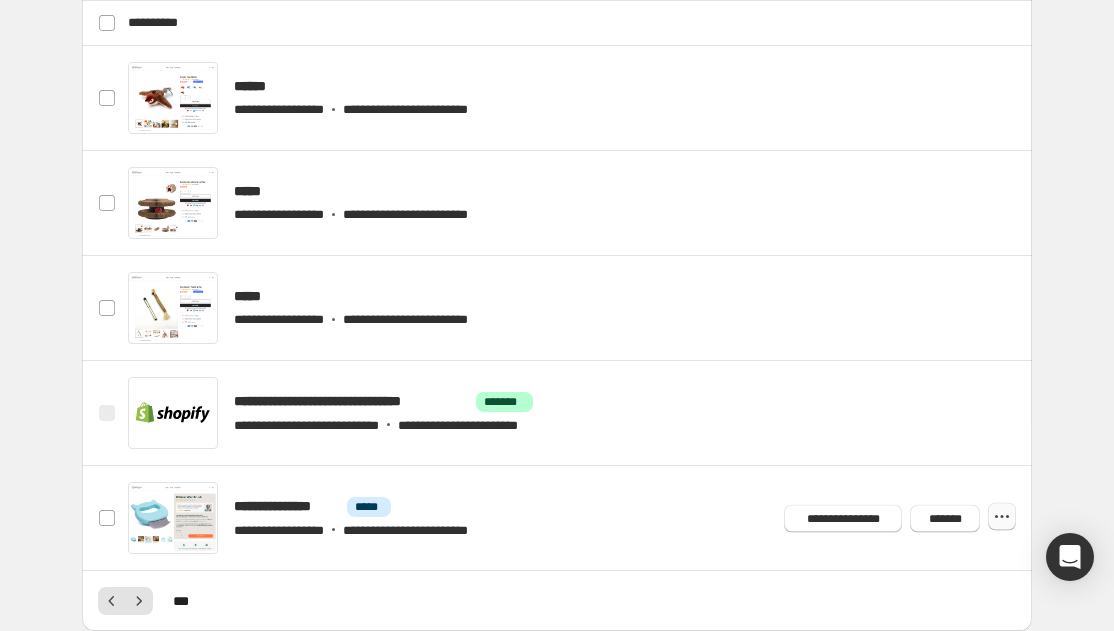 click 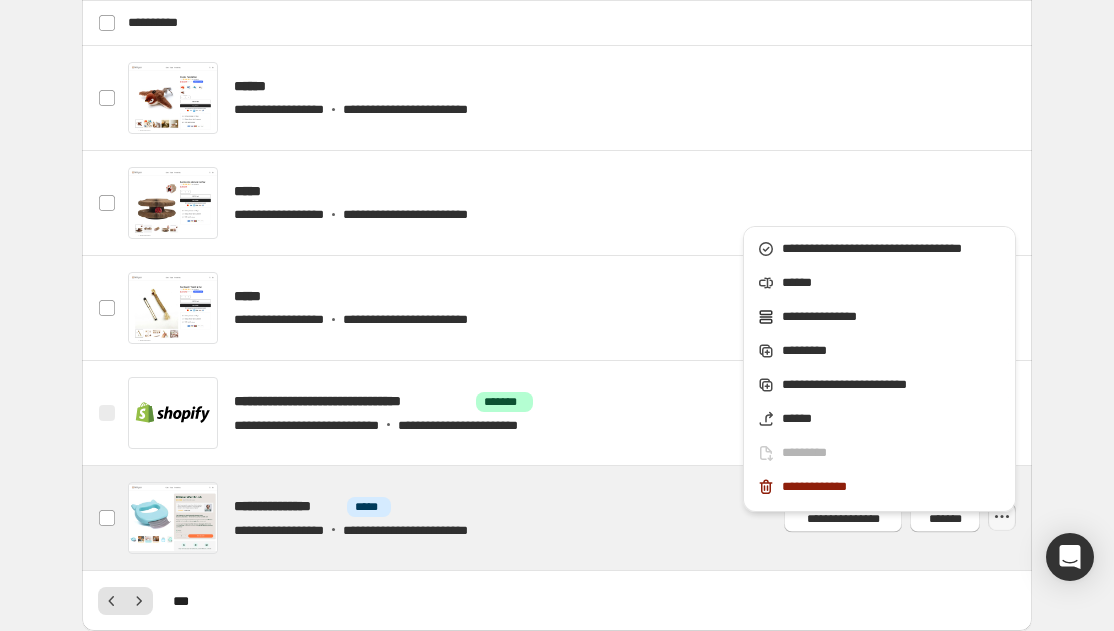 click at bounding box center [581, 518] 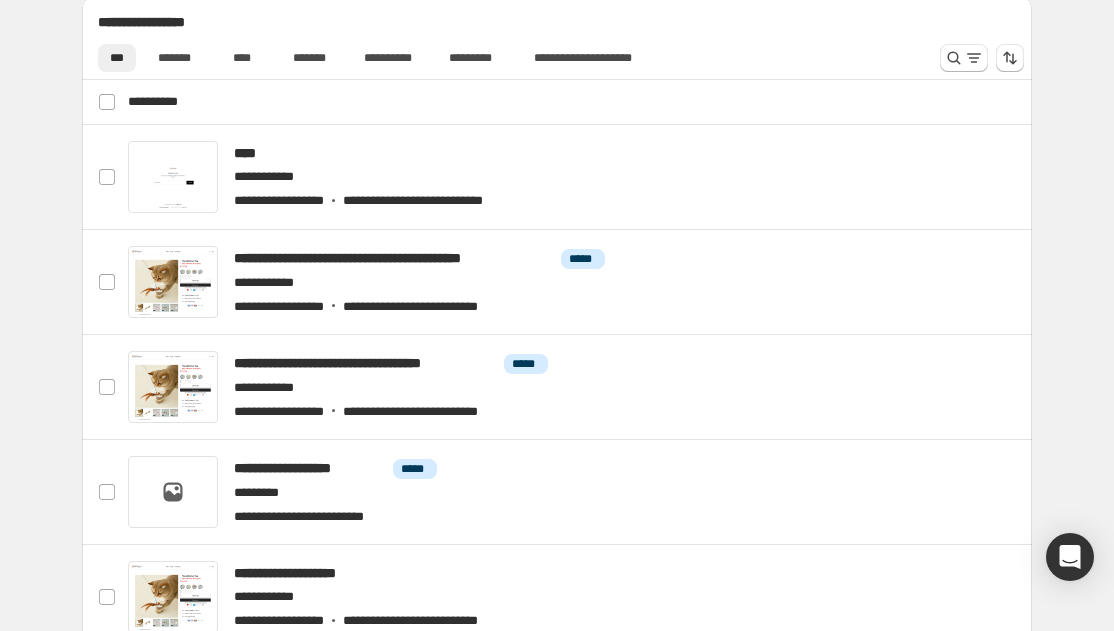 scroll, scrollTop: 1003, scrollLeft: 0, axis: vertical 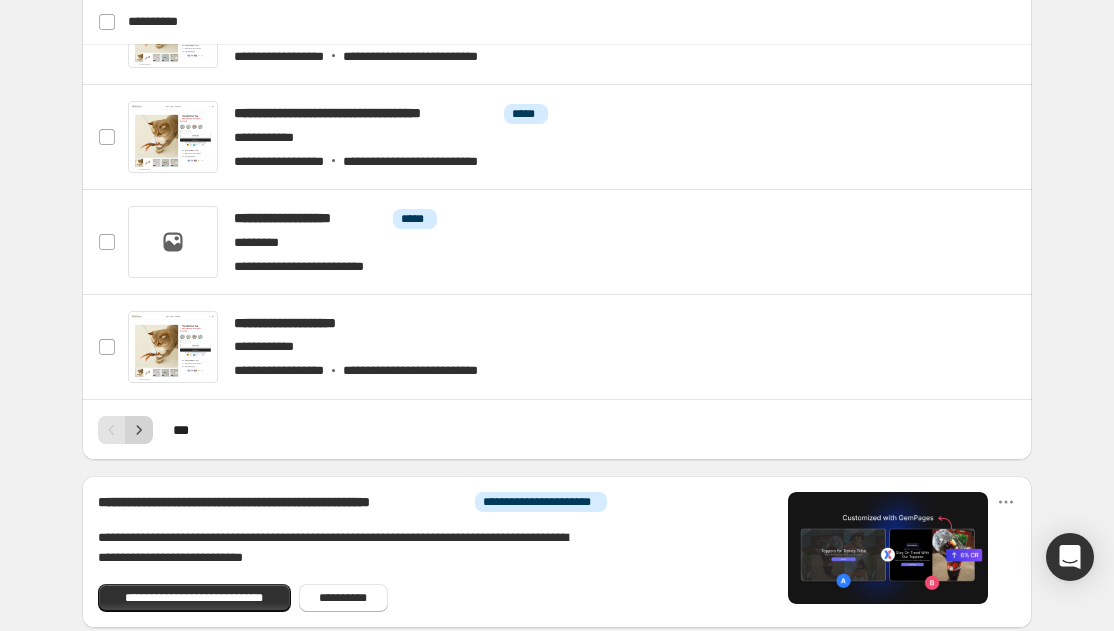 click 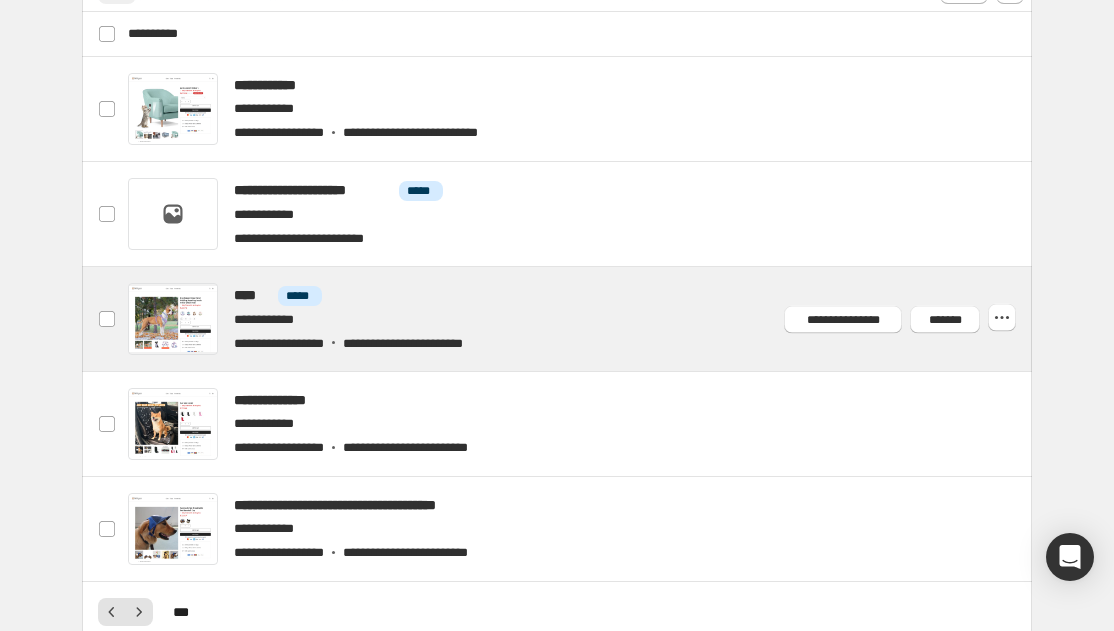 scroll, scrollTop: 1029, scrollLeft: 0, axis: vertical 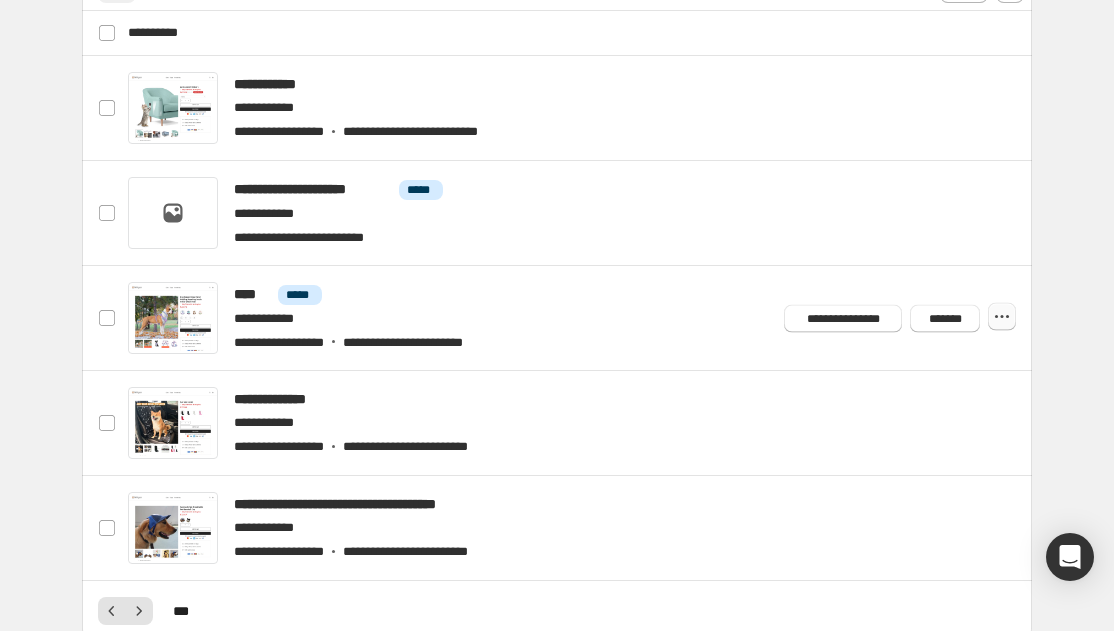 click 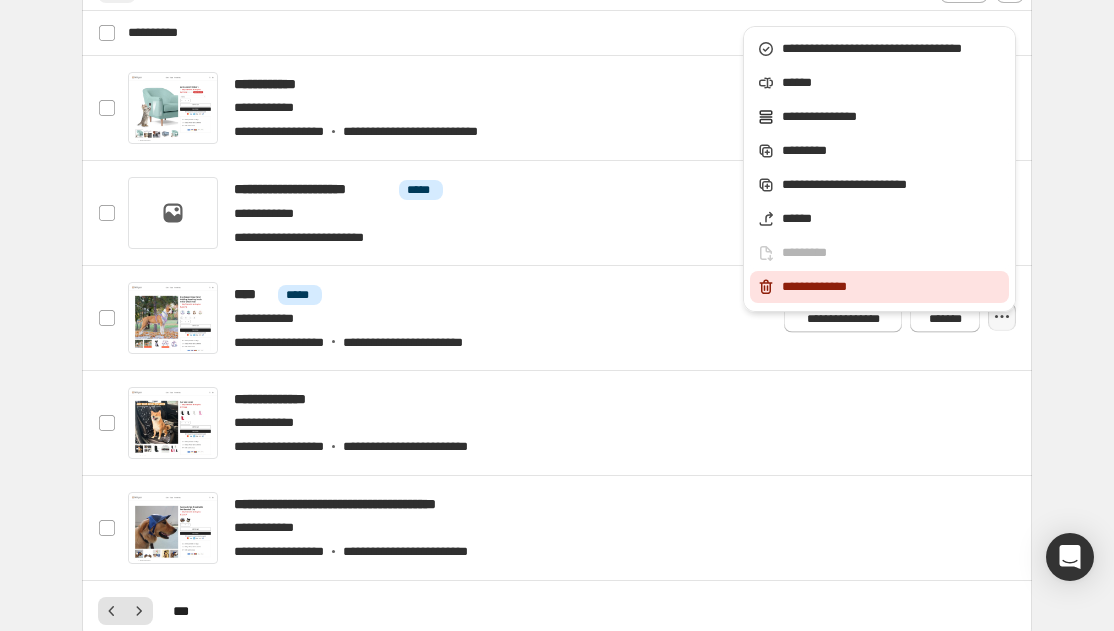click on "**********" at bounding box center (892, 287) 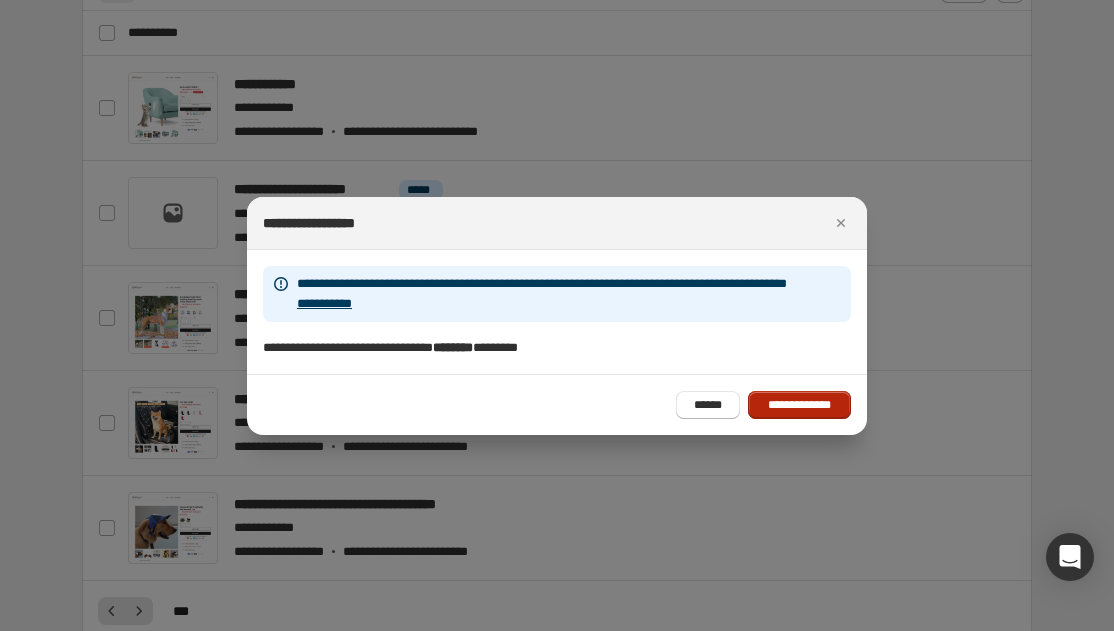 click on "**********" at bounding box center (799, 405) 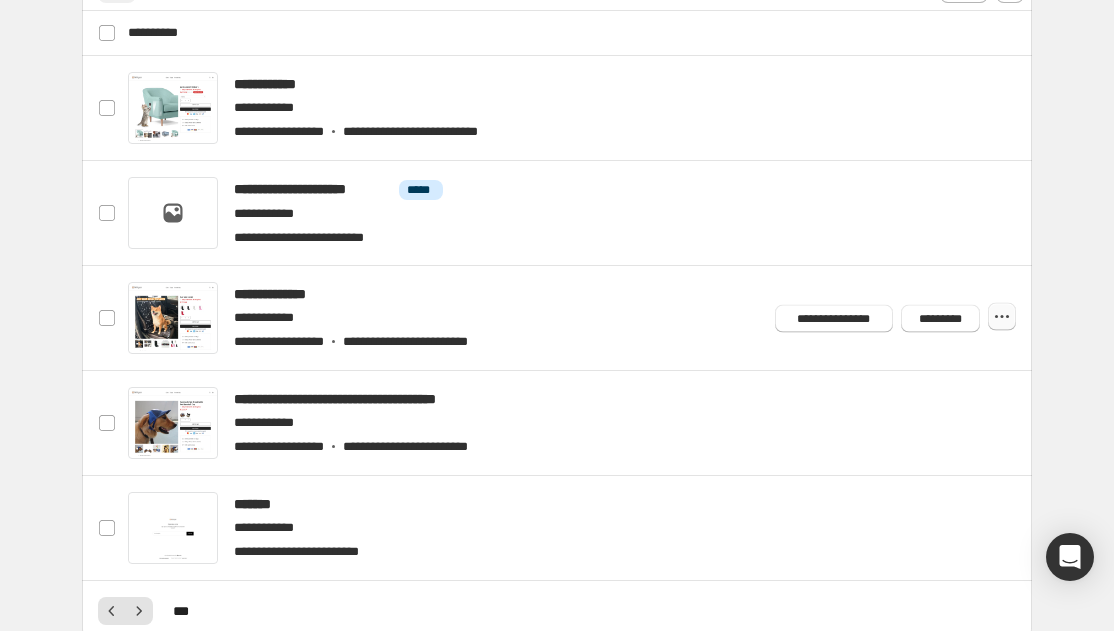 click 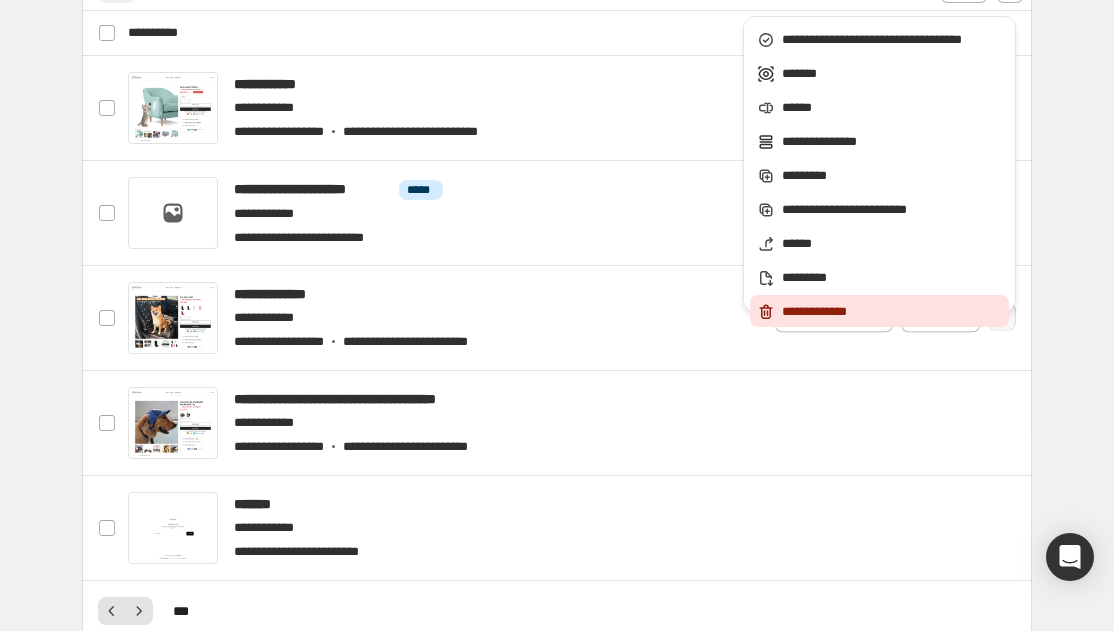 click on "**********" at bounding box center (892, 312) 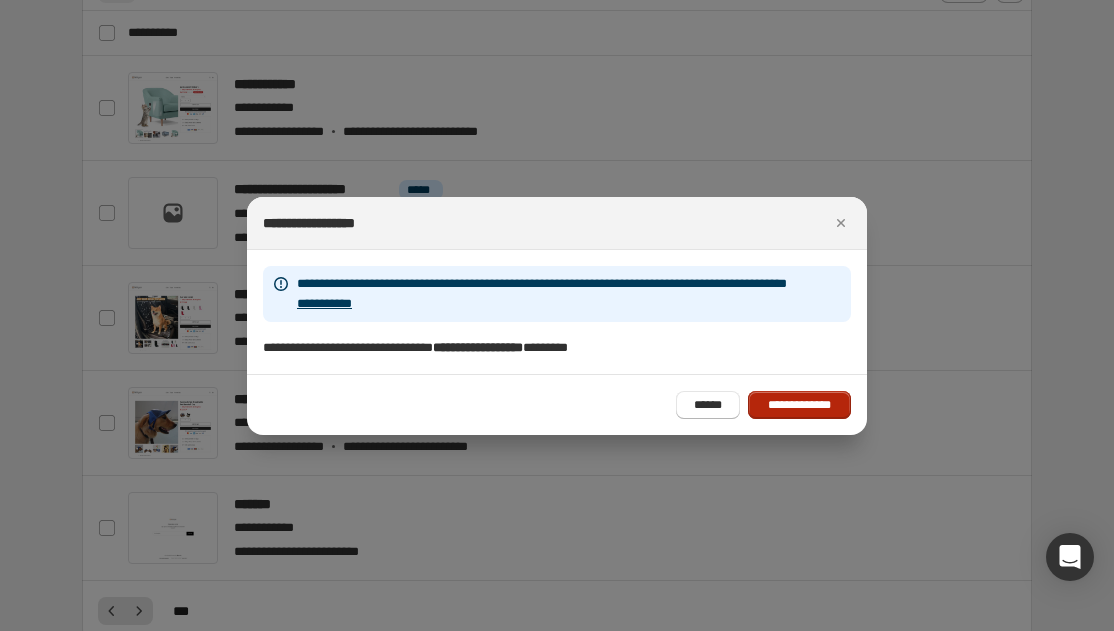 click on "**********" at bounding box center [799, 405] 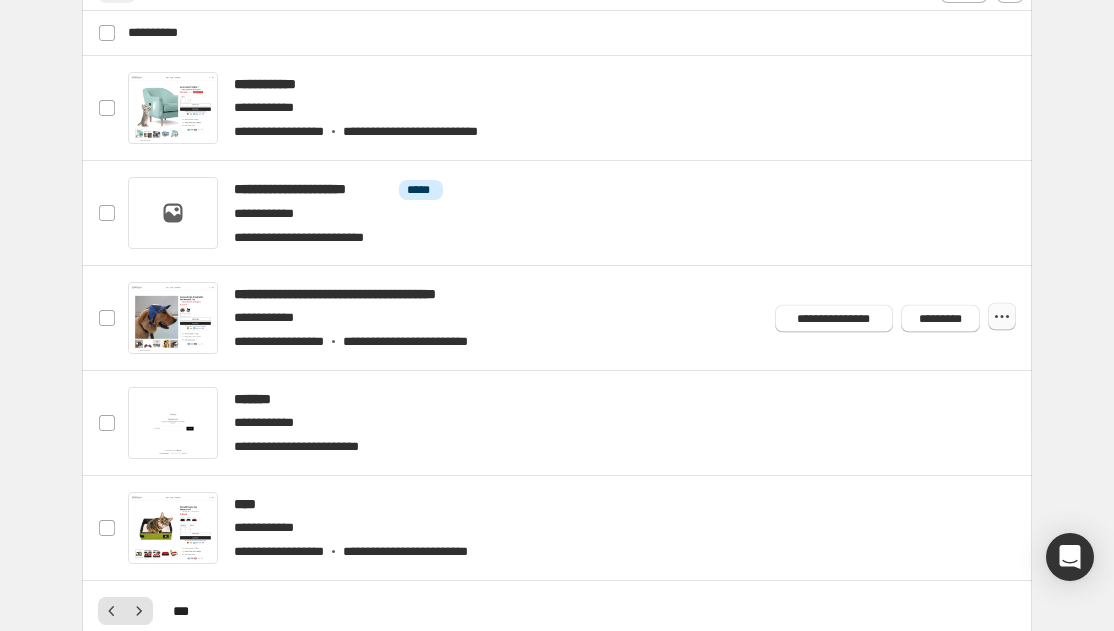 click 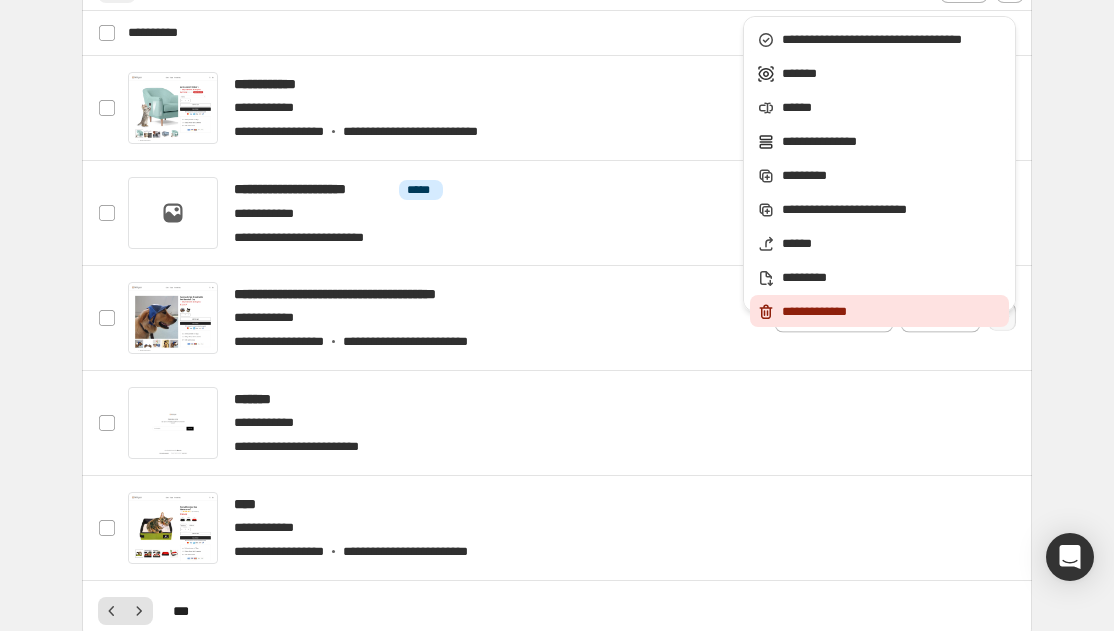 click on "**********" at bounding box center (892, 312) 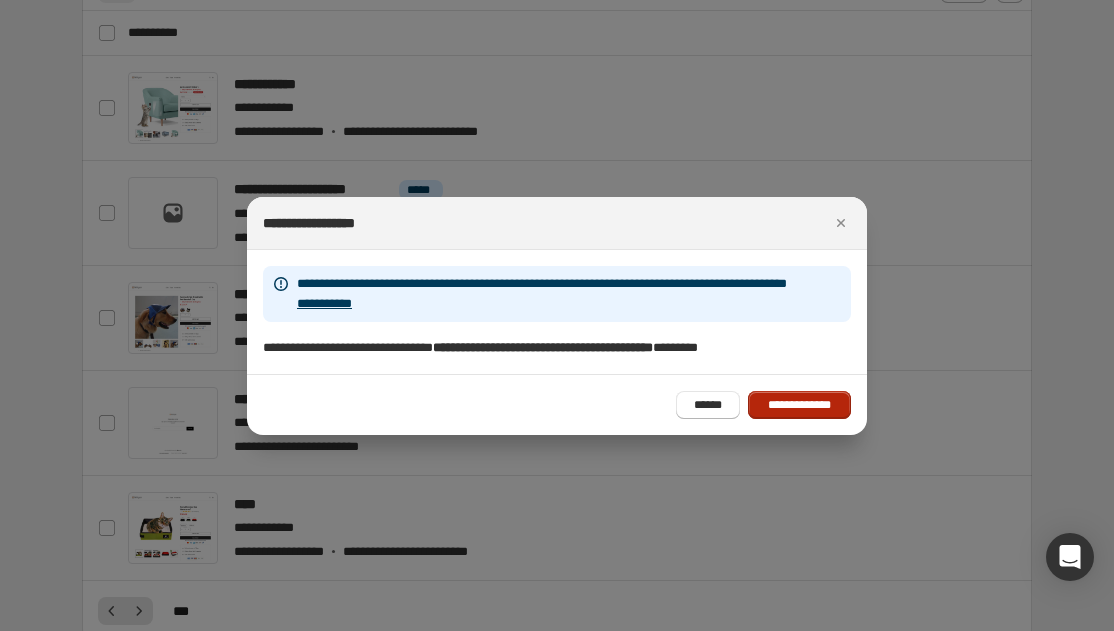 click on "**********" at bounding box center (799, 405) 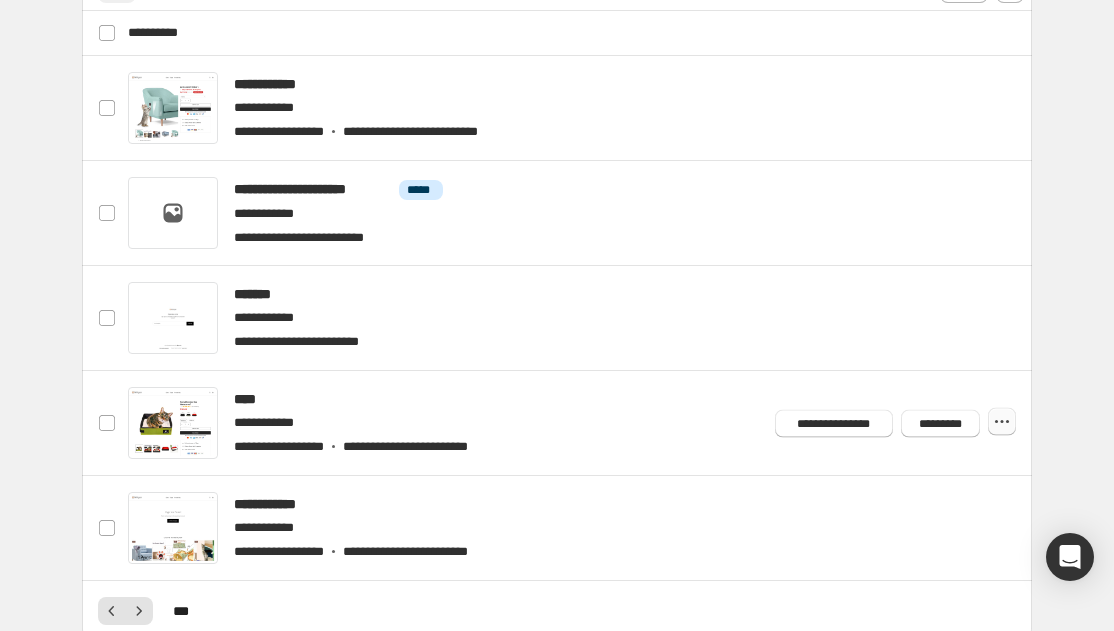 click 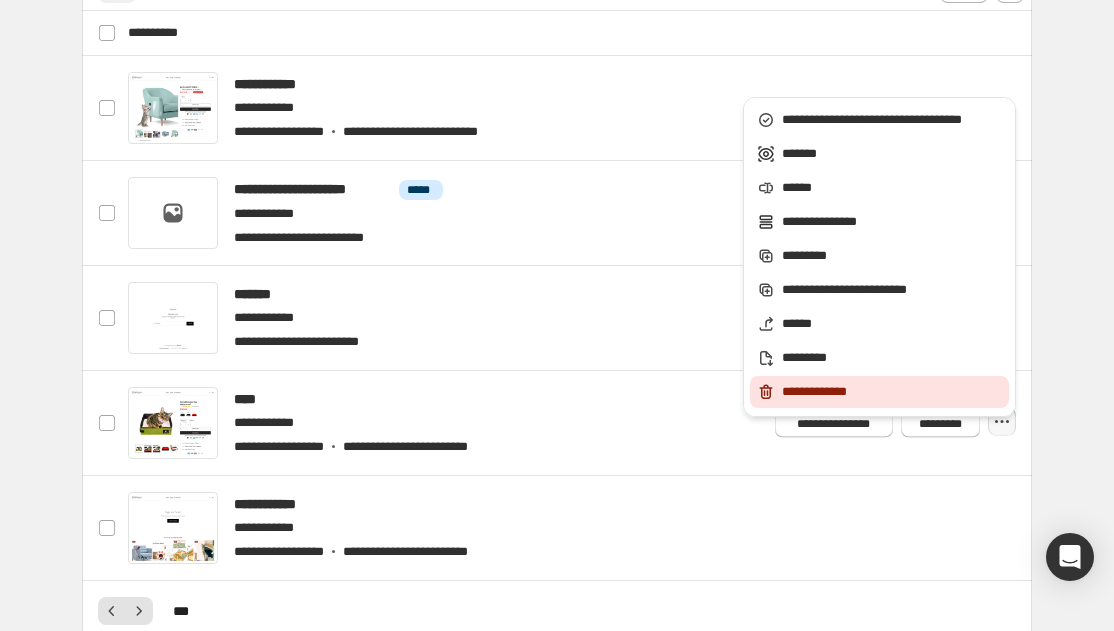 click on "**********" at bounding box center [879, 392] 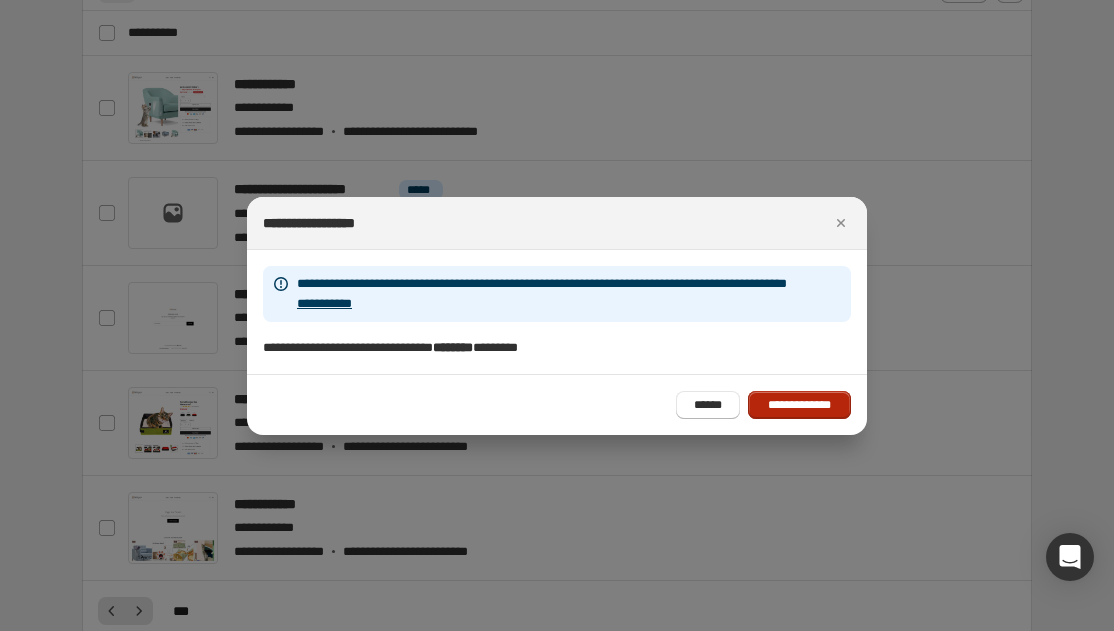 click on "**********" at bounding box center (799, 405) 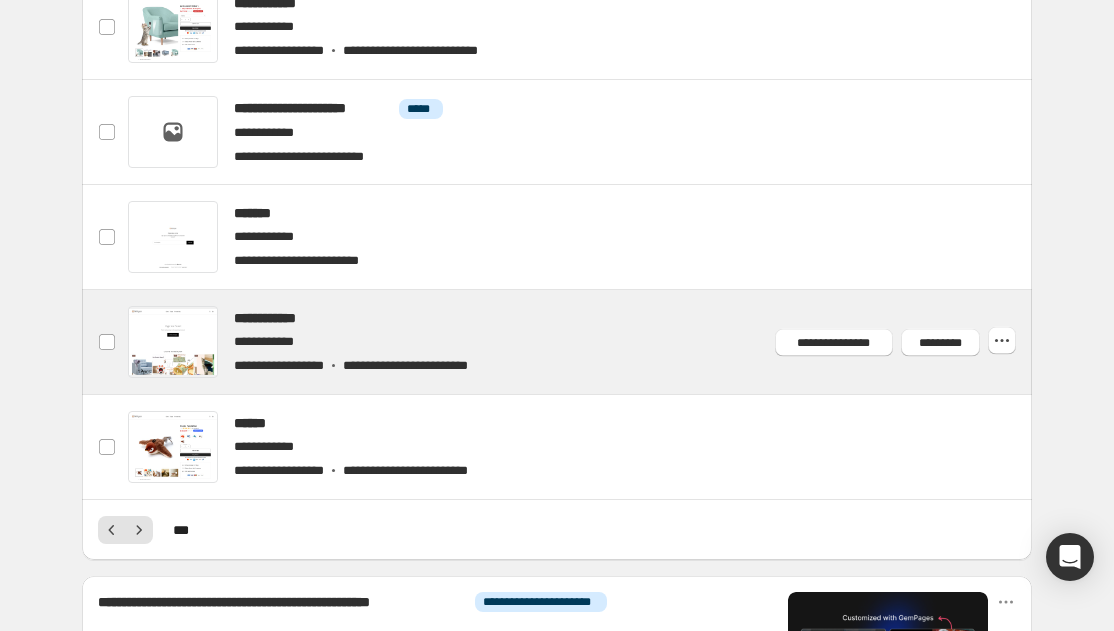 scroll, scrollTop: 1114, scrollLeft: 0, axis: vertical 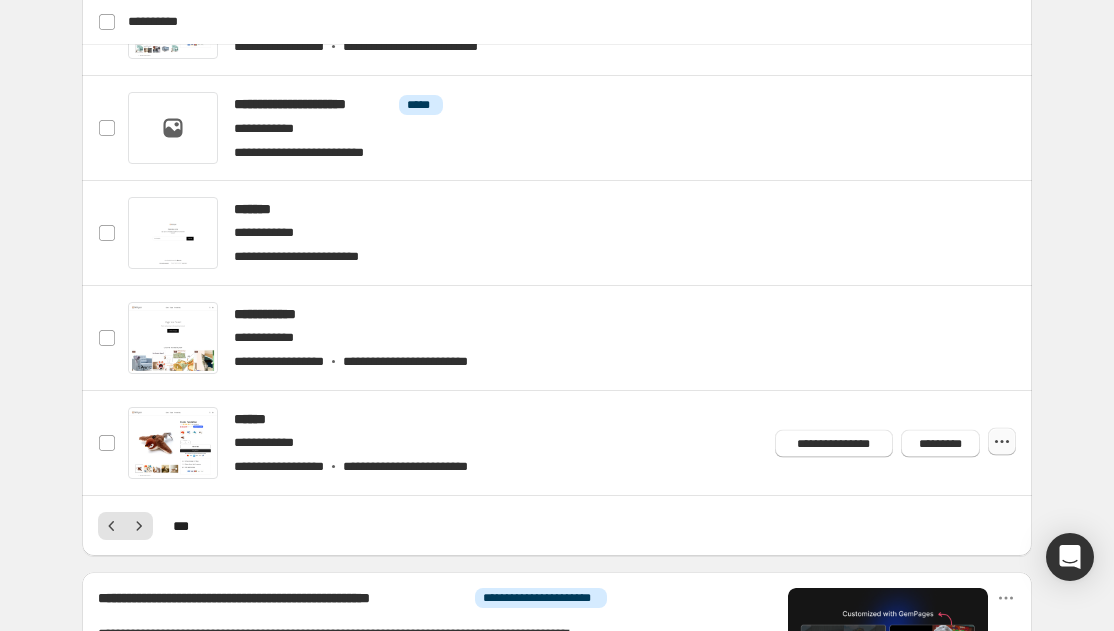 click 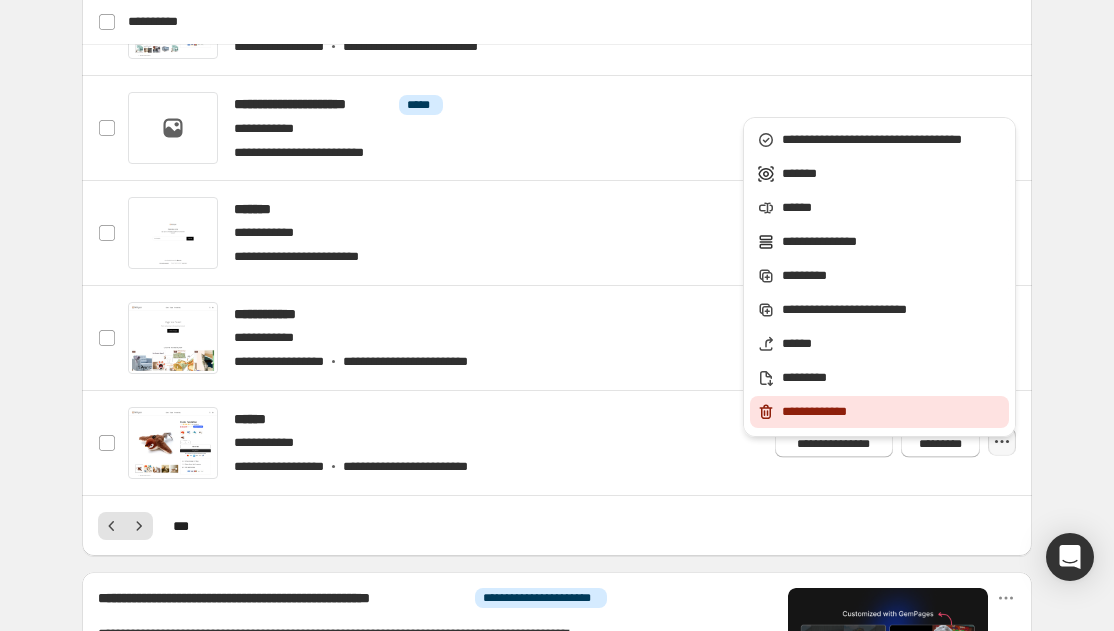 click on "**********" at bounding box center [892, 412] 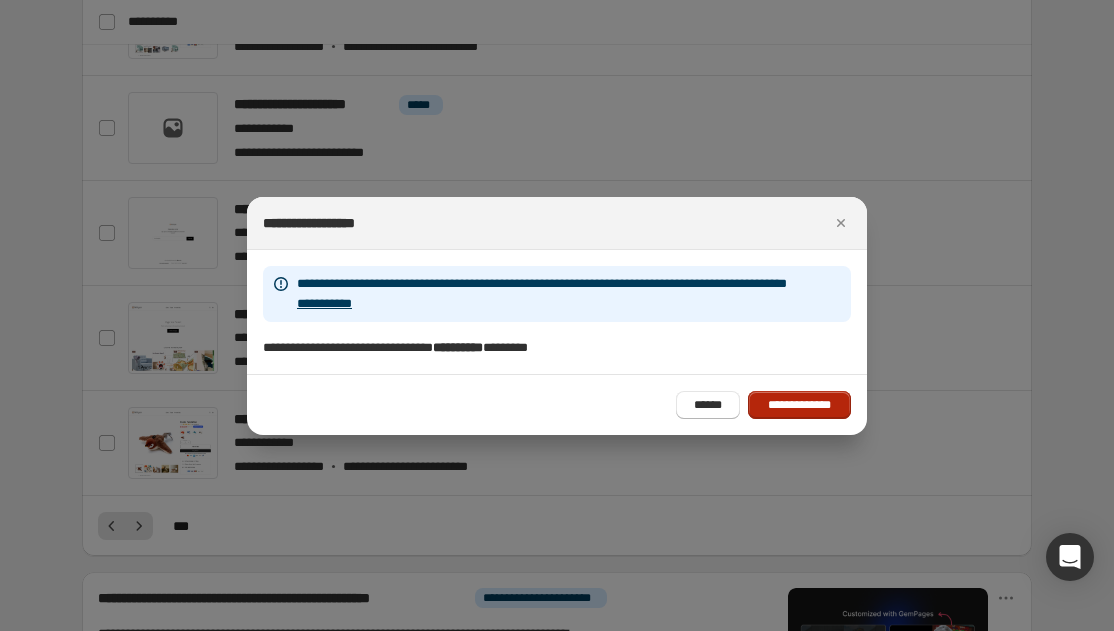 click on "**********" at bounding box center [799, 405] 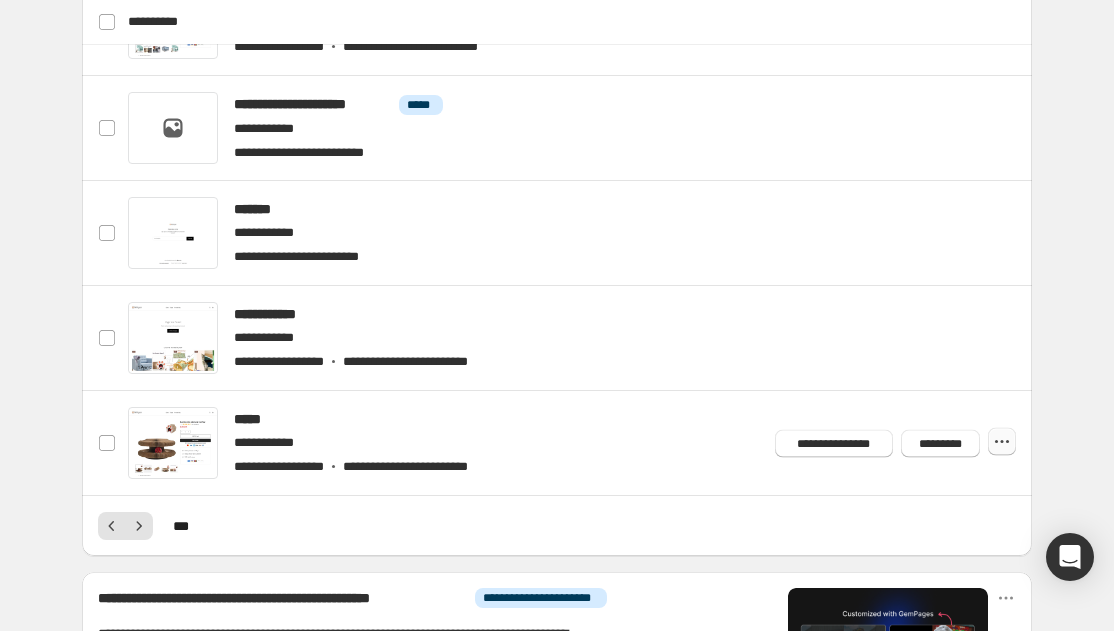 click 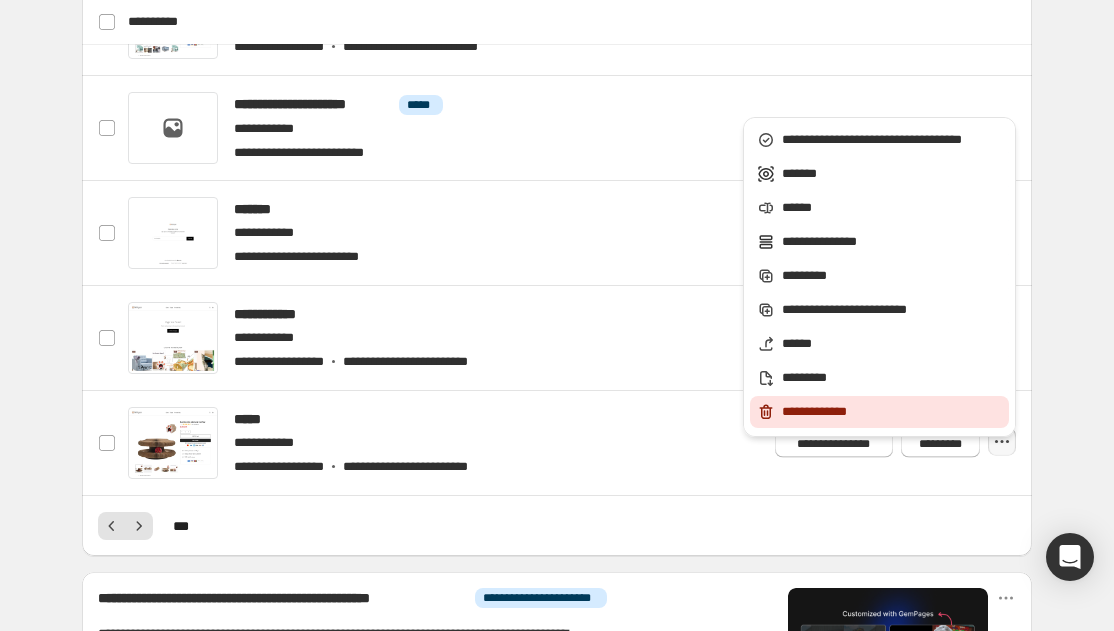 click on "**********" at bounding box center [892, 412] 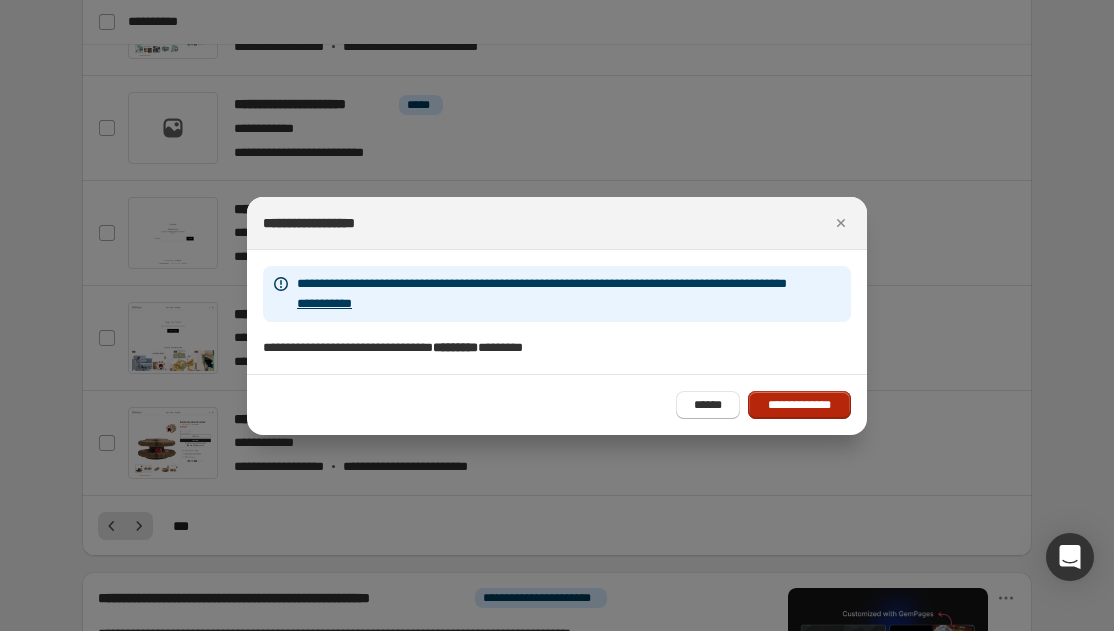 click on "**********" at bounding box center [799, 405] 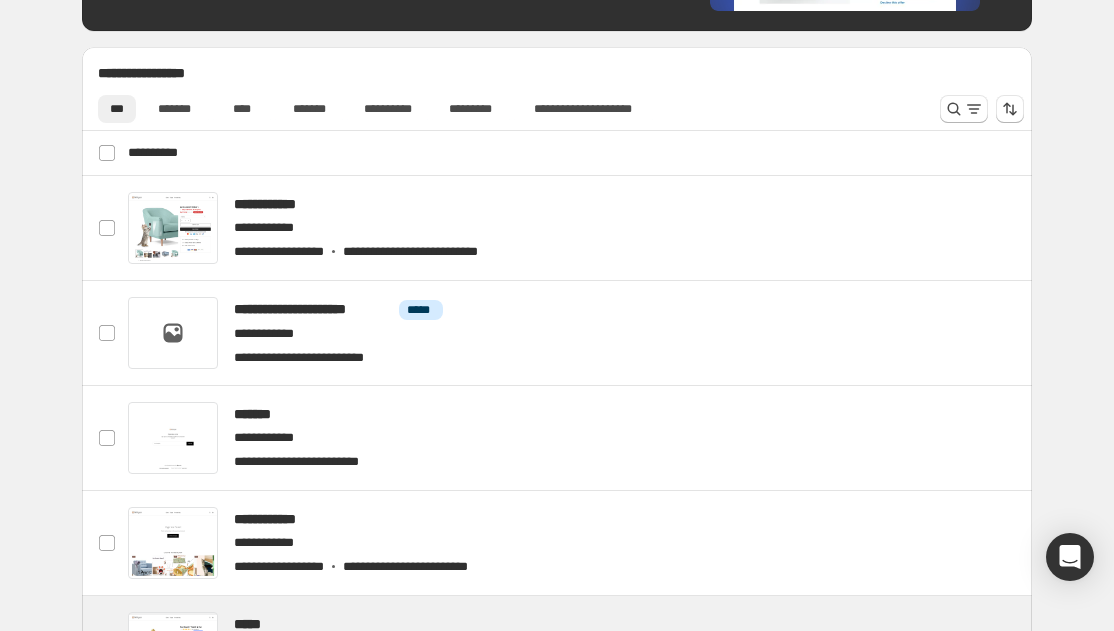 scroll, scrollTop: 907, scrollLeft: 0, axis: vertical 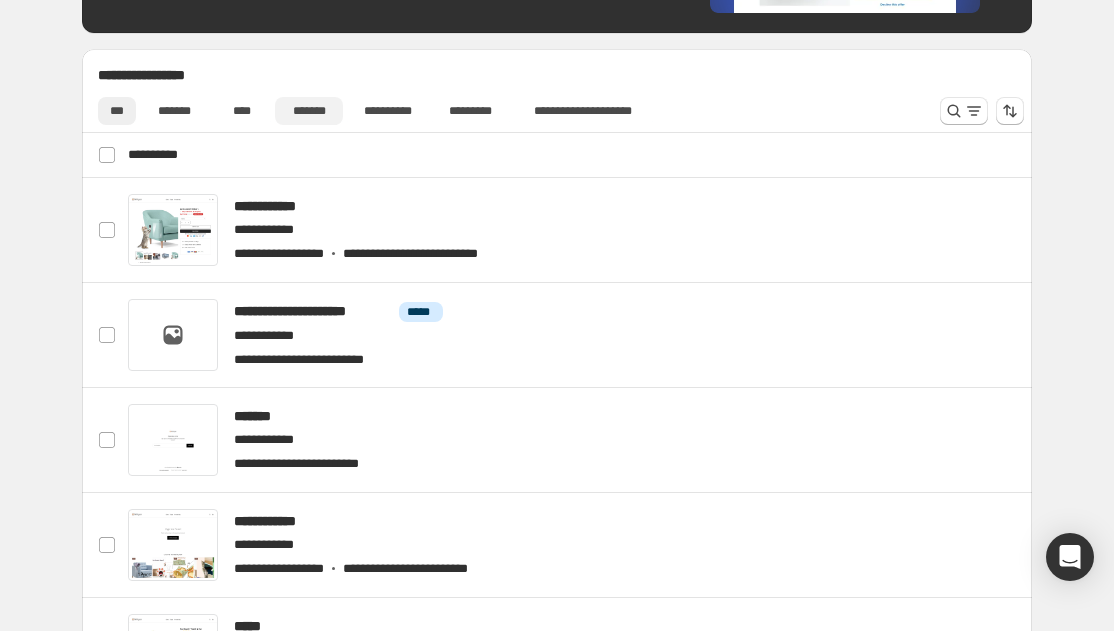 click on "*******" at bounding box center (309, 111) 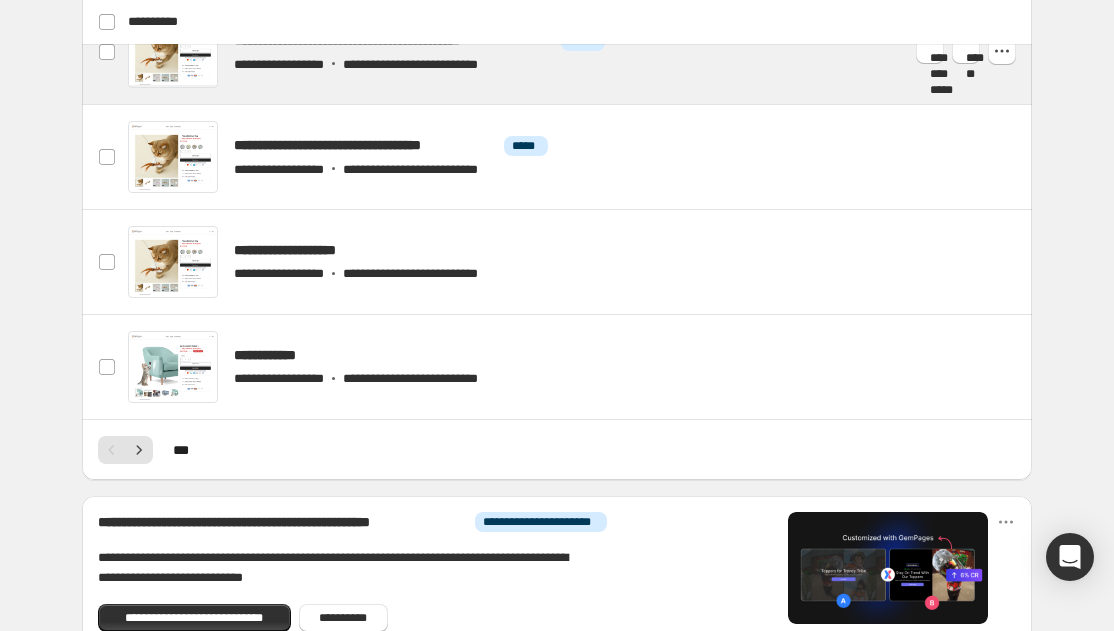 scroll, scrollTop: 1193, scrollLeft: 0, axis: vertical 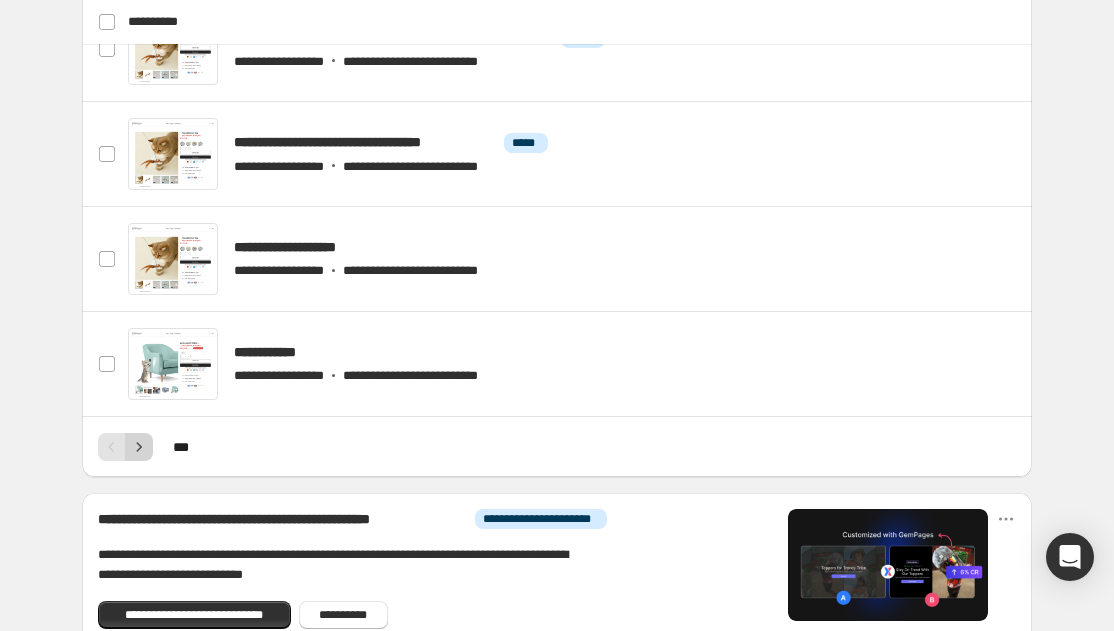 click 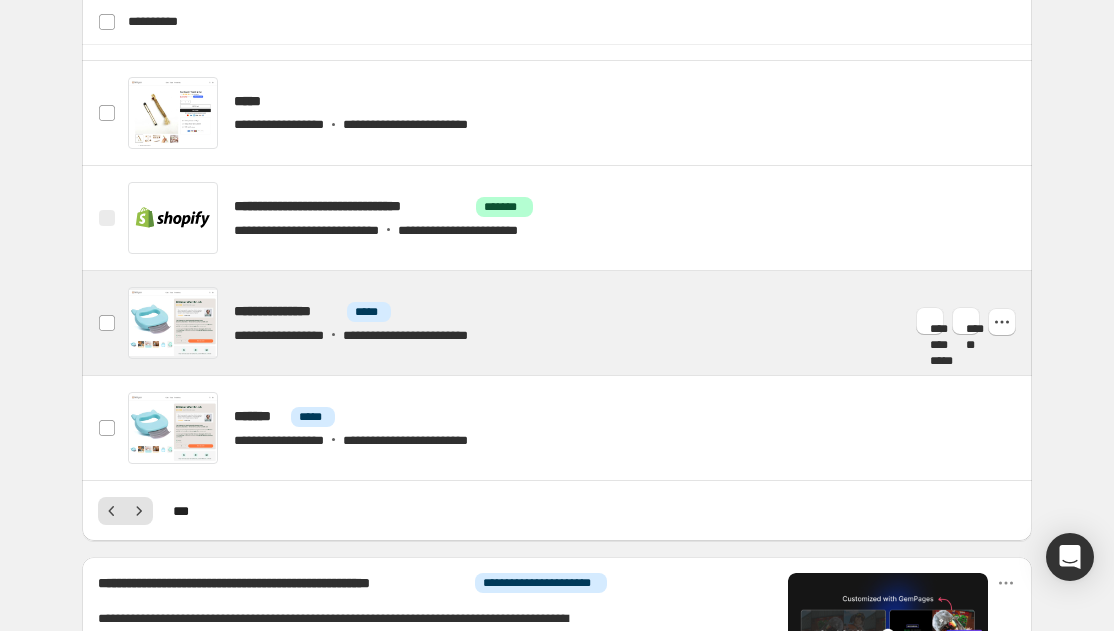 scroll, scrollTop: 1133, scrollLeft: 0, axis: vertical 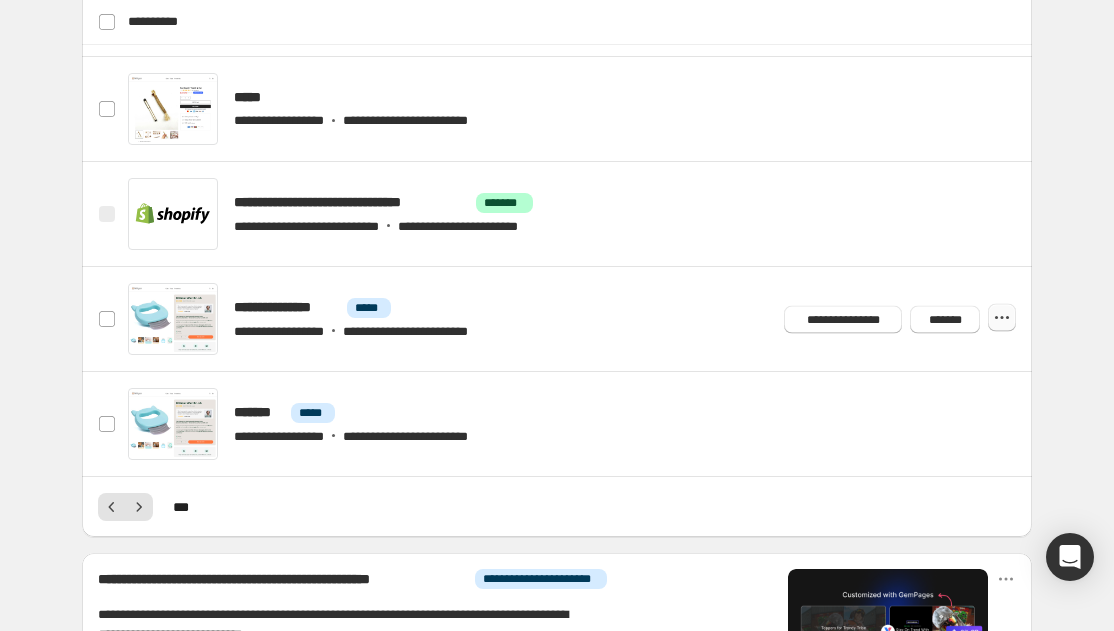 click 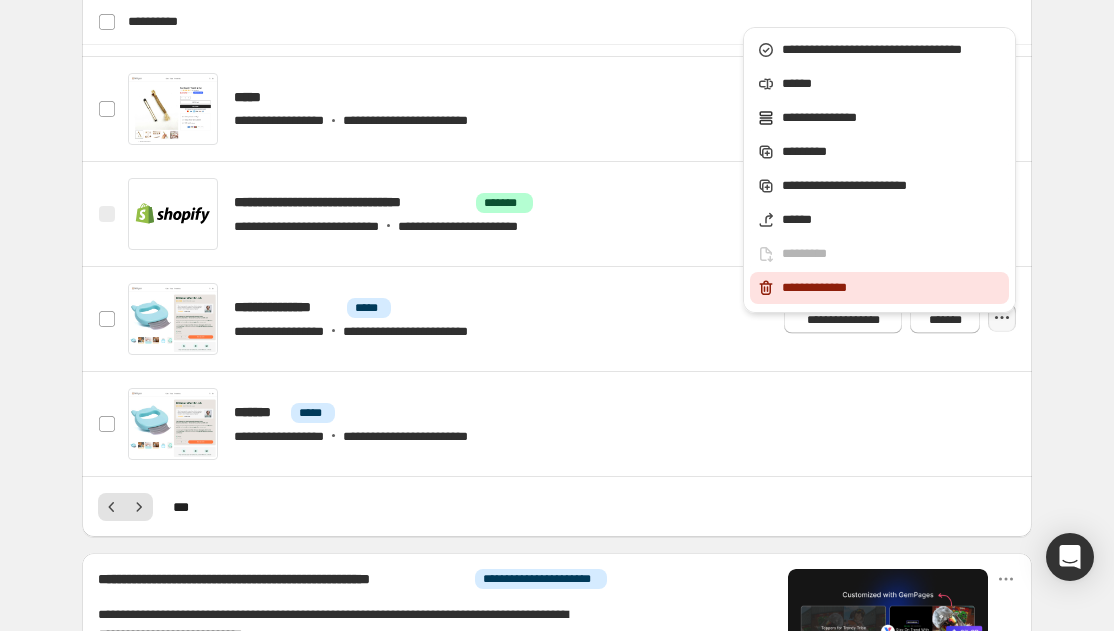 click on "**********" at bounding box center (879, 288) 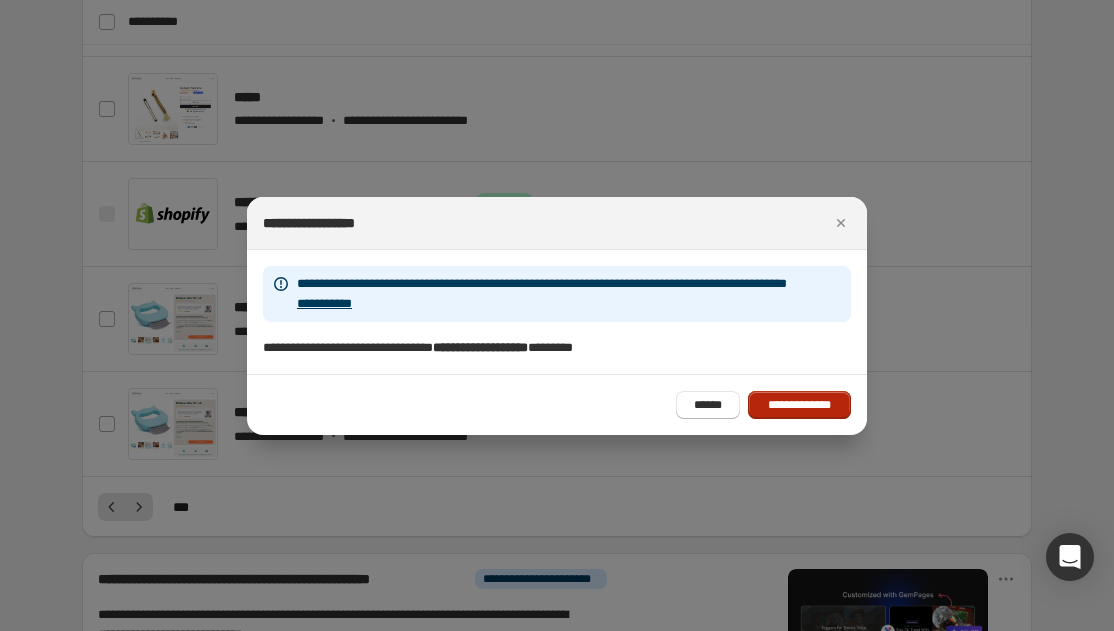 click on "**********" at bounding box center (799, 405) 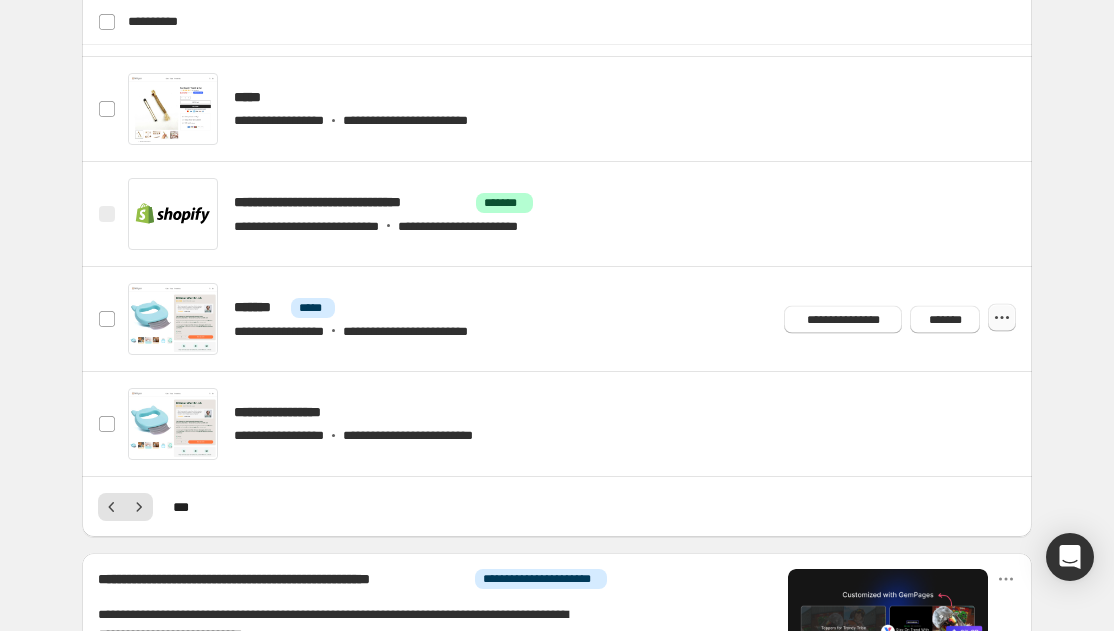 click 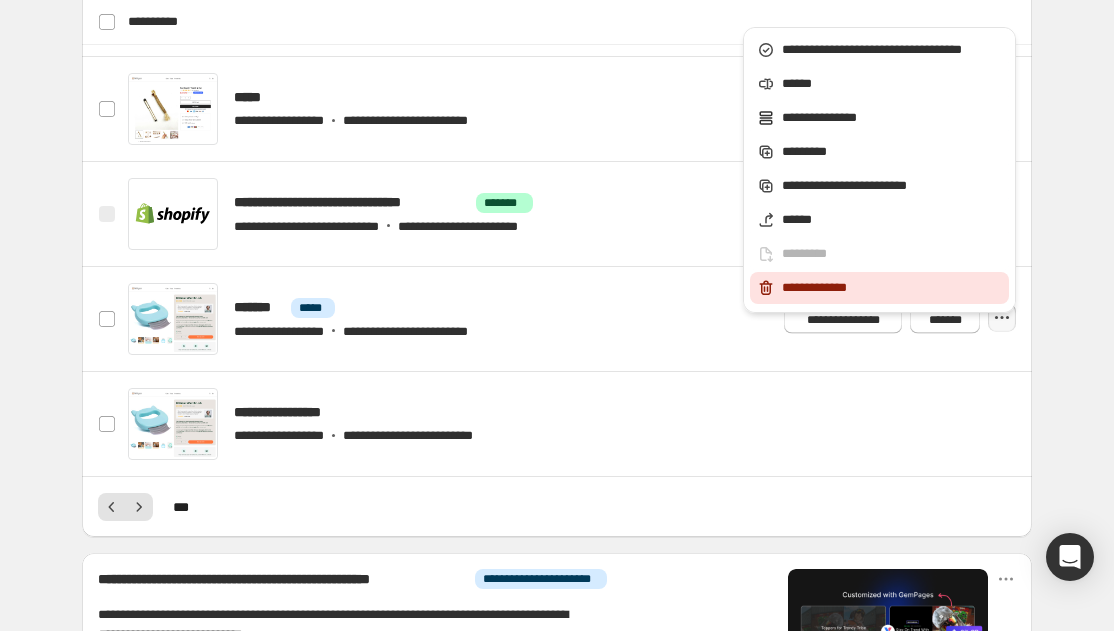 click on "**********" at bounding box center (892, 288) 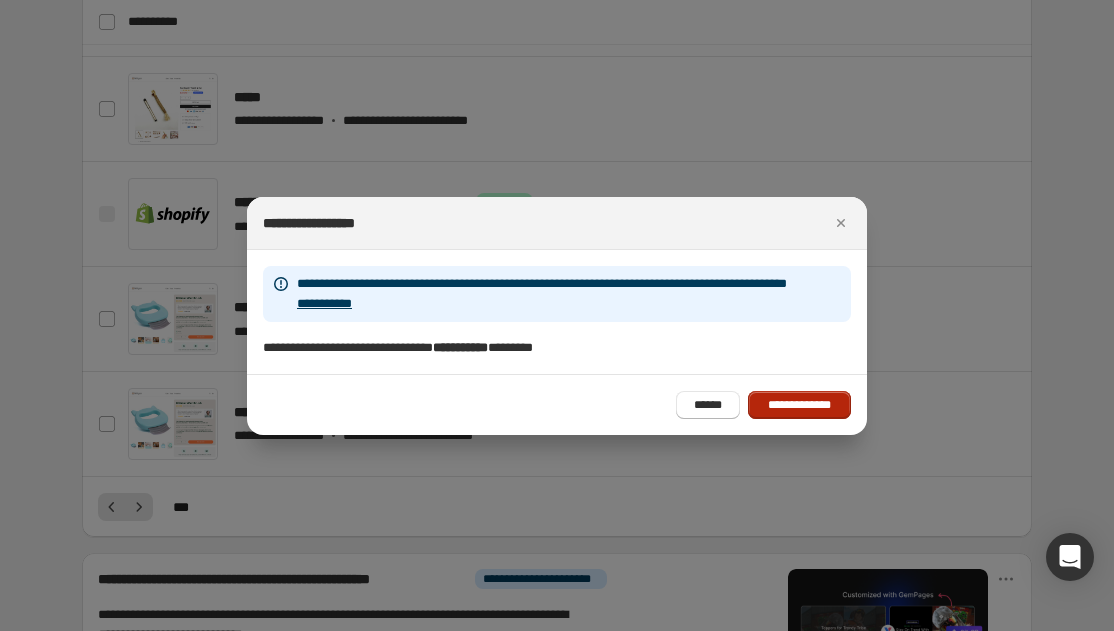 click on "**********" at bounding box center (799, 405) 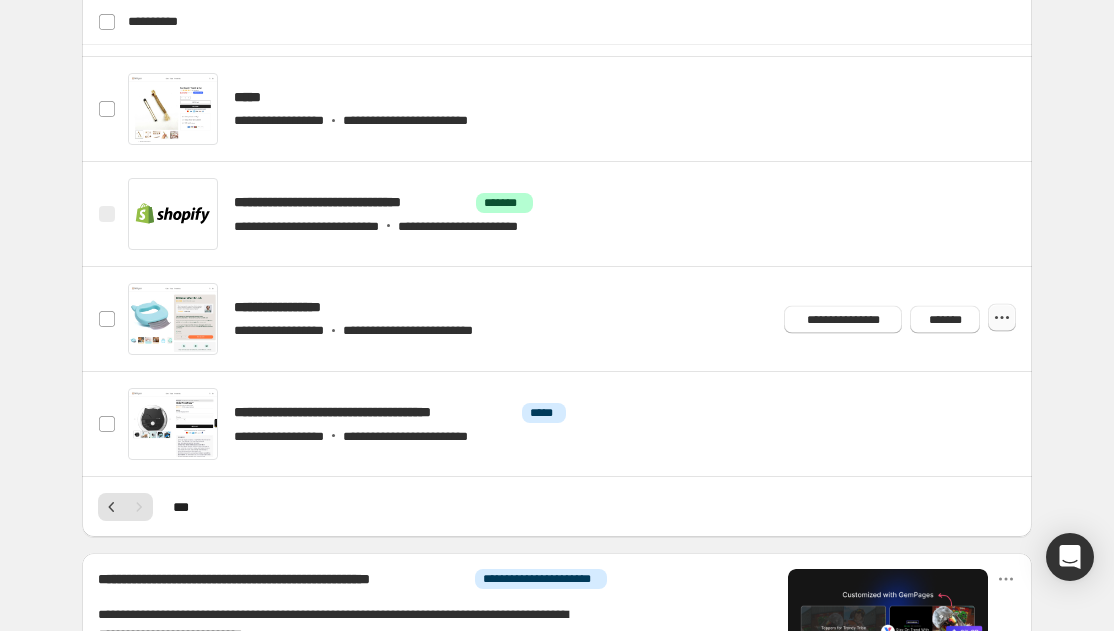 click 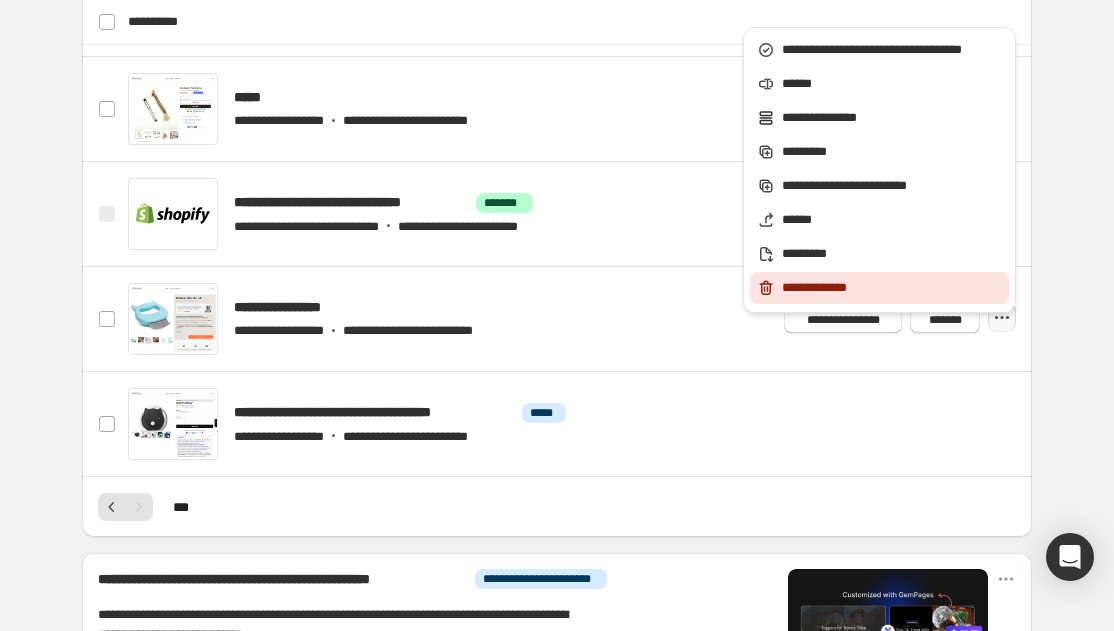 click on "**********" at bounding box center (892, 288) 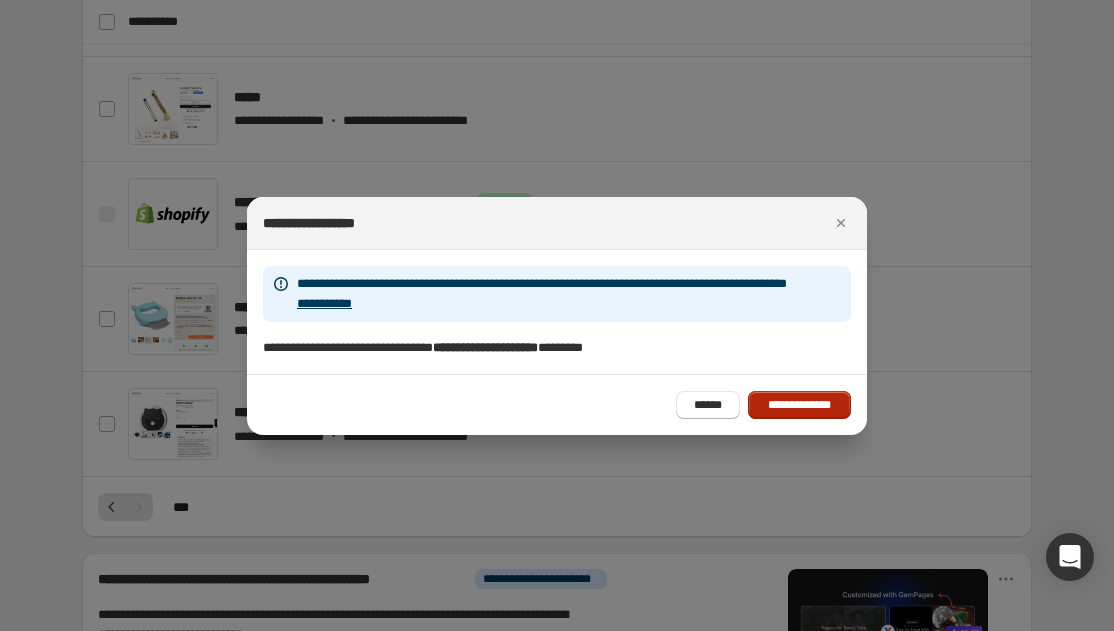 click on "**********" at bounding box center (799, 405) 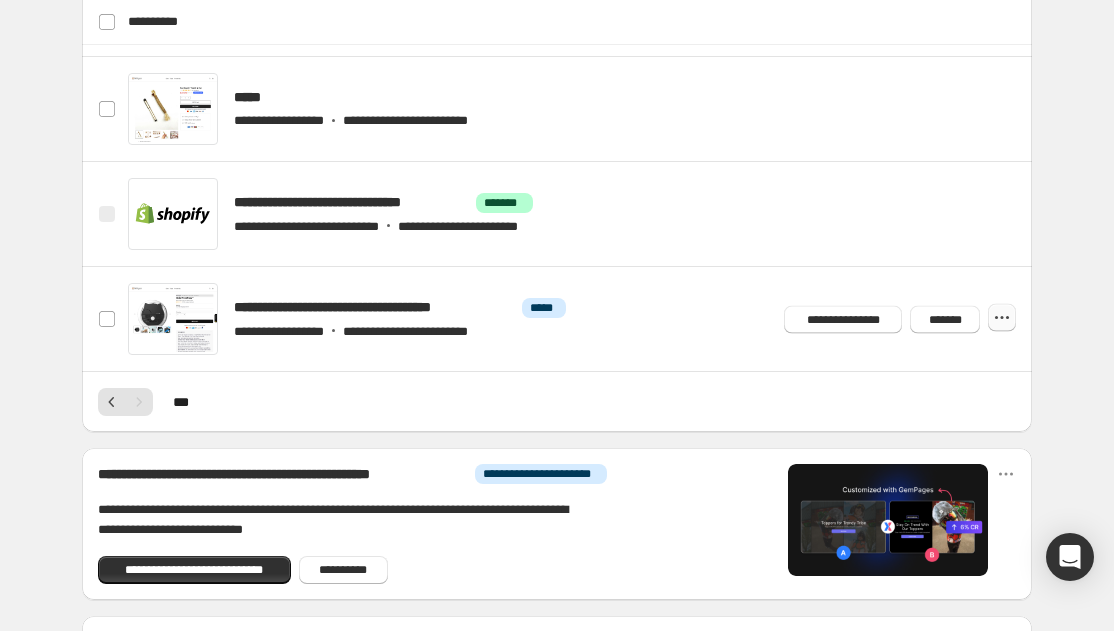 click 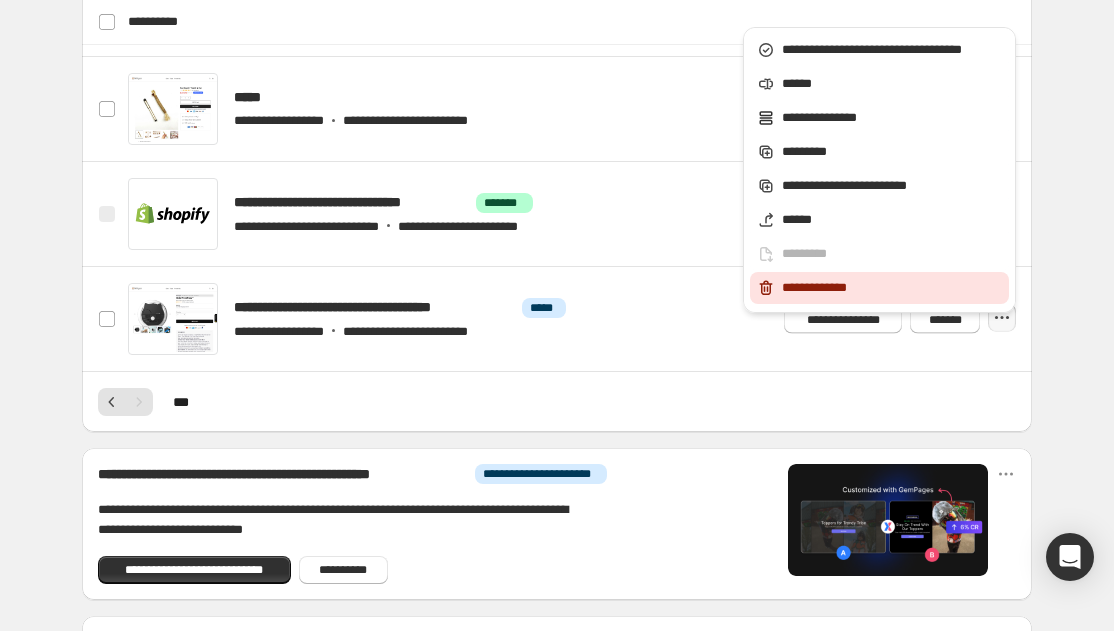 click on "**********" at bounding box center (892, 288) 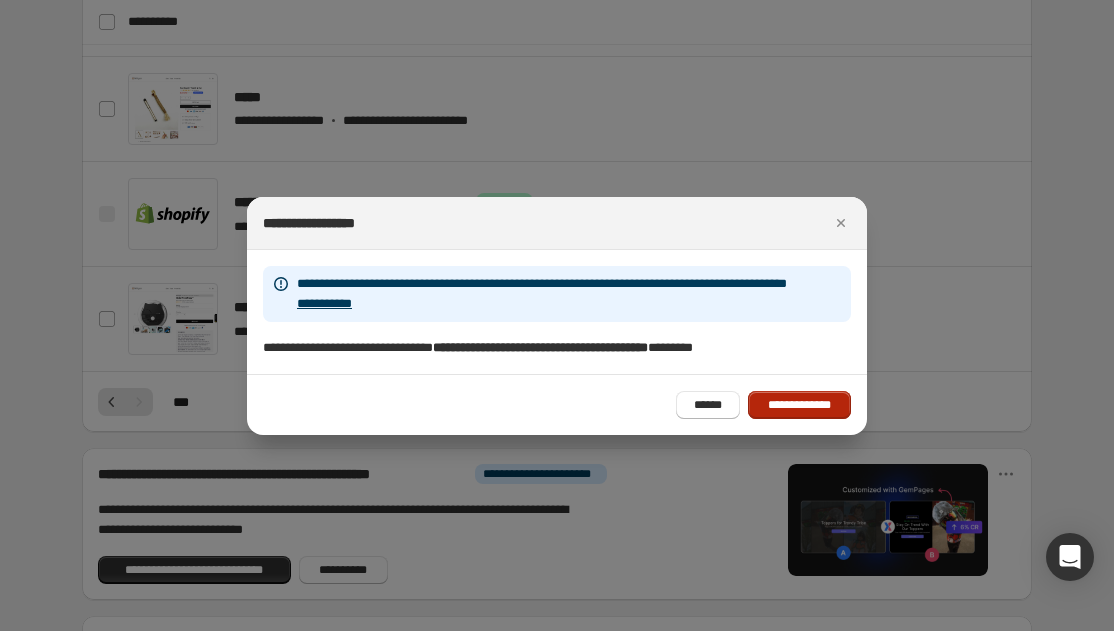 click on "**********" at bounding box center [799, 405] 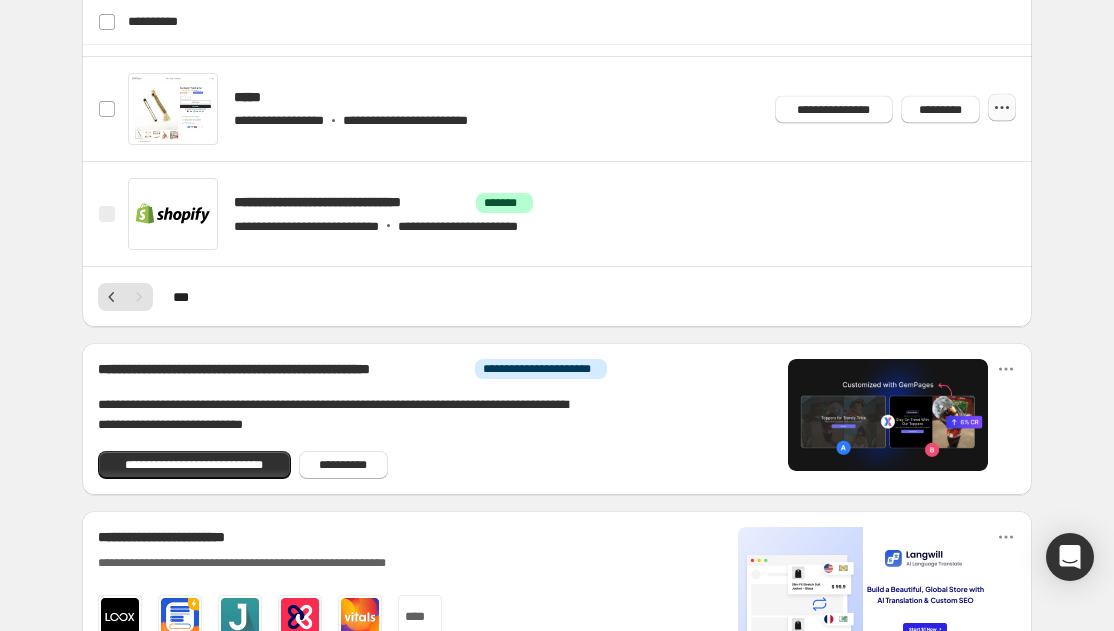 click 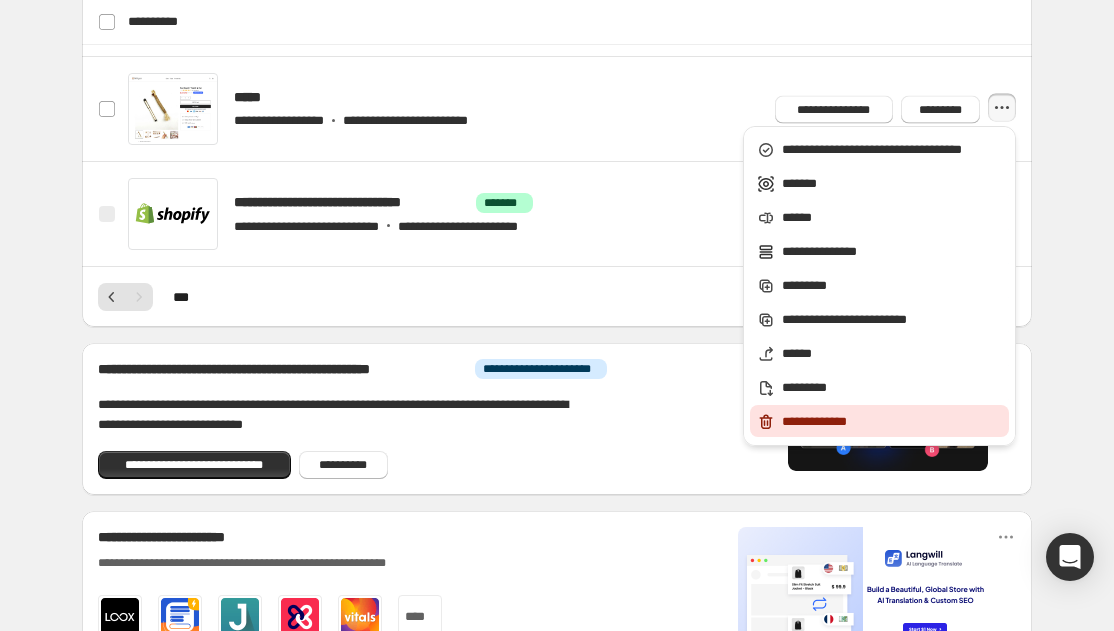 click on "**********" at bounding box center (892, 422) 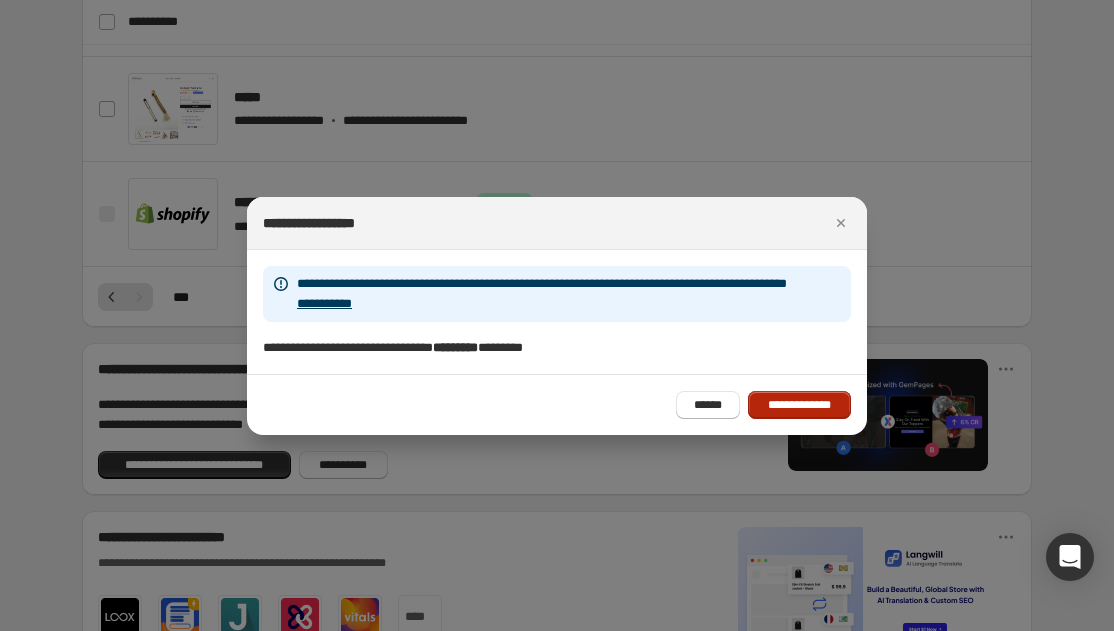 click on "**********" at bounding box center [799, 405] 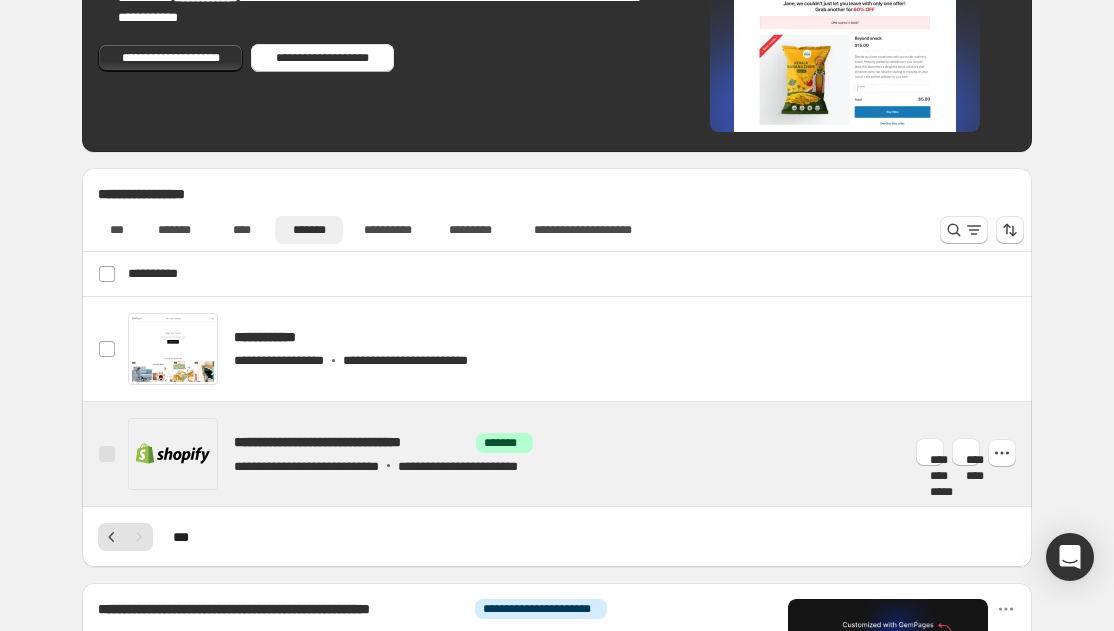 scroll, scrollTop: 781, scrollLeft: 0, axis: vertical 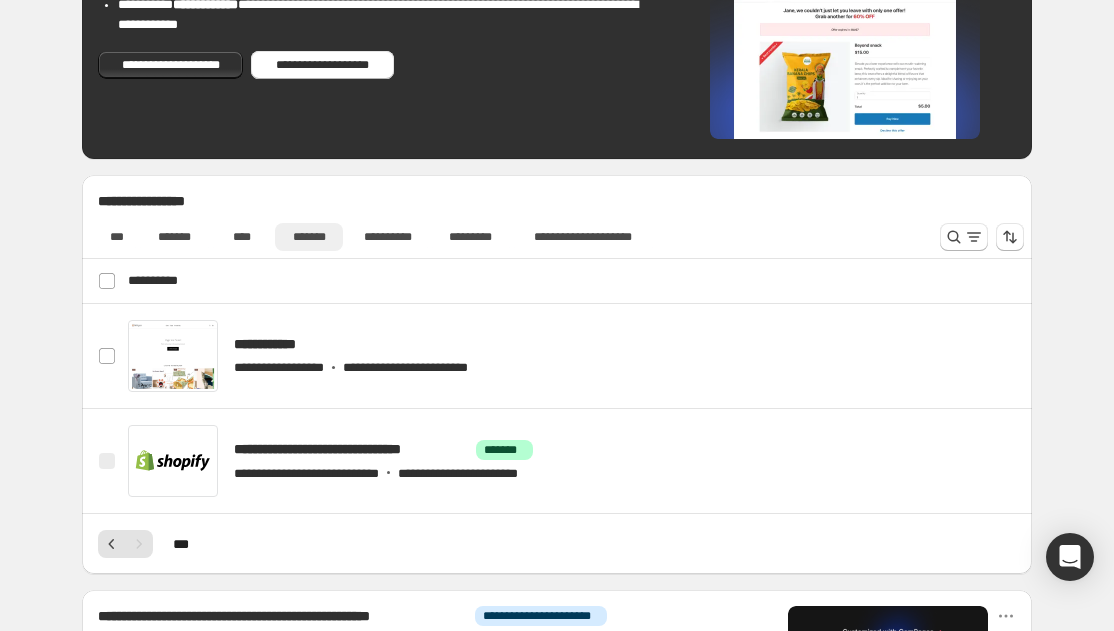 click on "*******" at bounding box center [309, 237] 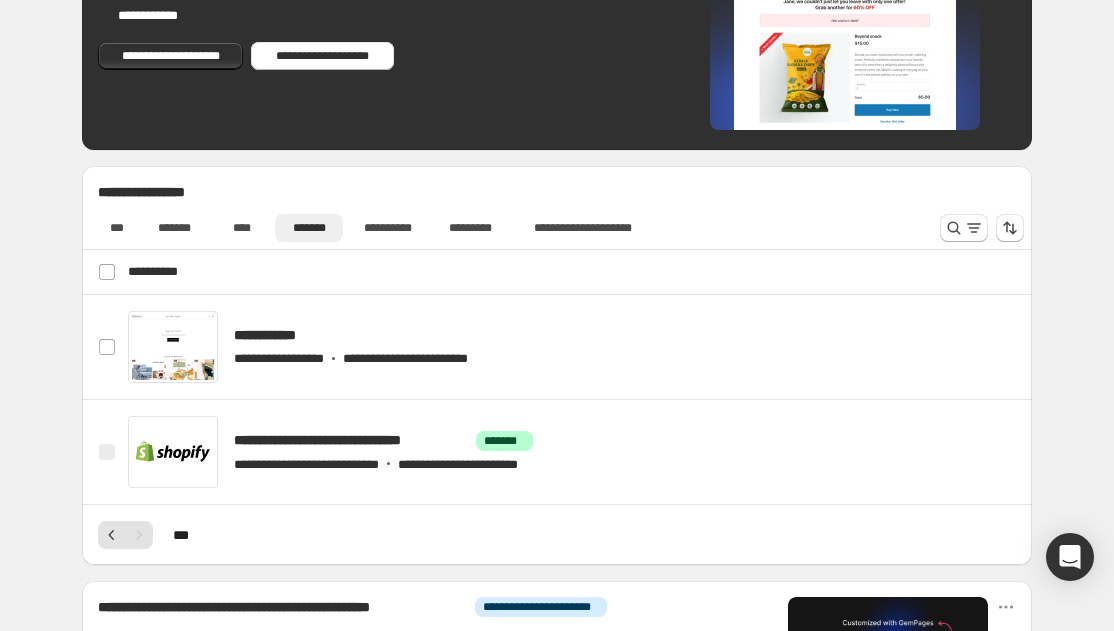 scroll, scrollTop: 787, scrollLeft: 0, axis: vertical 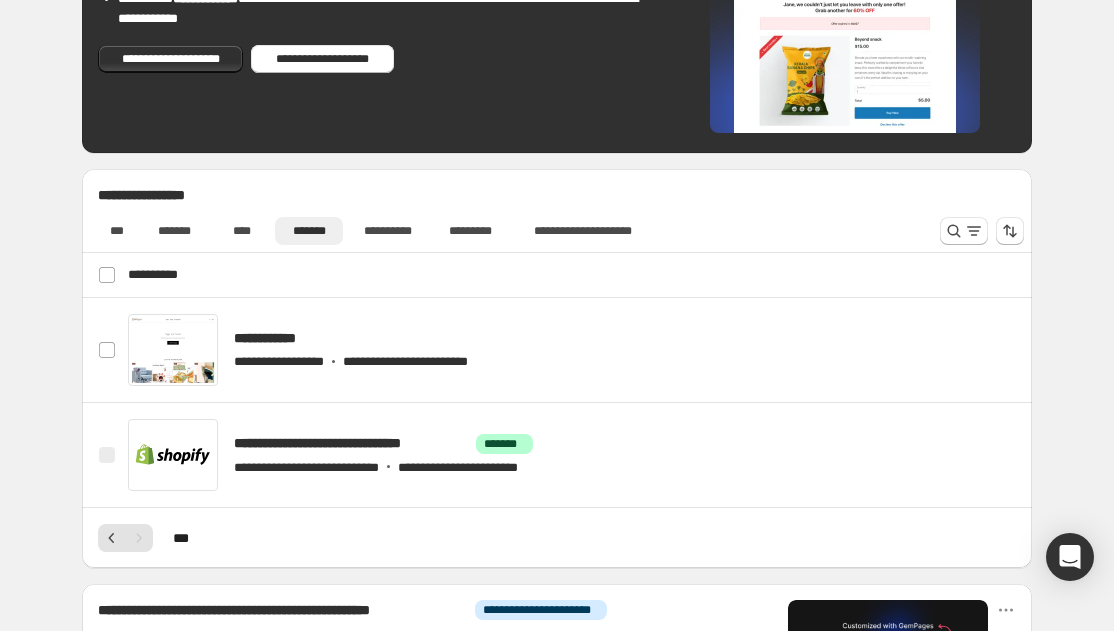 click on "**********" at bounding box center (507, 227) 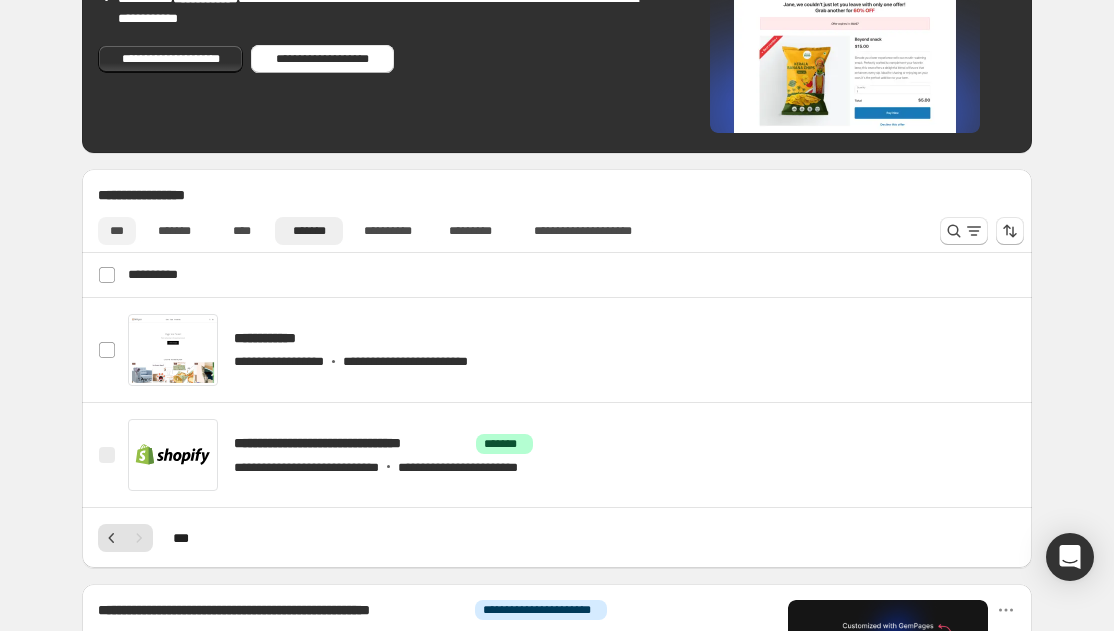 click on "***" at bounding box center (117, 231) 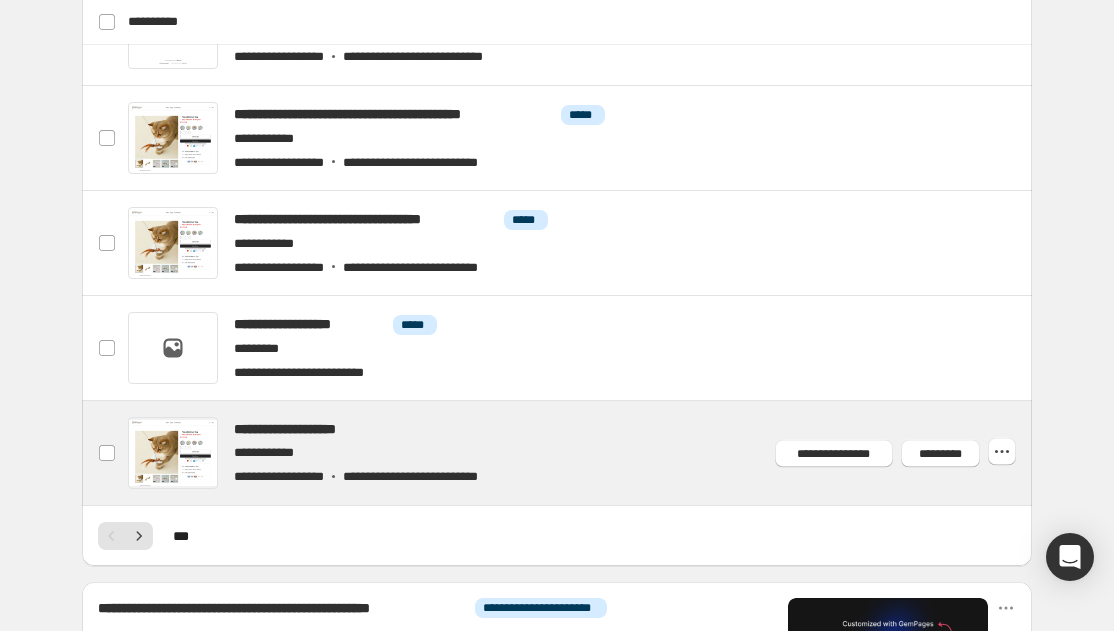 scroll, scrollTop: 1083, scrollLeft: 0, axis: vertical 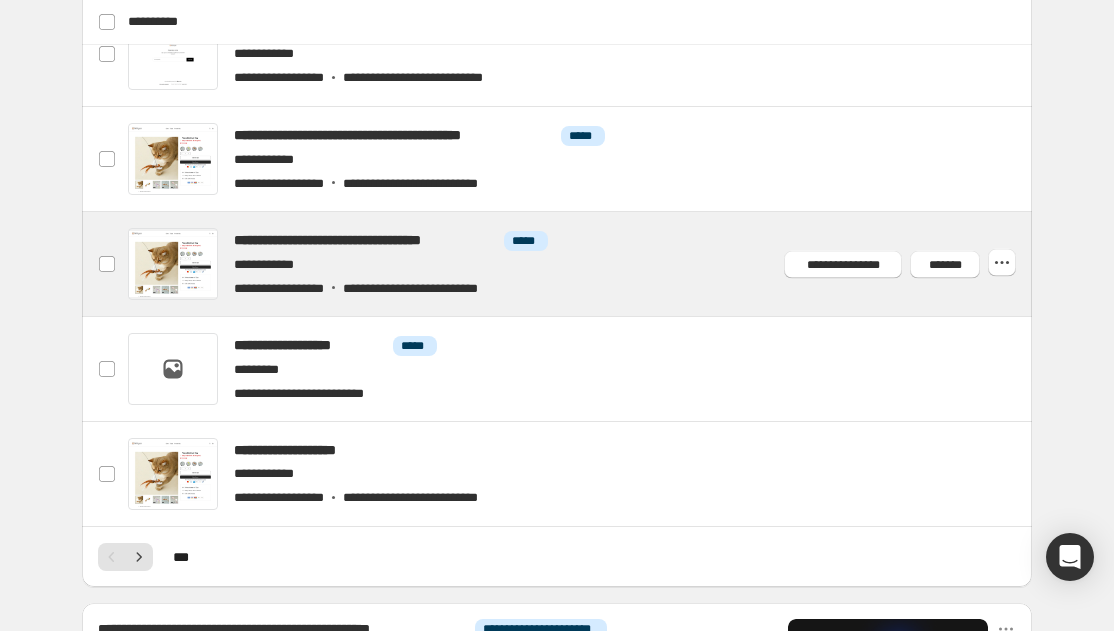 click at bounding box center [581, 264] 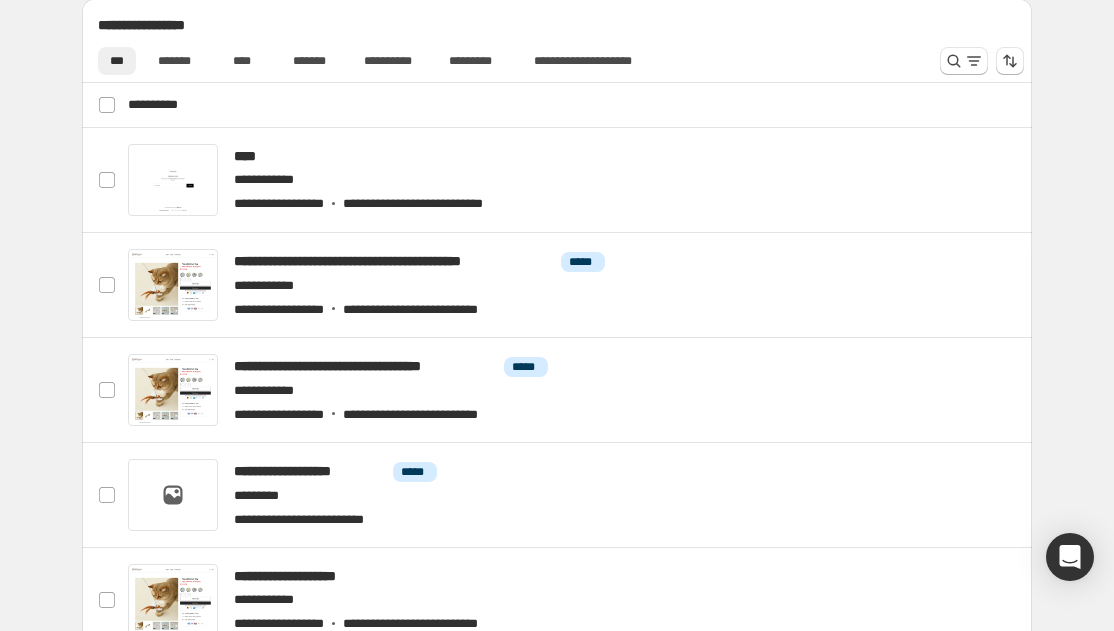 scroll, scrollTop: 973, scrollLeft: 0, axis: vertical 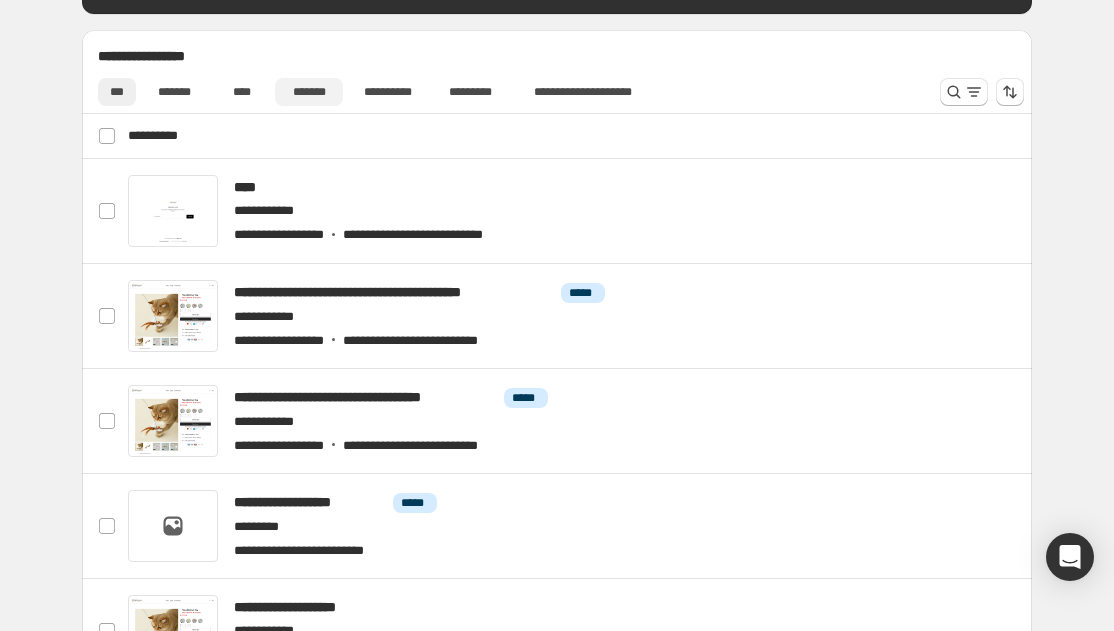 click on "*******" at bounding box center [309, 92] 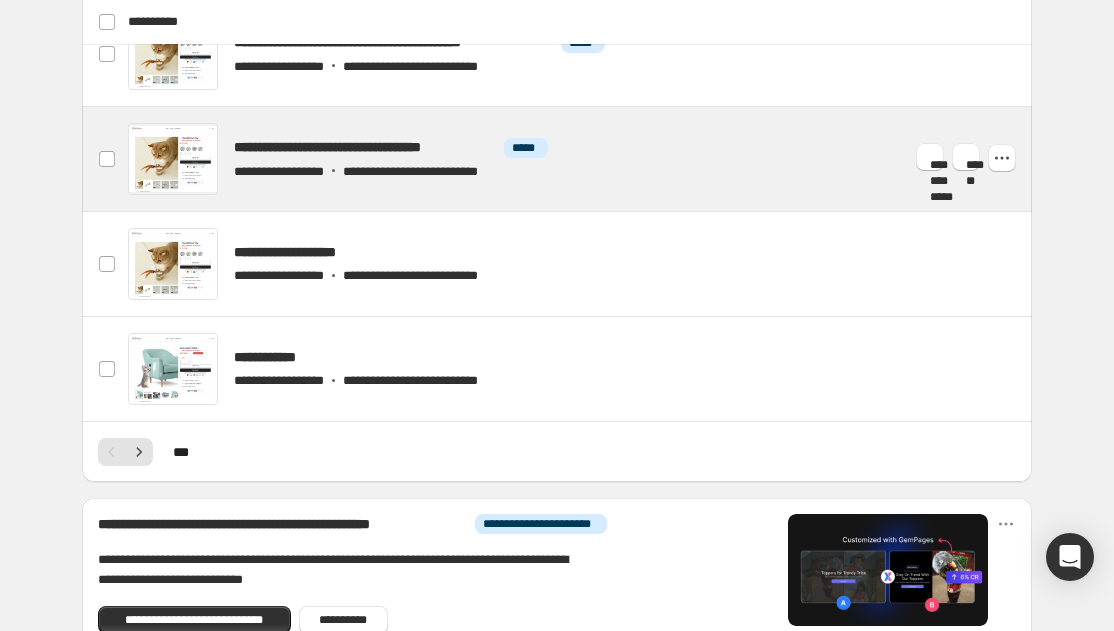 scroll, scrollTop: 1178, scrollLeft: 0, axis: vertical 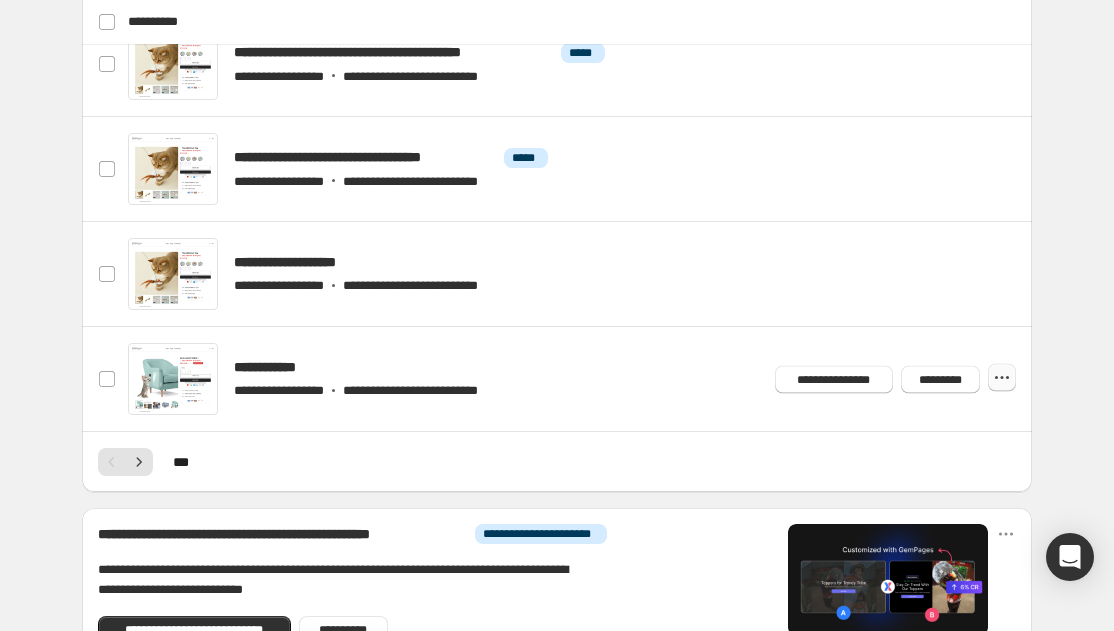 click 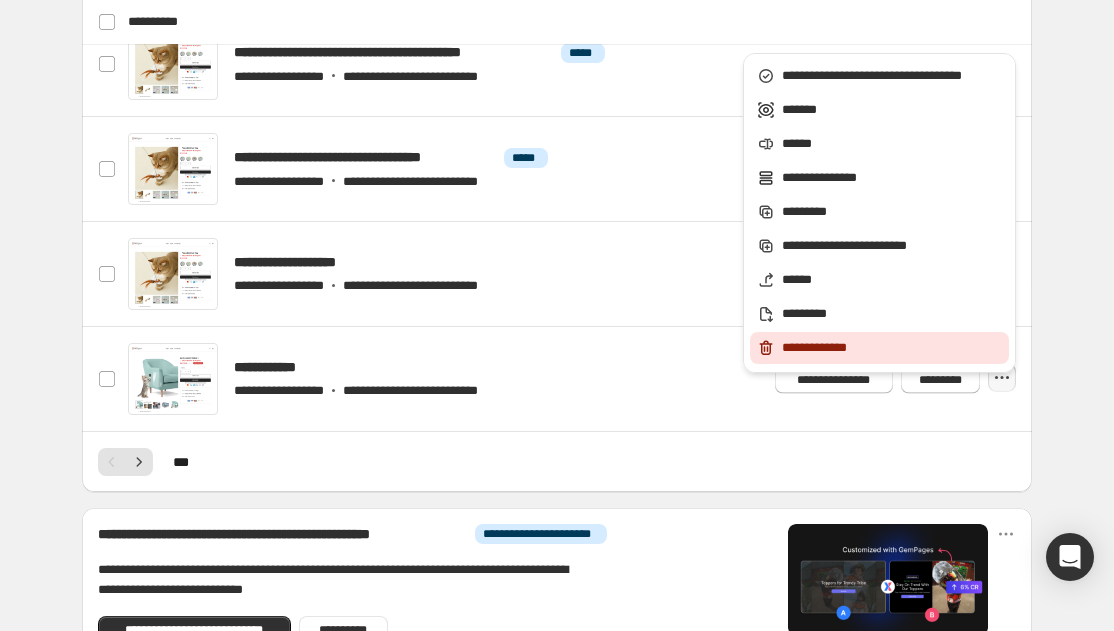 click on "**********" at bounding box center [892, 348] 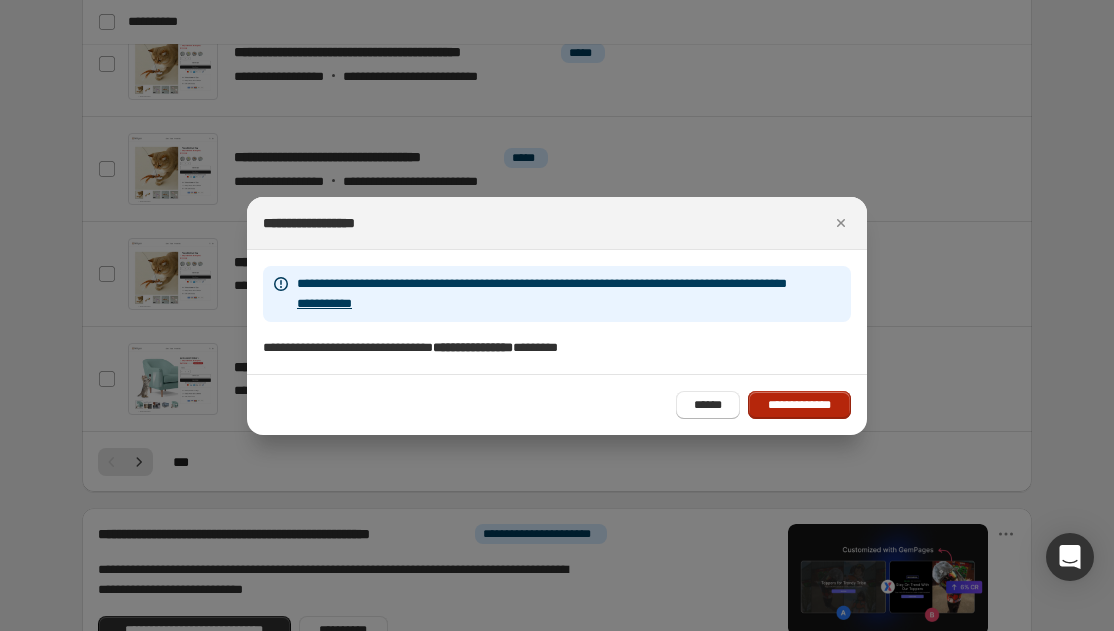 click on "**********" at bounding box center [799, 405] 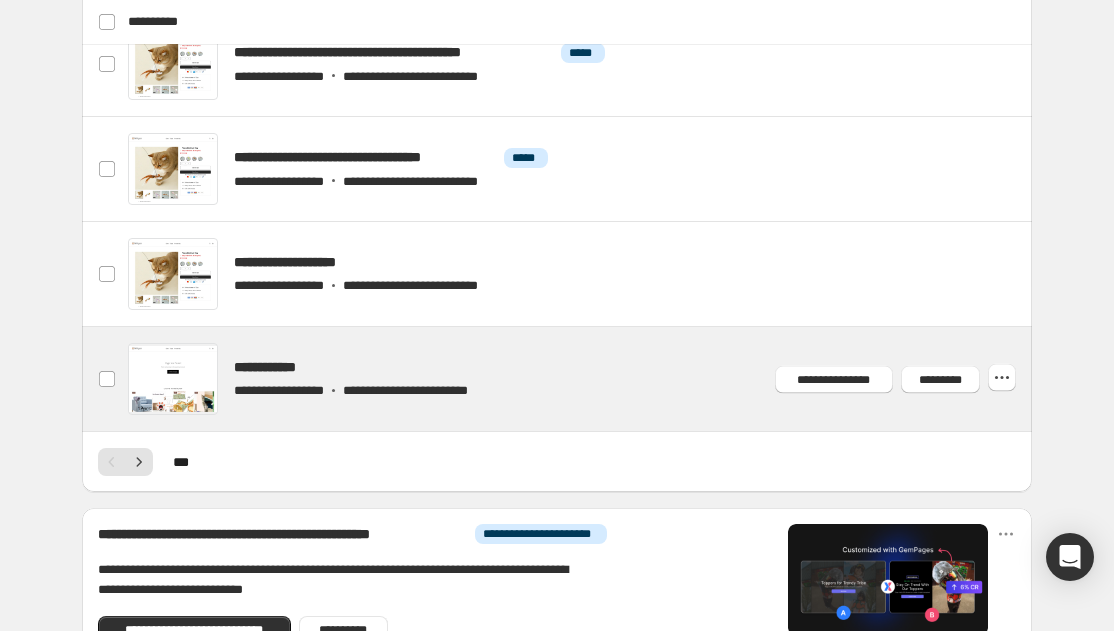 click at bounding box center (581, 379) 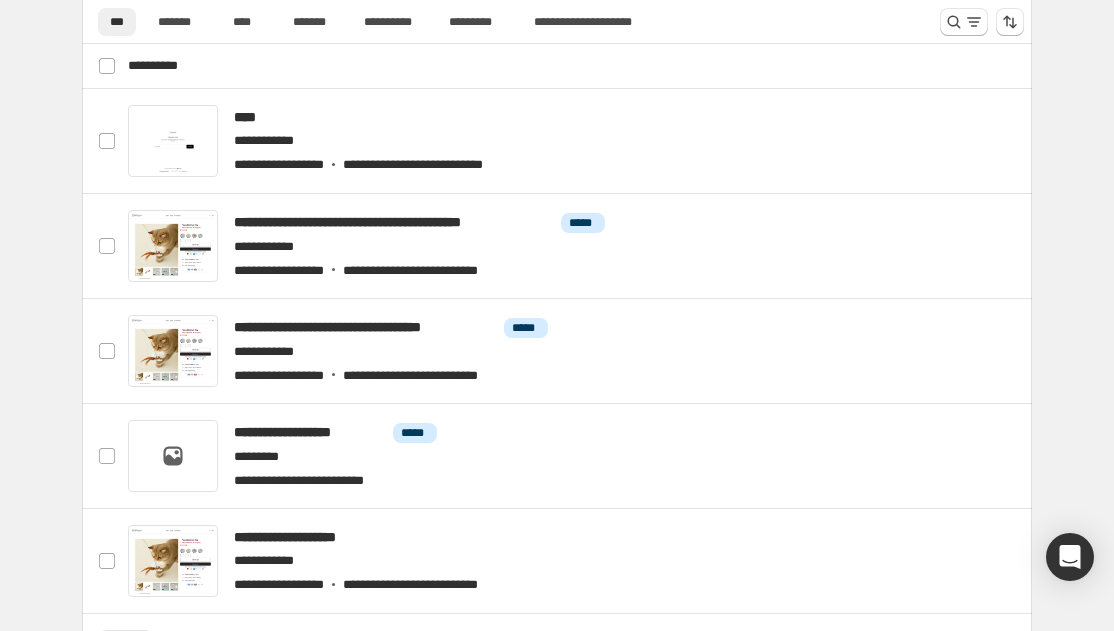 scroll, scrollTop: 1005, scrollLeft: 0, axis: vertical 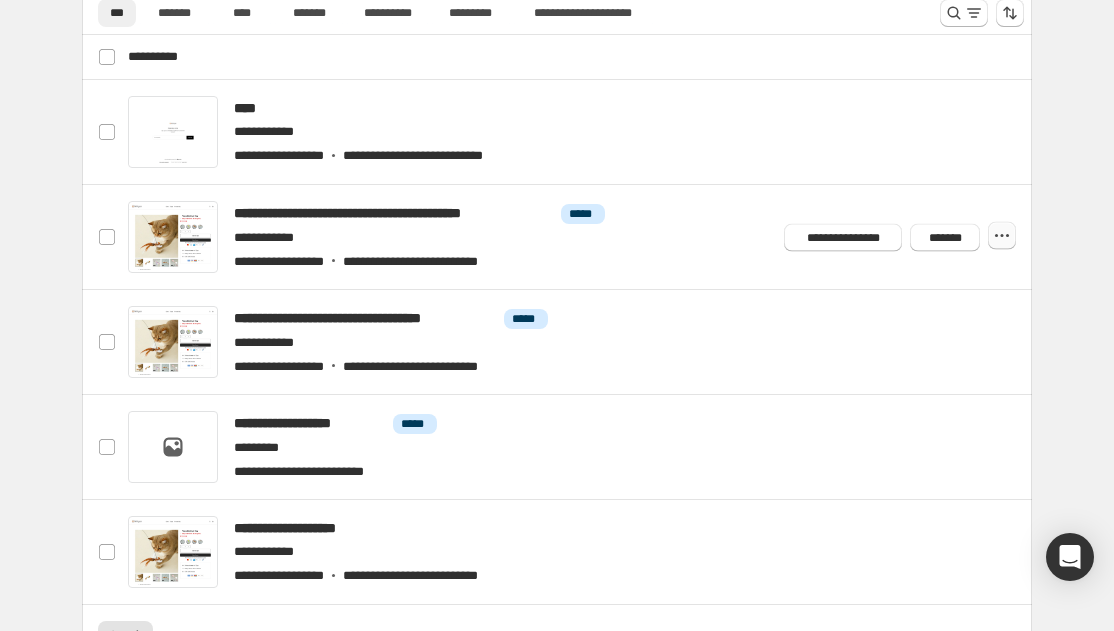 click at bounding box center [1002, 236] 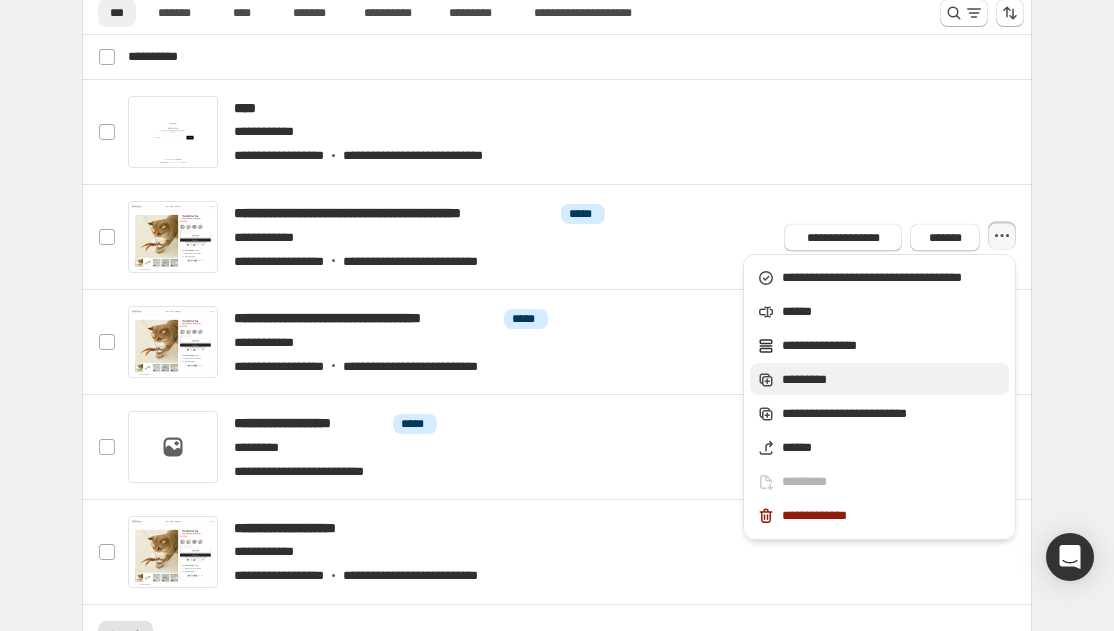 click on "*********" at bounding box center [892, 380] 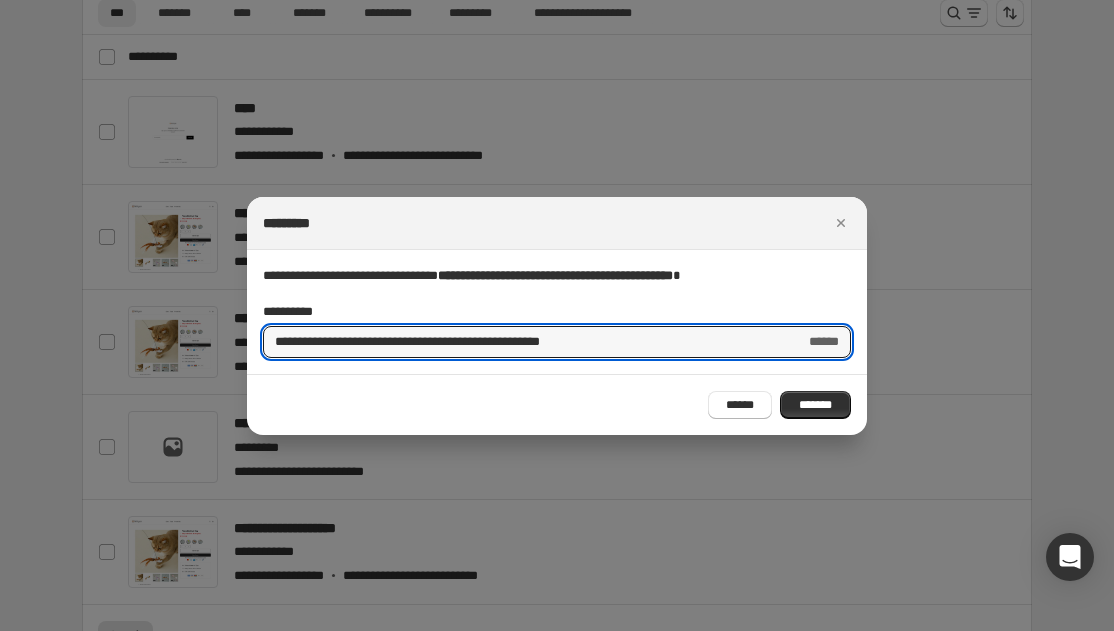 drag, startPoint x: 629, startPoint y: 335, endPoint x: 249, endPoint y: 334, distance: 380.0013 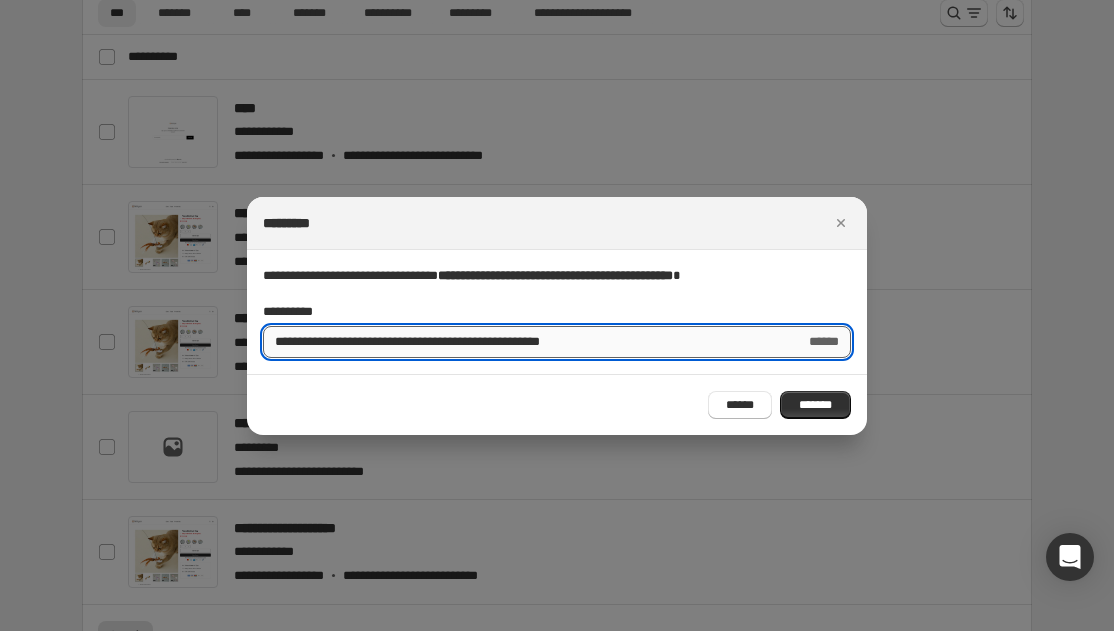click on "**********" at bounding box center [526, 342] 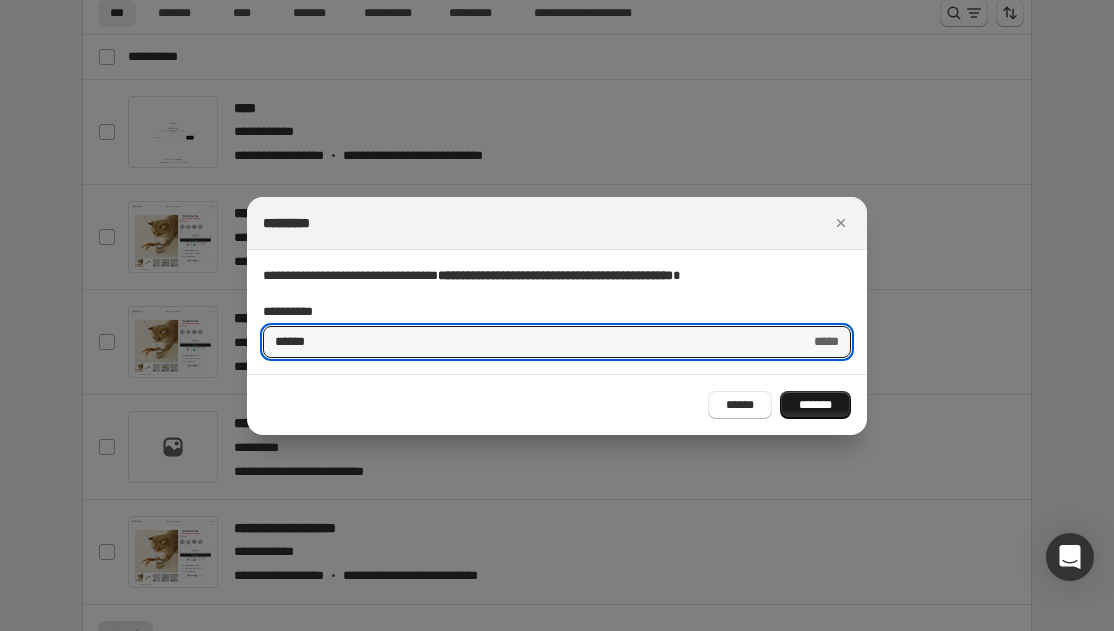 type on "******" 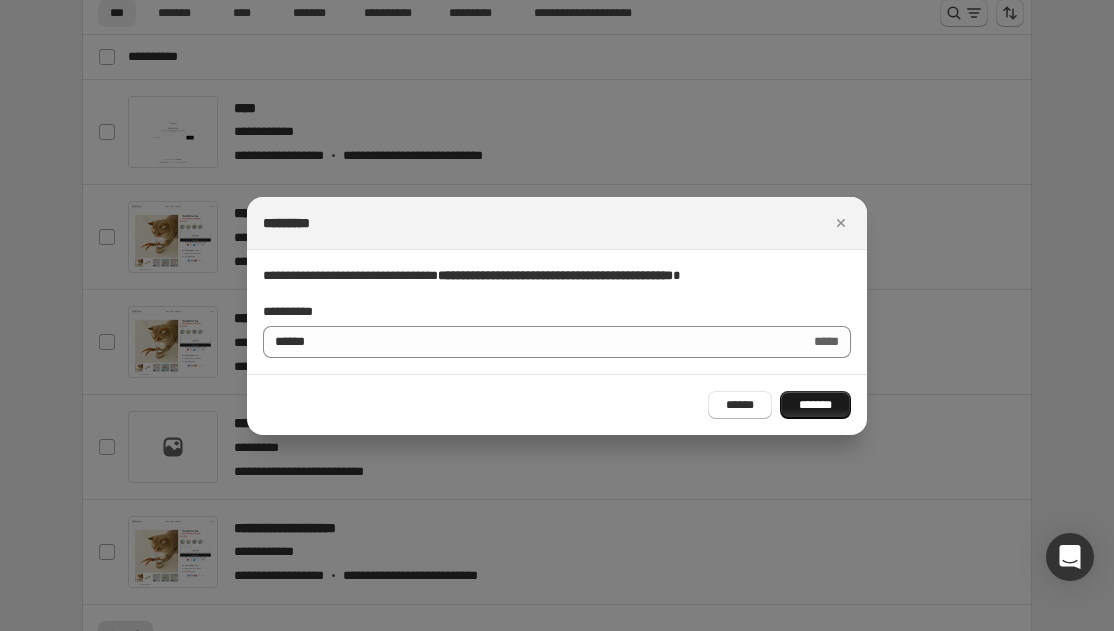 click on "*******" at bounding box center (815, 405) 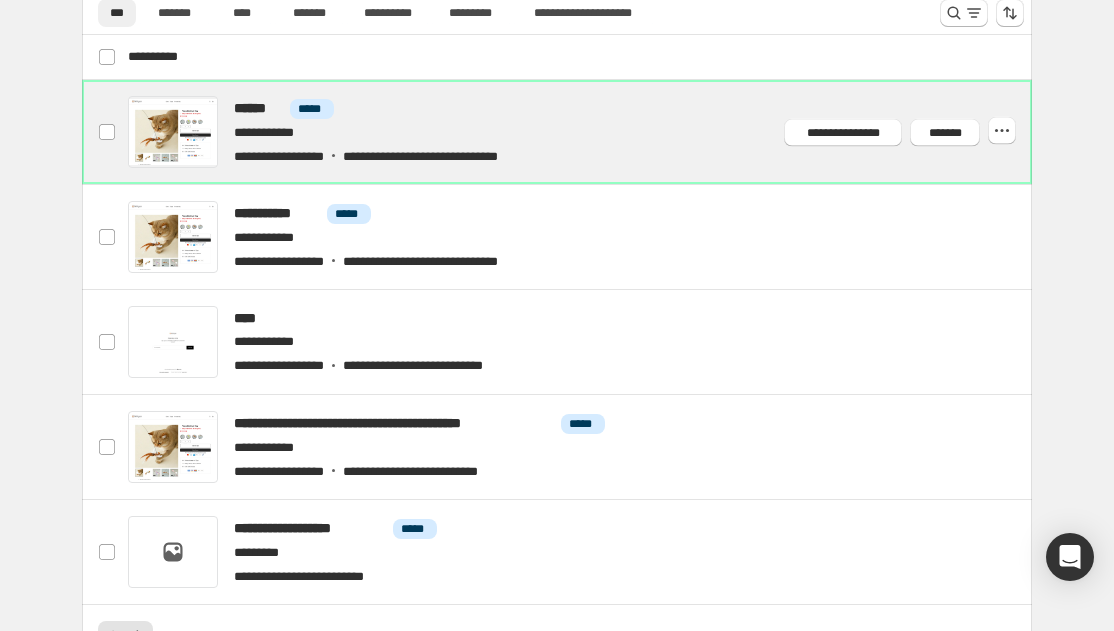 click at bounding box center [581, 132] 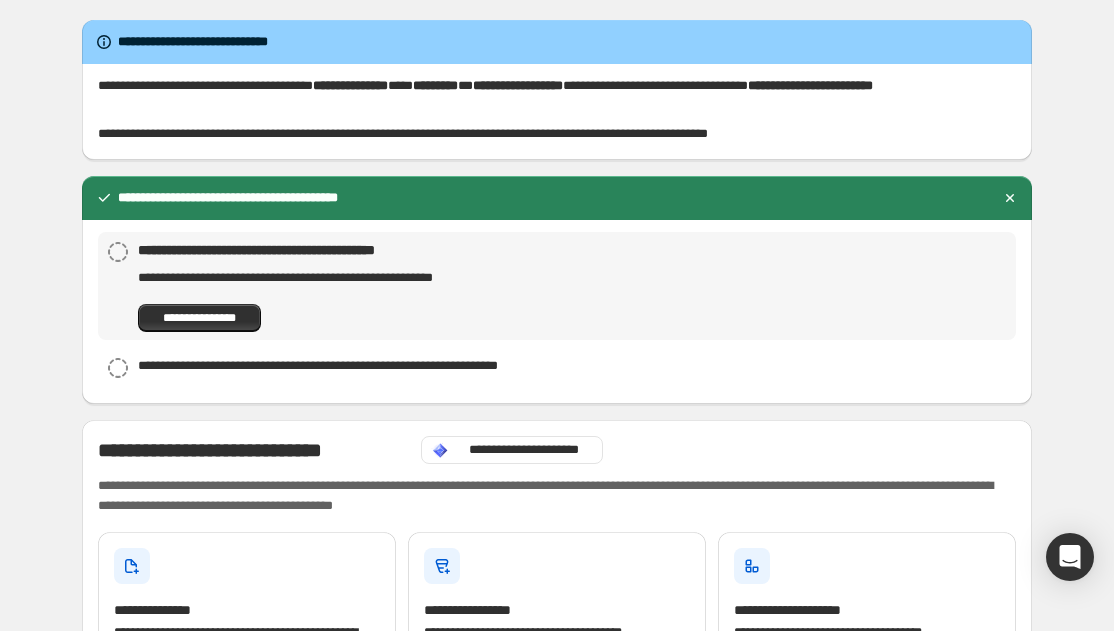 scroll, scrollTop: 0, scrollLeft: 0, axis: both 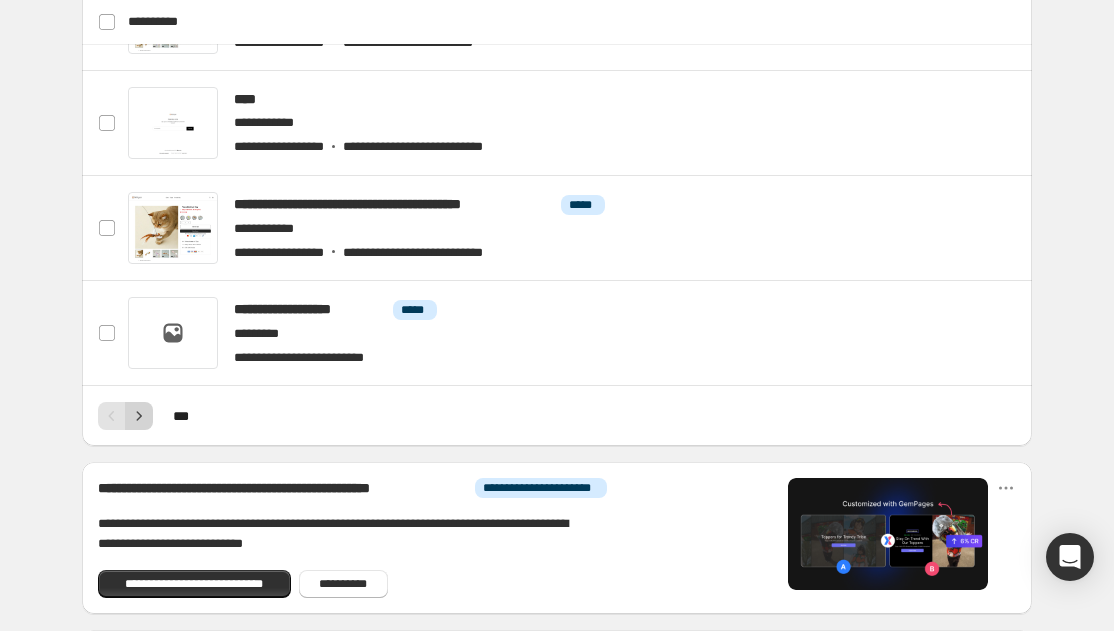 click 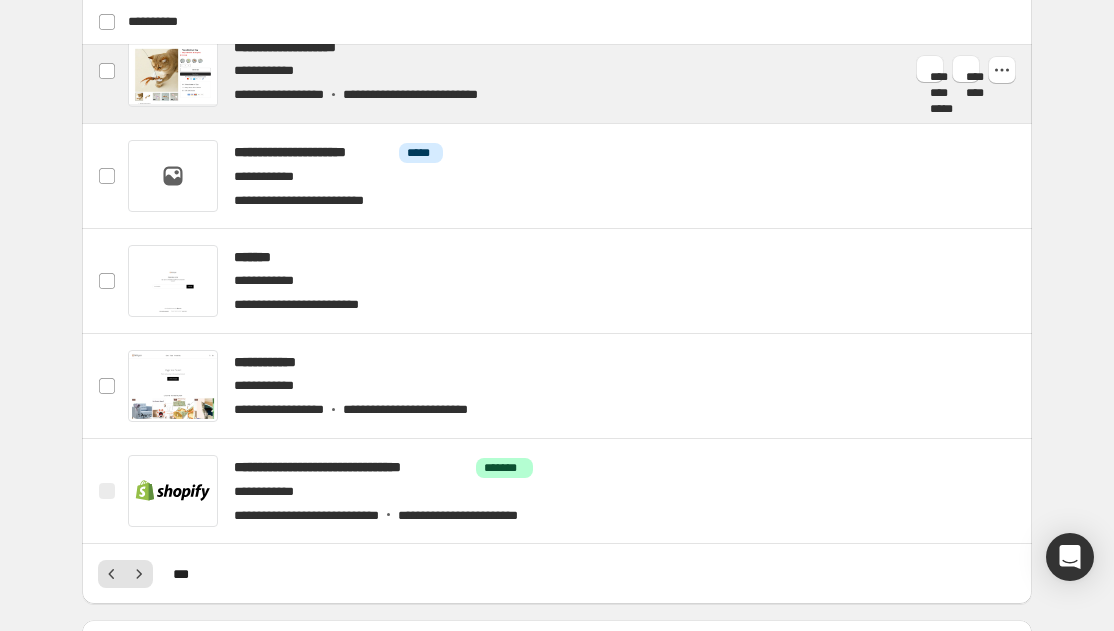 scroll, scrollTop: 1068, scrollLeft: 0, axis: vertical 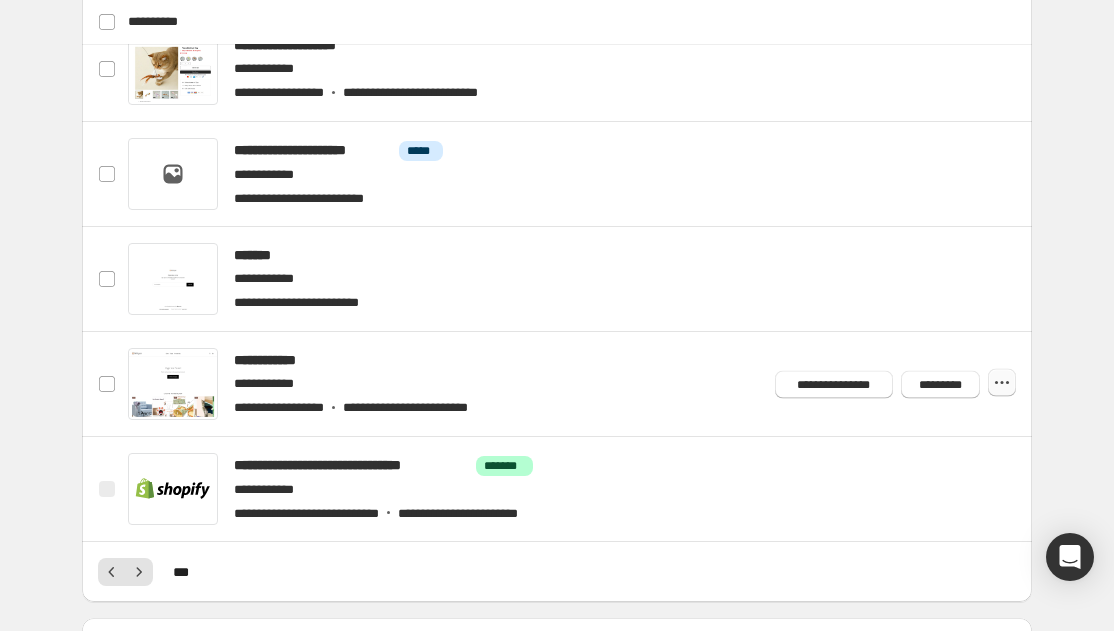 click 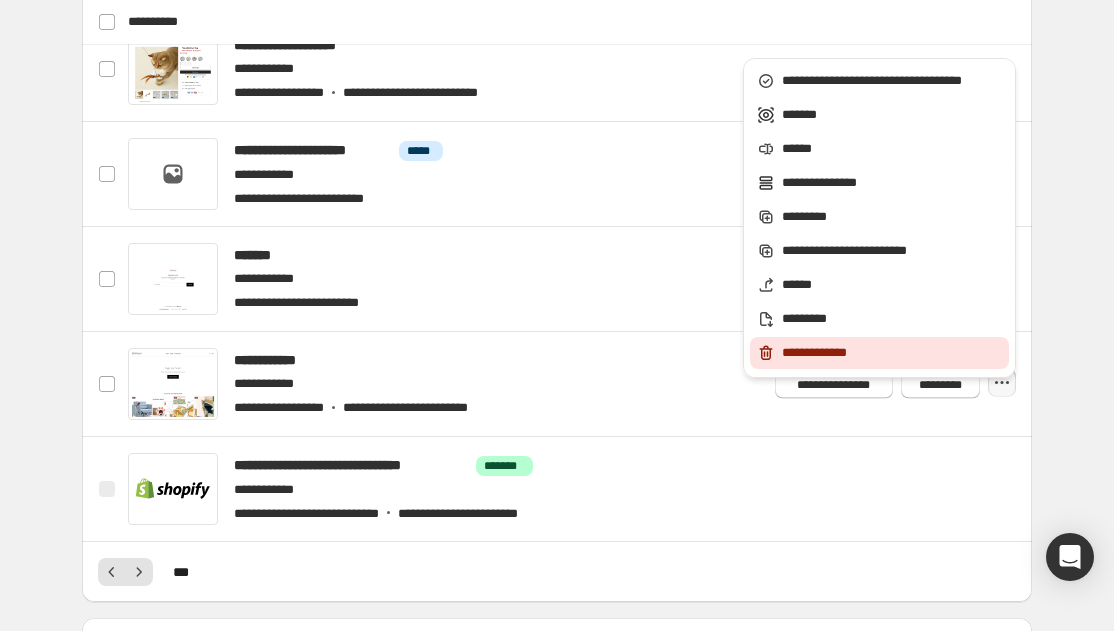 click on "**********" at bounding box center (892, 353) 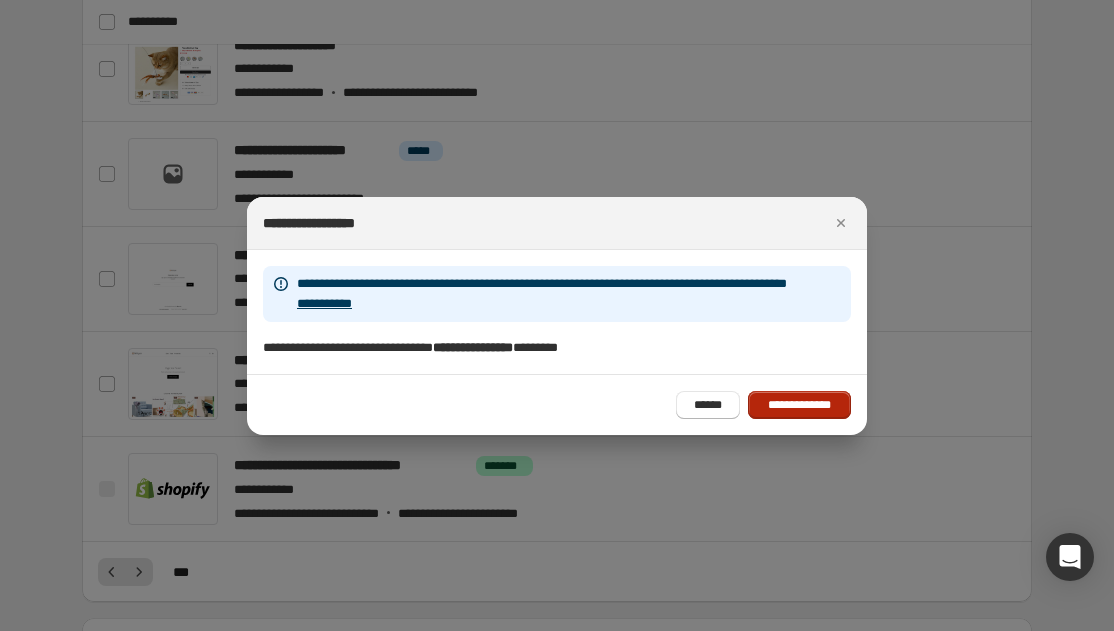 click on "**********" at bounding box center (799, 405) 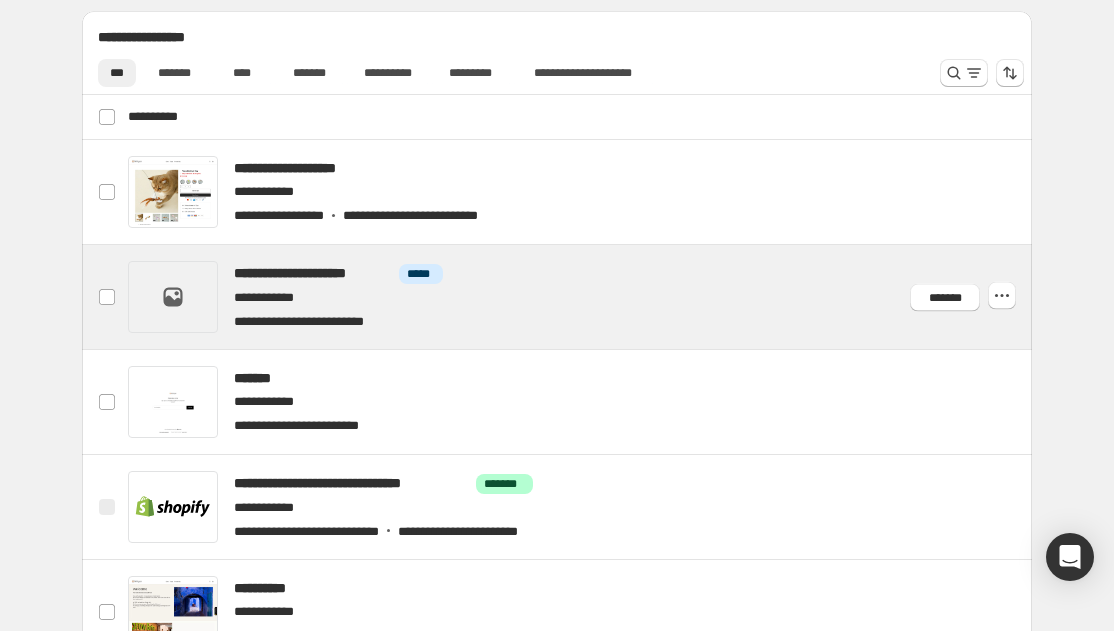 scroll, scrollTop: 951, scrollLeft: 0, axis: vertical 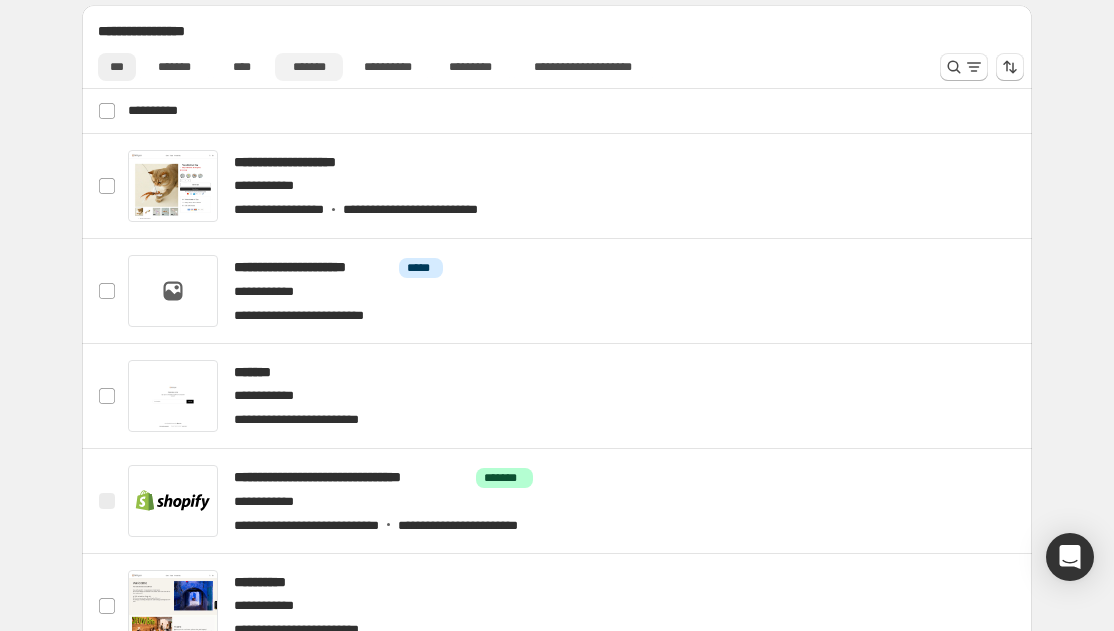 click on "*******" at bounding box center [309, 67] 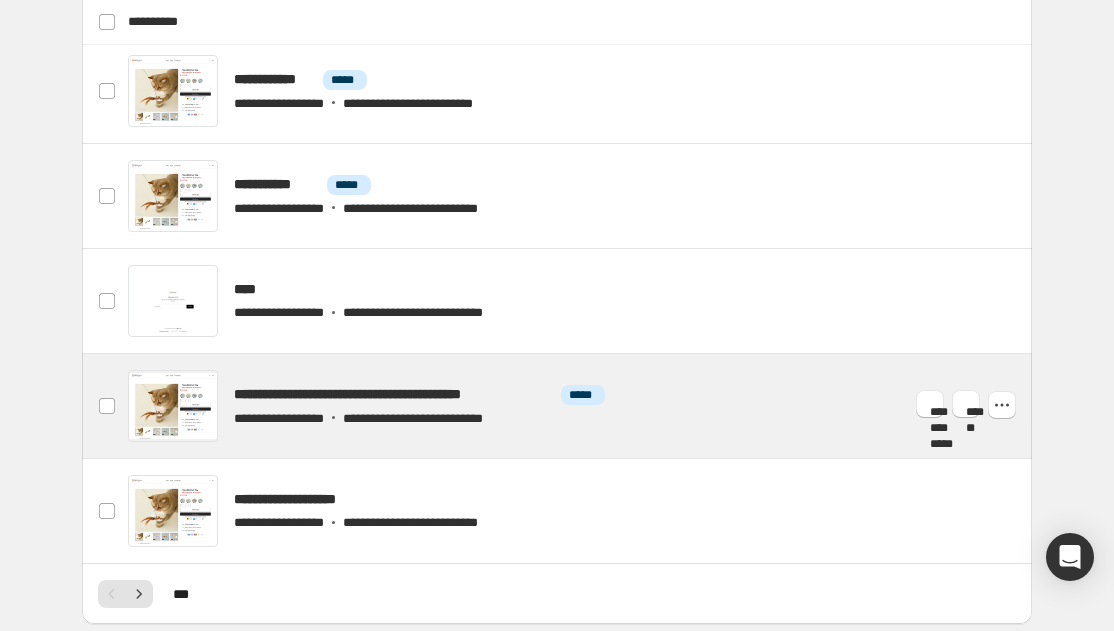 scroll, scrollTop: 1047, scrollLeft: 0, axis: vertical 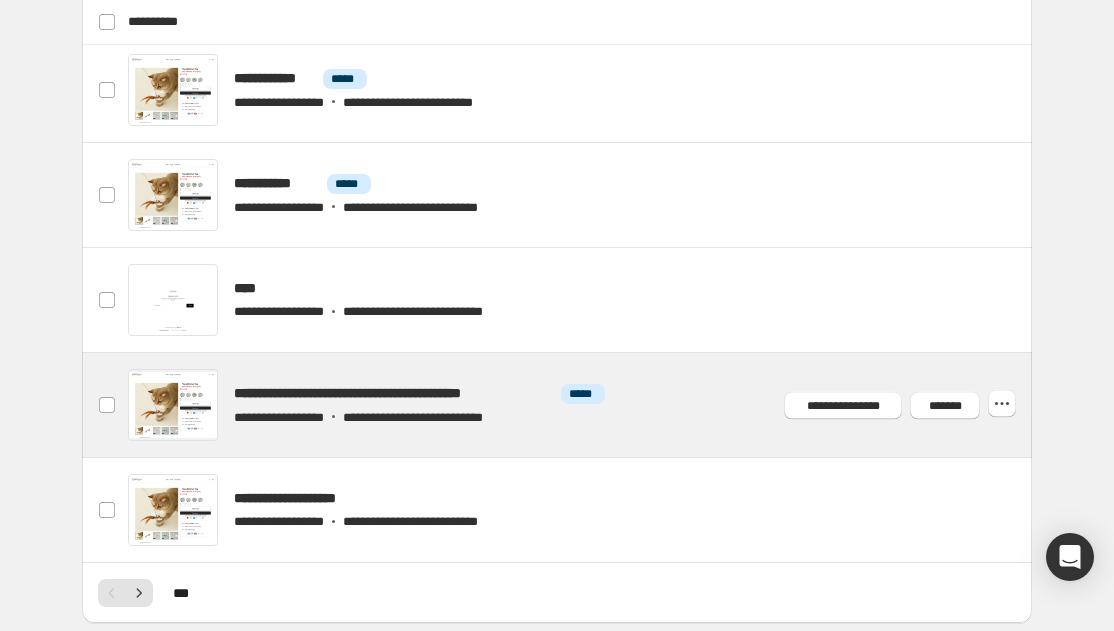 click at bounding box center (581, 405) 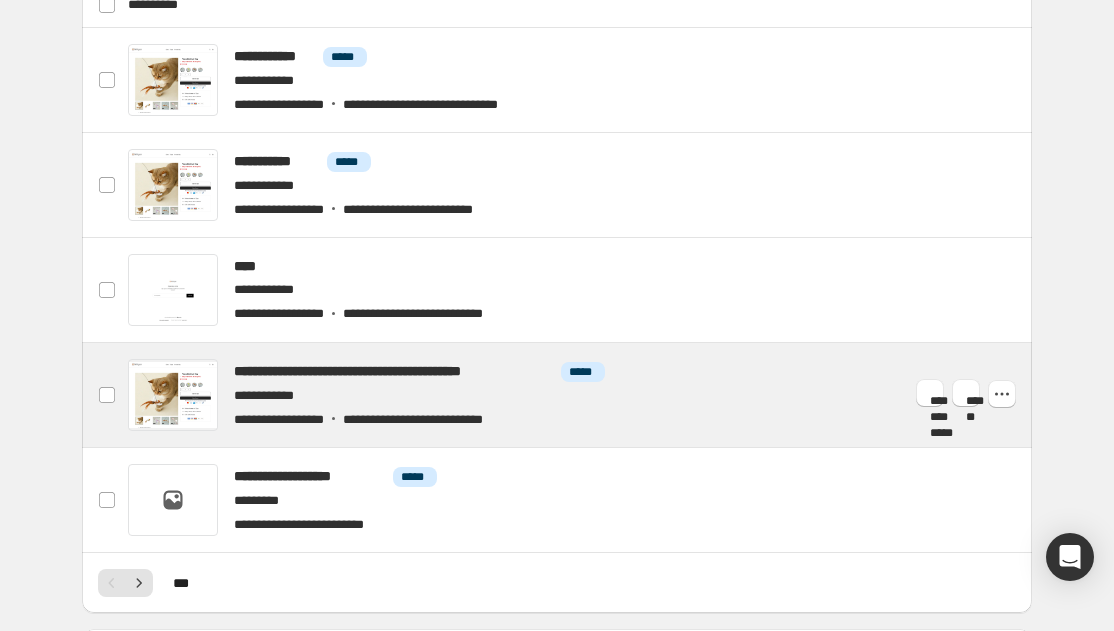 scroll, scrollTop: 1063, scrollLeft: 0, axis: vertical 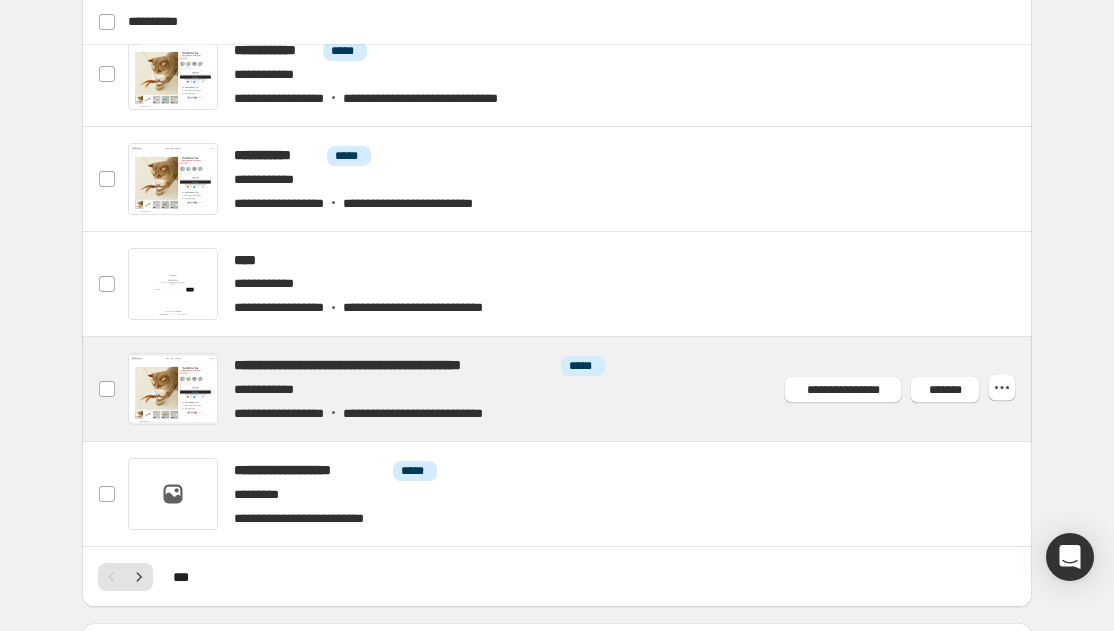 click at bounding box center [581, 389] 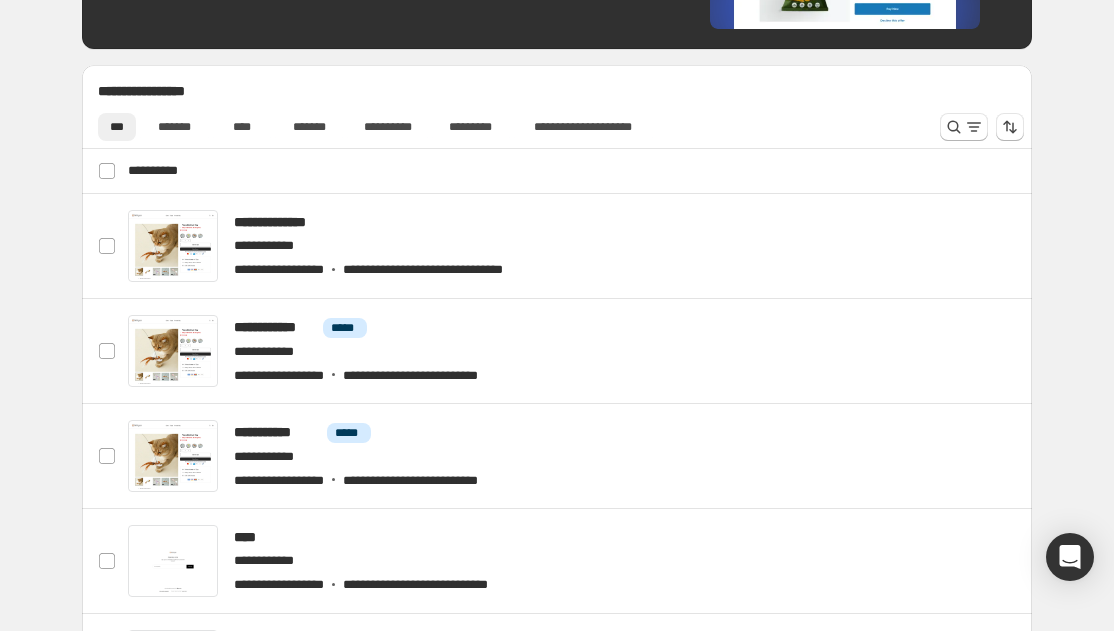 scroll, scrollTop: 903, scrollLeft: 0, axis: vertical 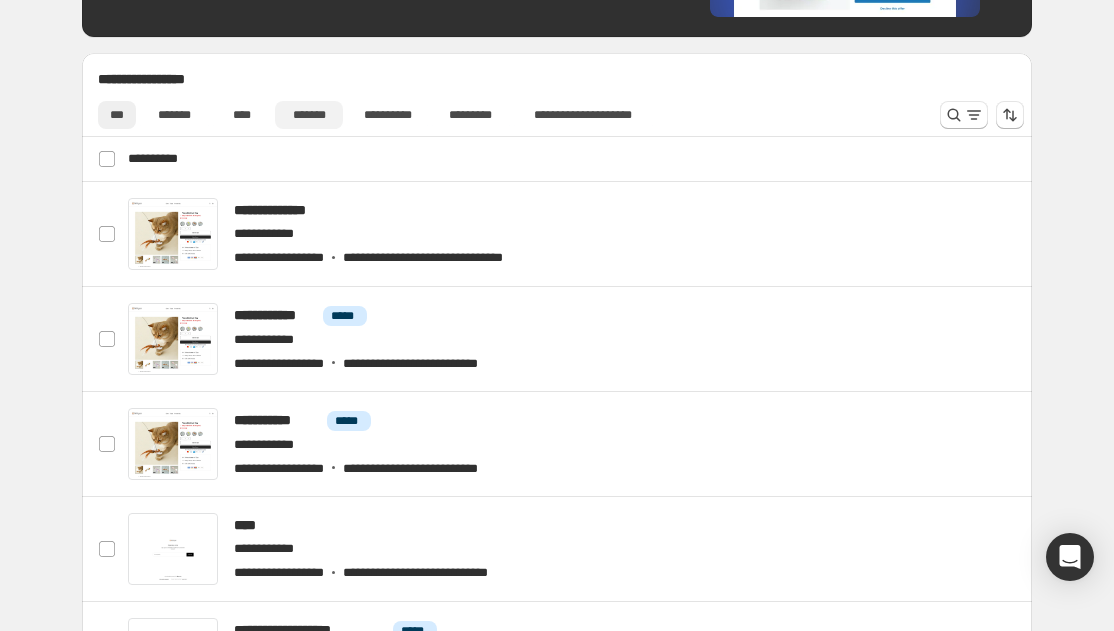 click on "*******" at bounding box center [309, 115] 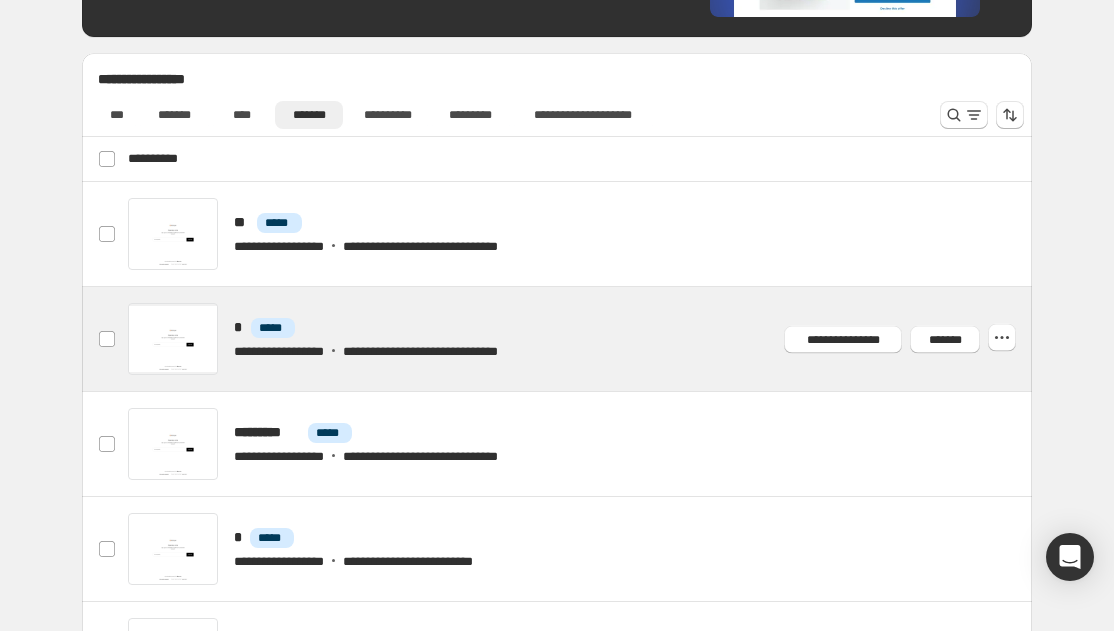 click at bounding box center [581, 339] 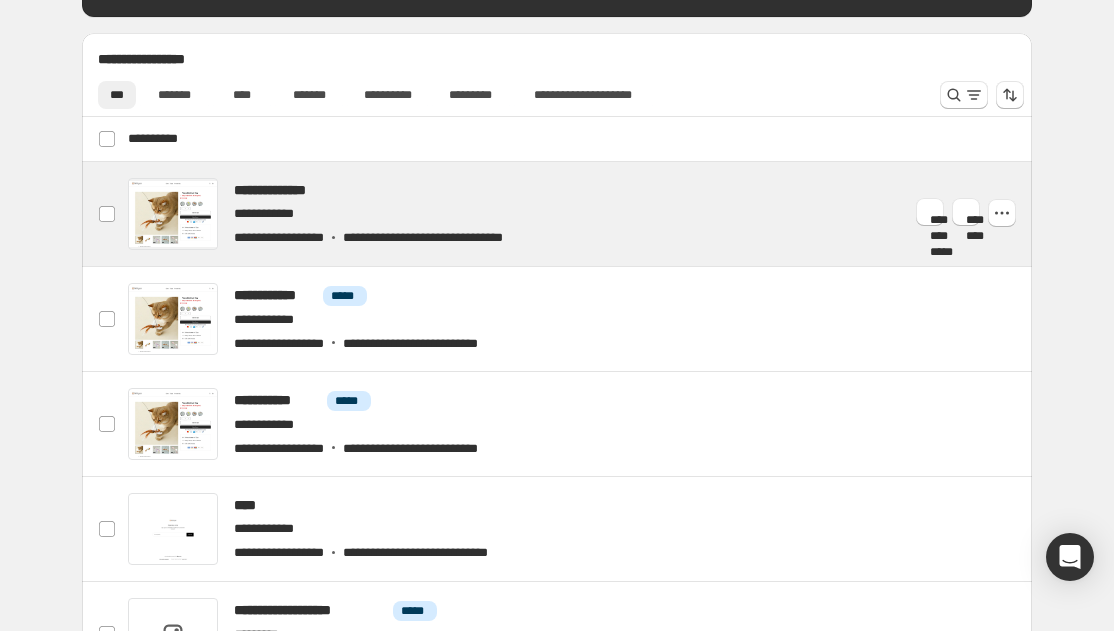 scroll, scrollTop: 921, scrollLeft: 0, axis: vertical 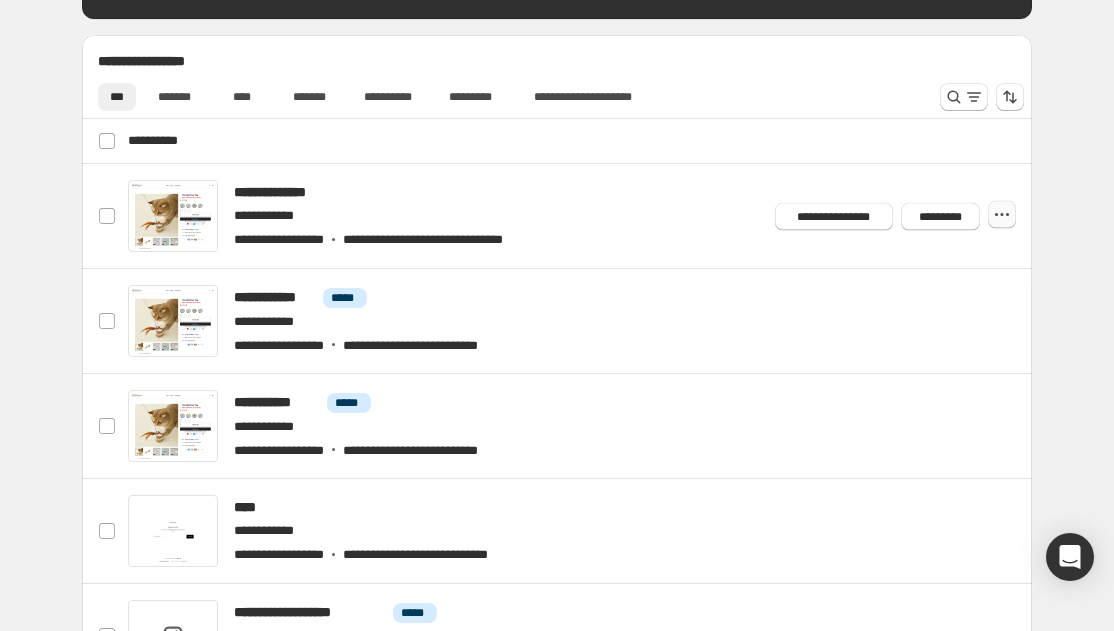 click 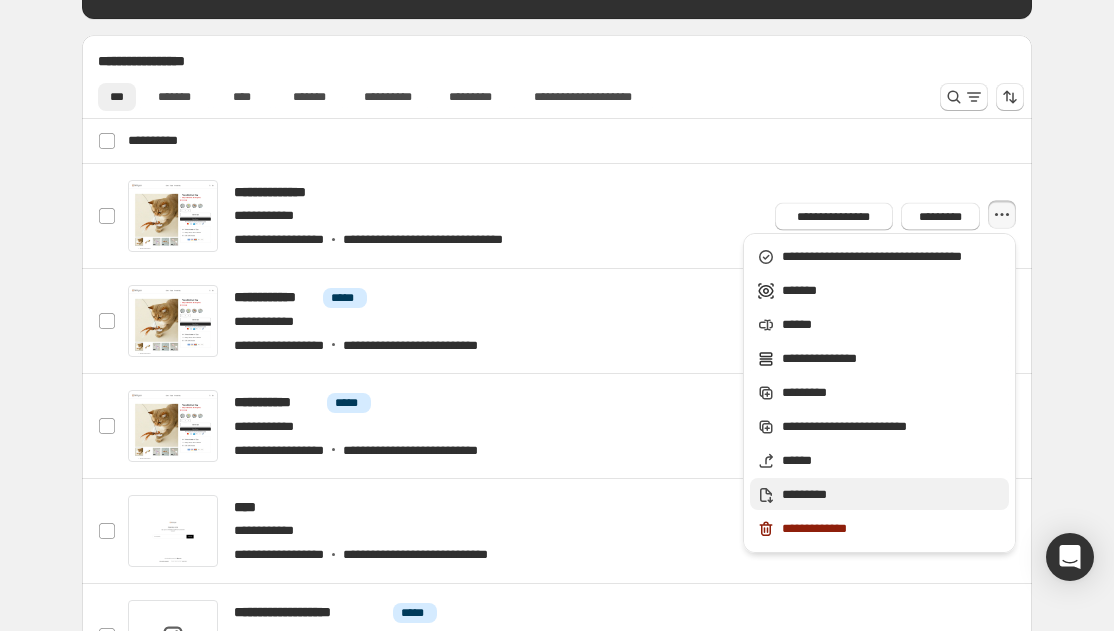 click on "*********" at bounding box center [892, 495] 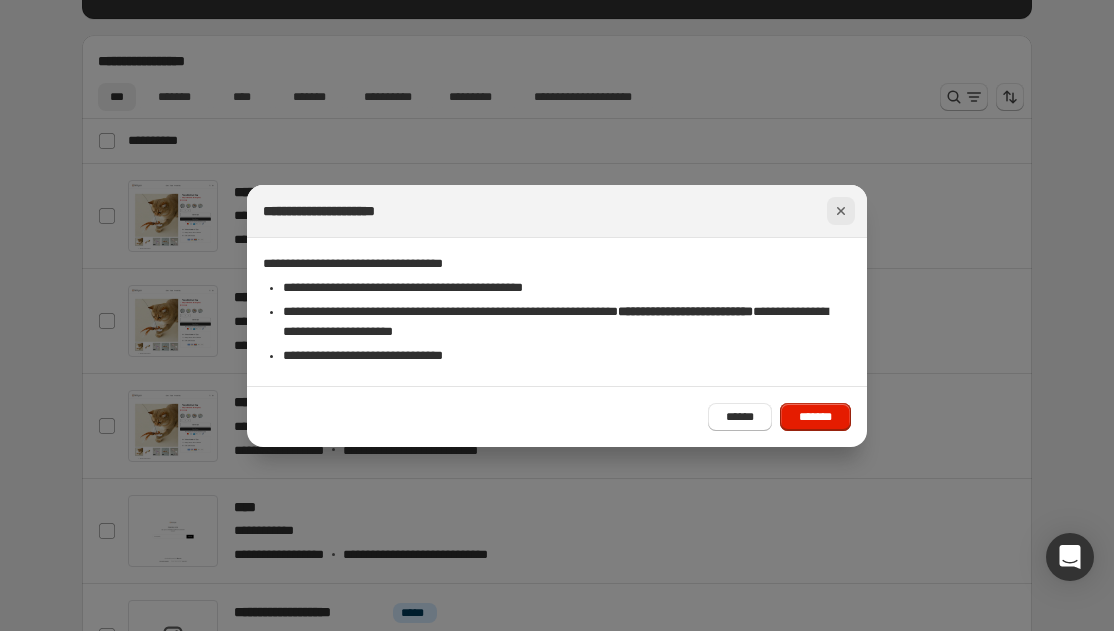 click 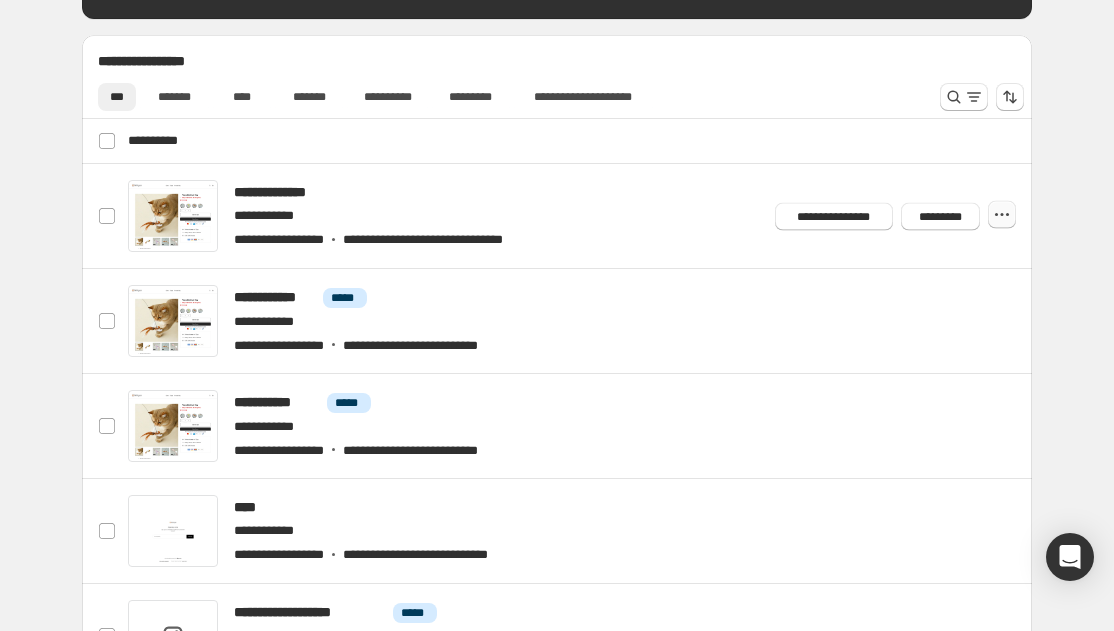 click 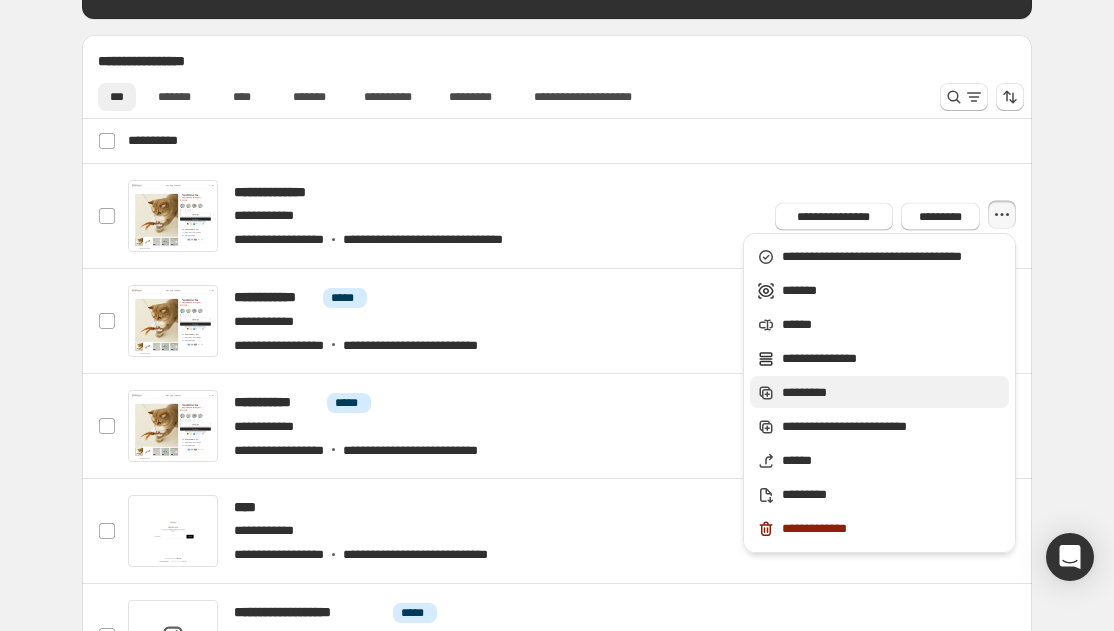 click on "*********" at bounding box center [892, 393] 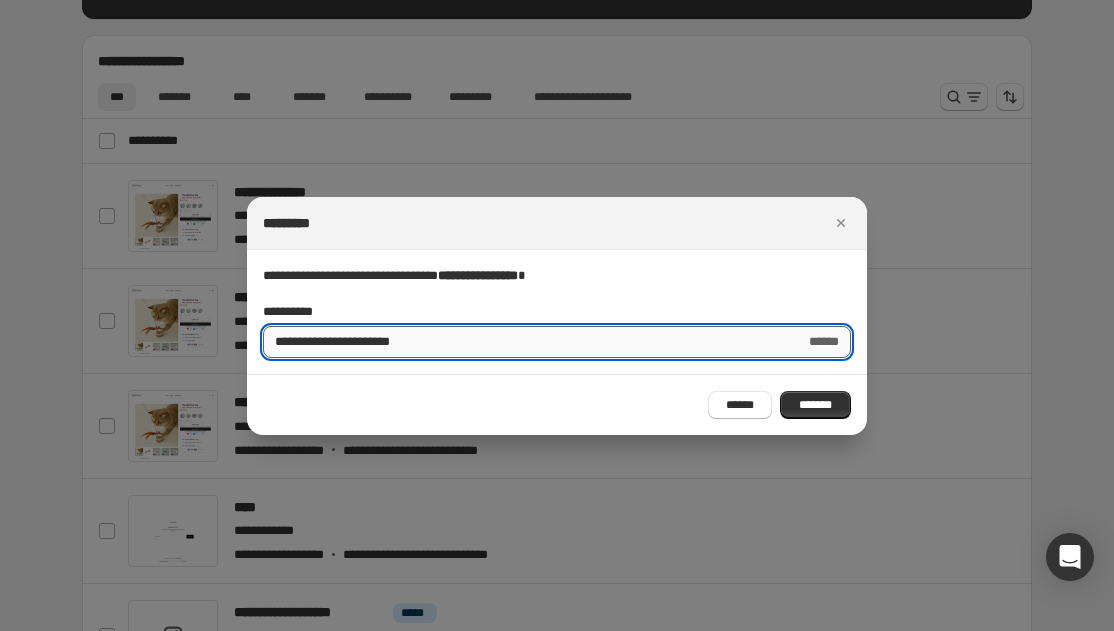 drag, startPoint x: 309, startPoint y: 345, endPoint x: 408, endPoint y: 343, distance: 99.0202 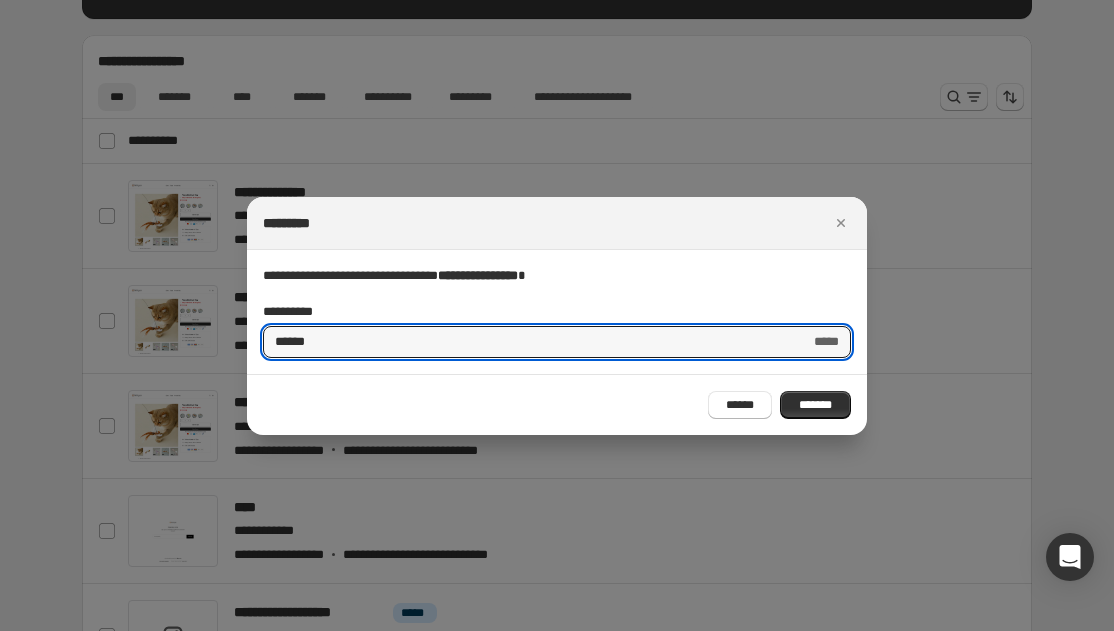 drag, startPoint x: 355, startPoint y: 336, endPoint x: 259, endPoint y: 335, distance: 96.00521 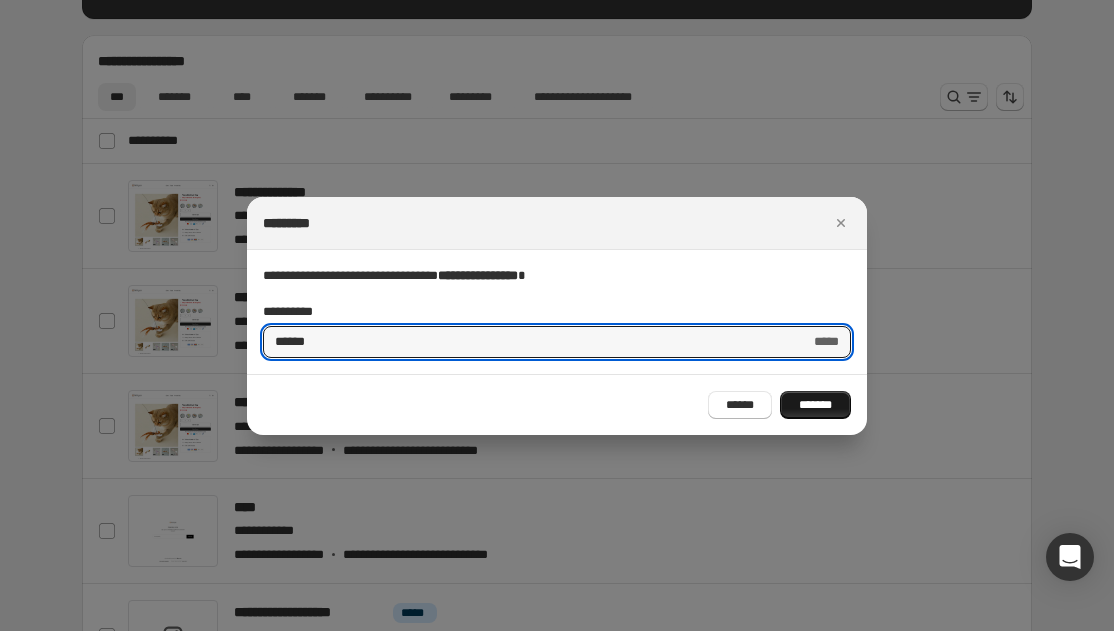 type on "******" 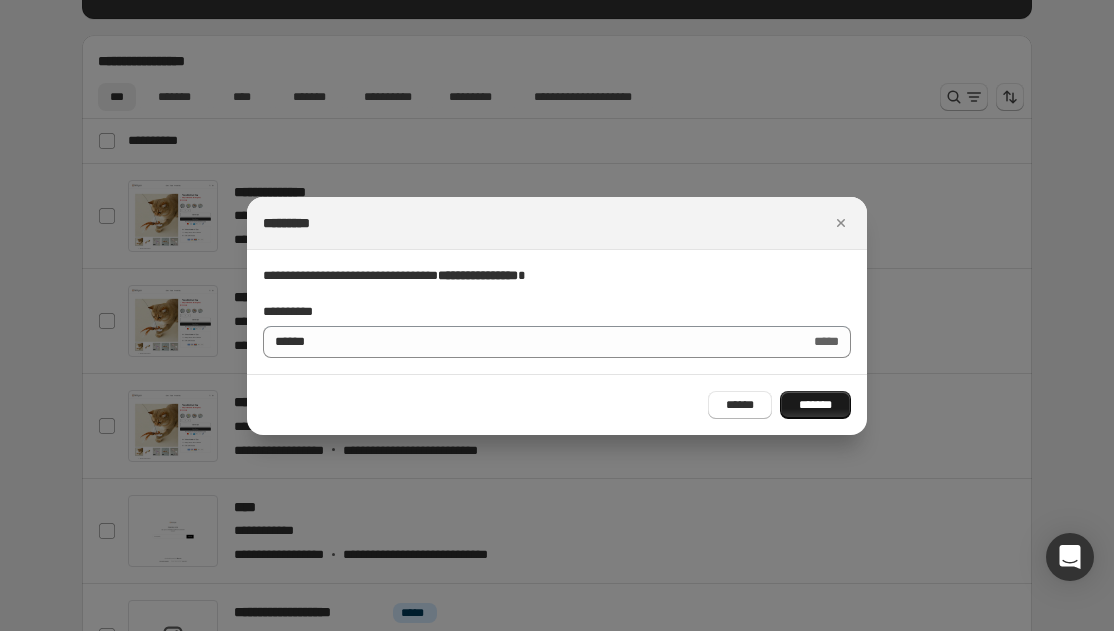 click on "*******" at bounding box center [815, 405] 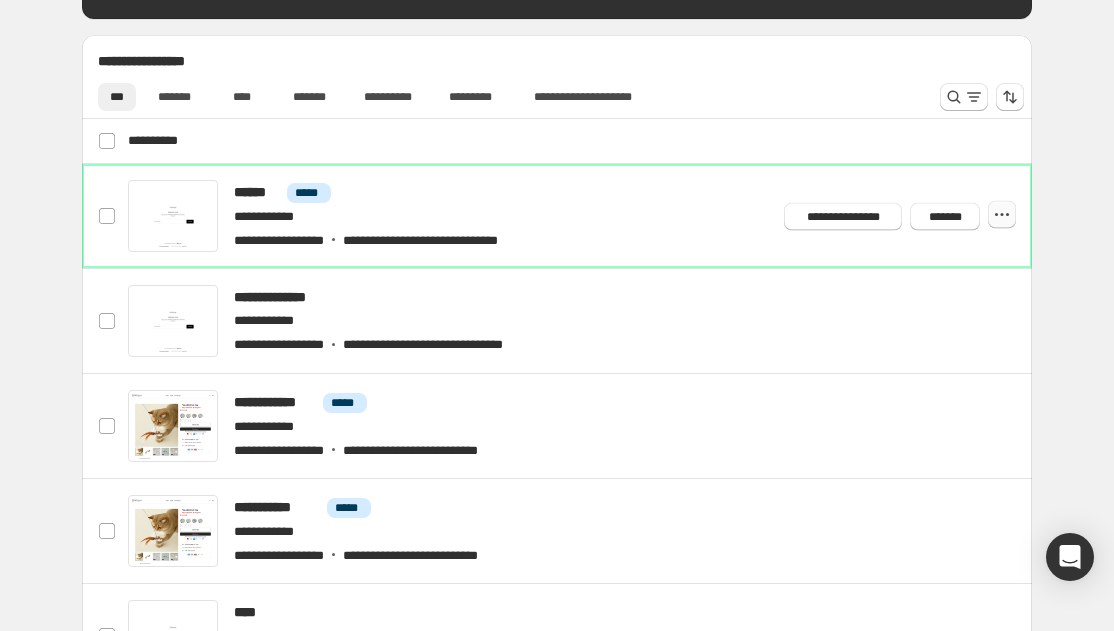click 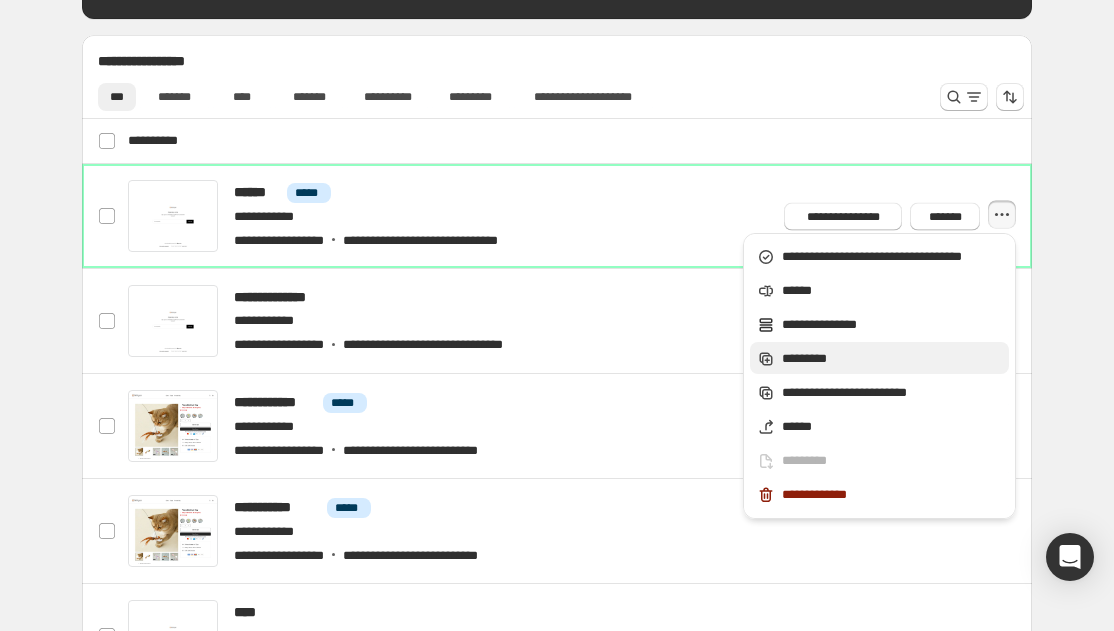 click on "*********" at bounding box center (892, 359) 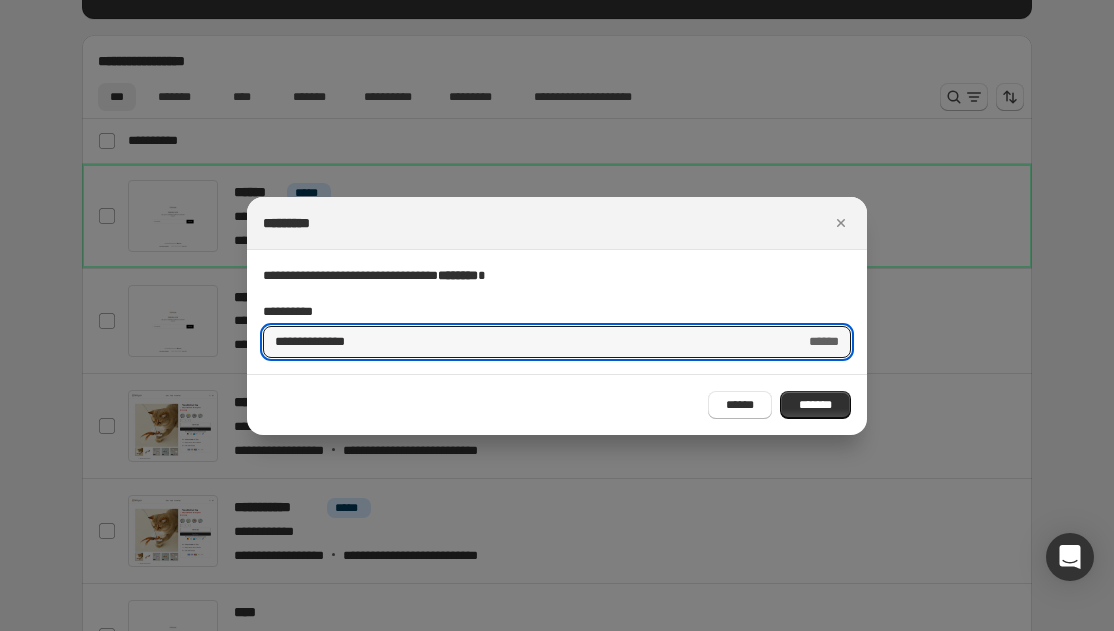 drag, startPoint x: 449, startPoint y: 343, endPoint x: 223, endPoint y: 343, distance: 226 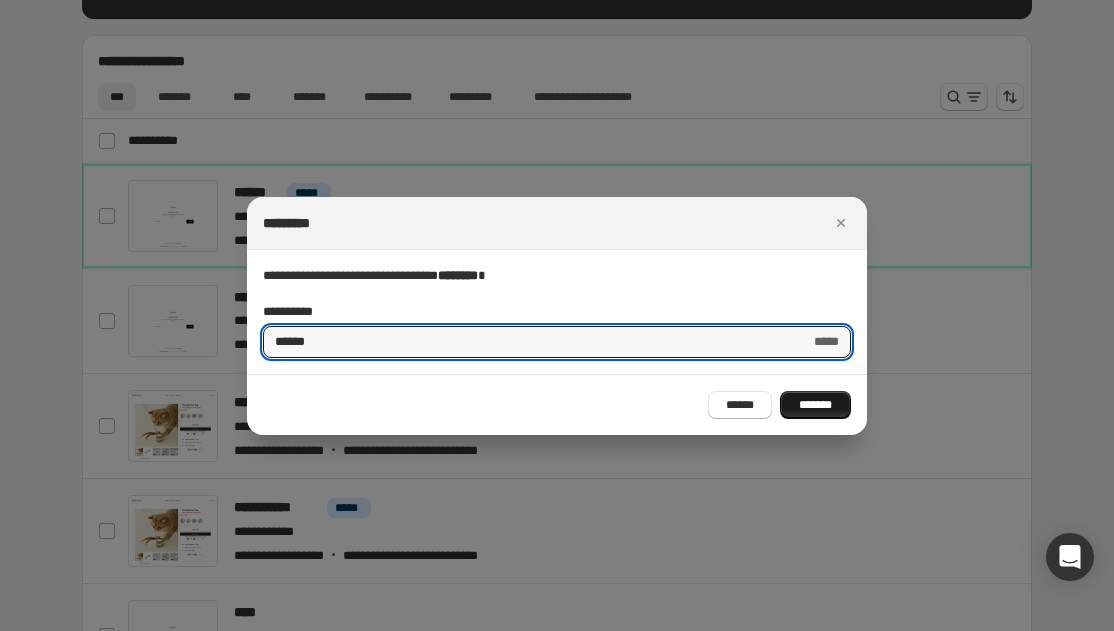 type on "******" 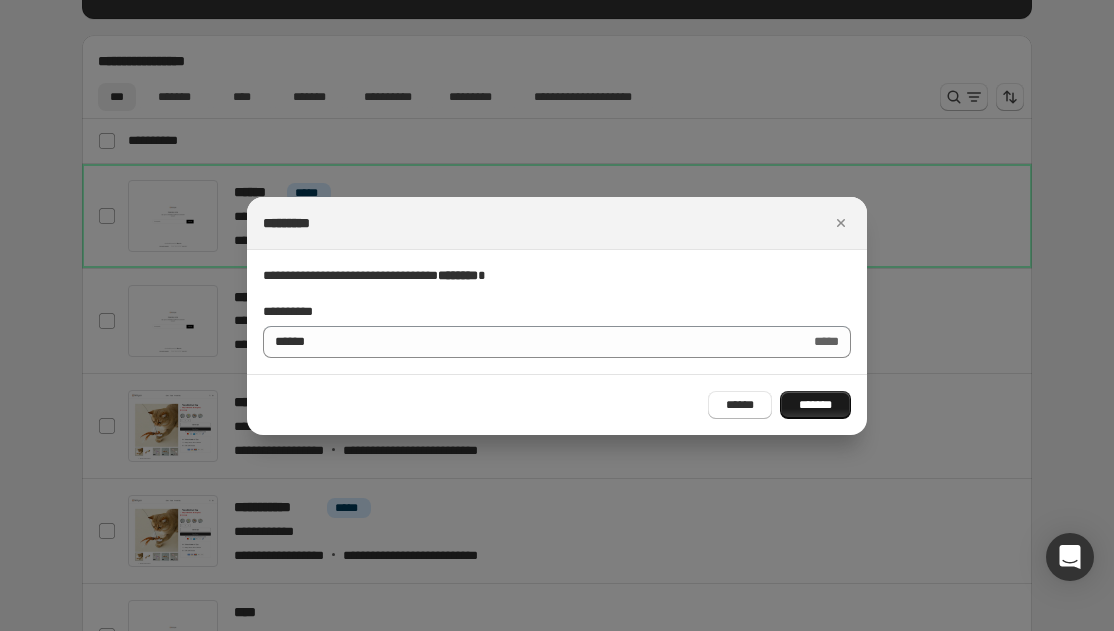 click on "*******" at bounding box center [815, 405] 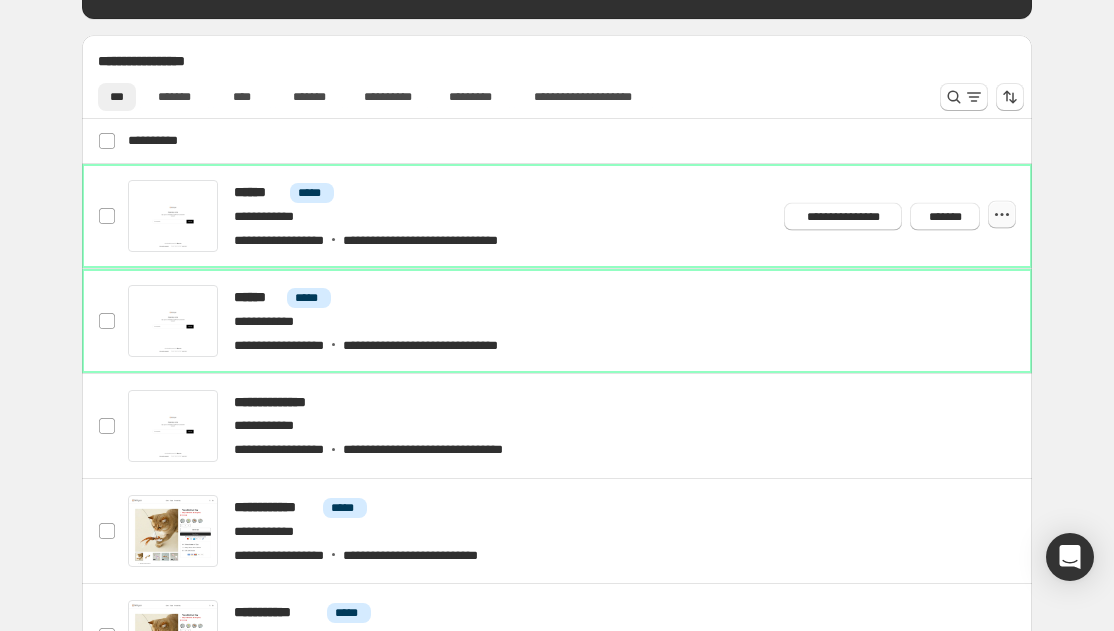 click 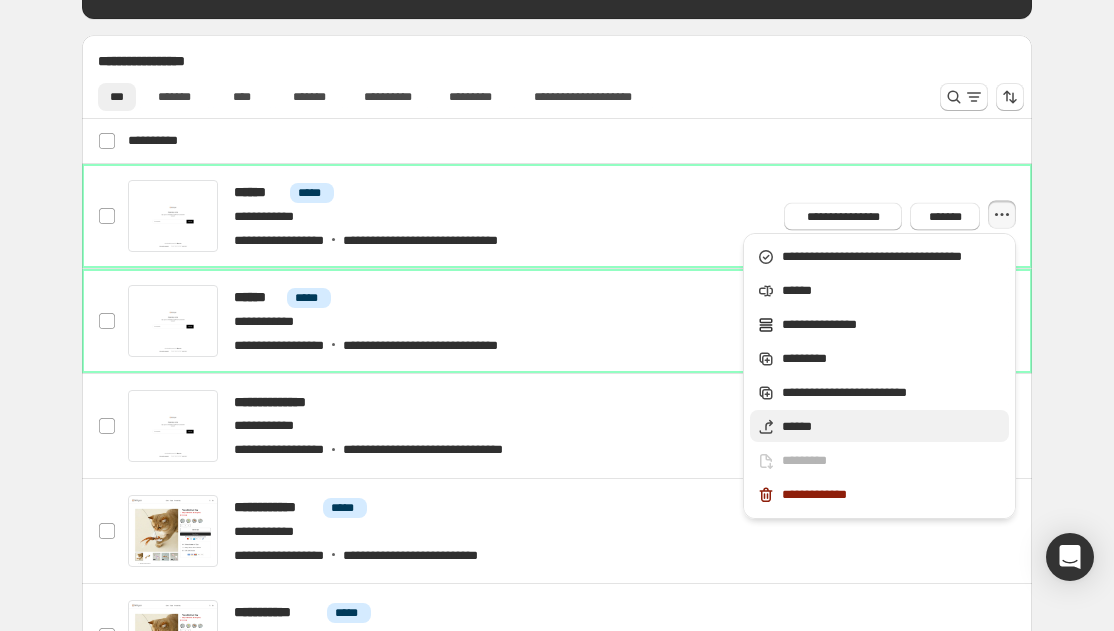 click on "******" at bounding box center [892, 427] 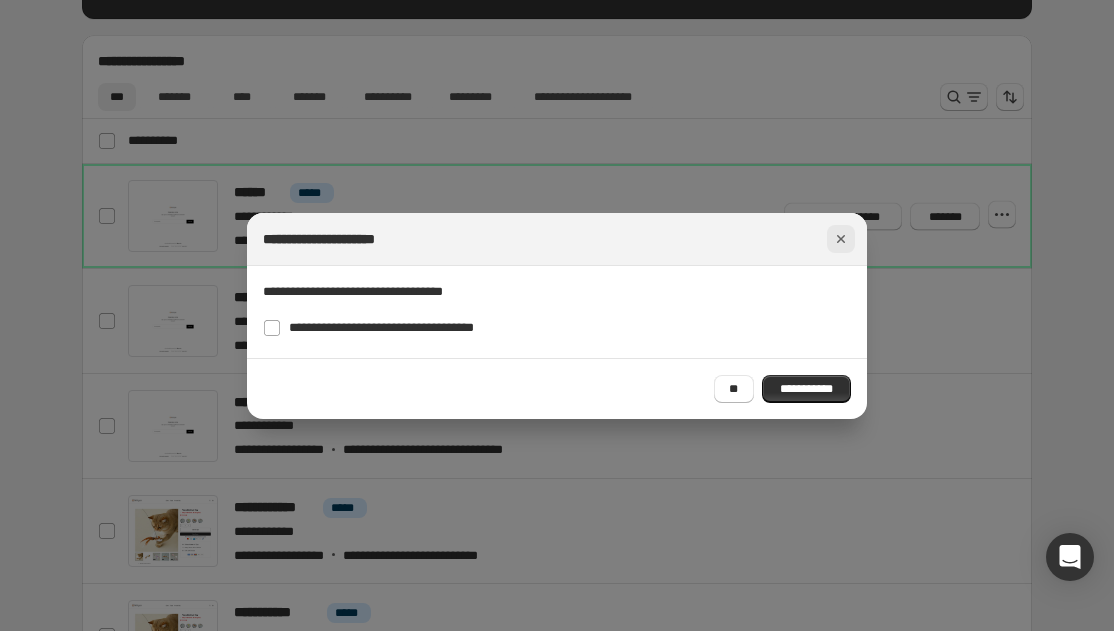 click 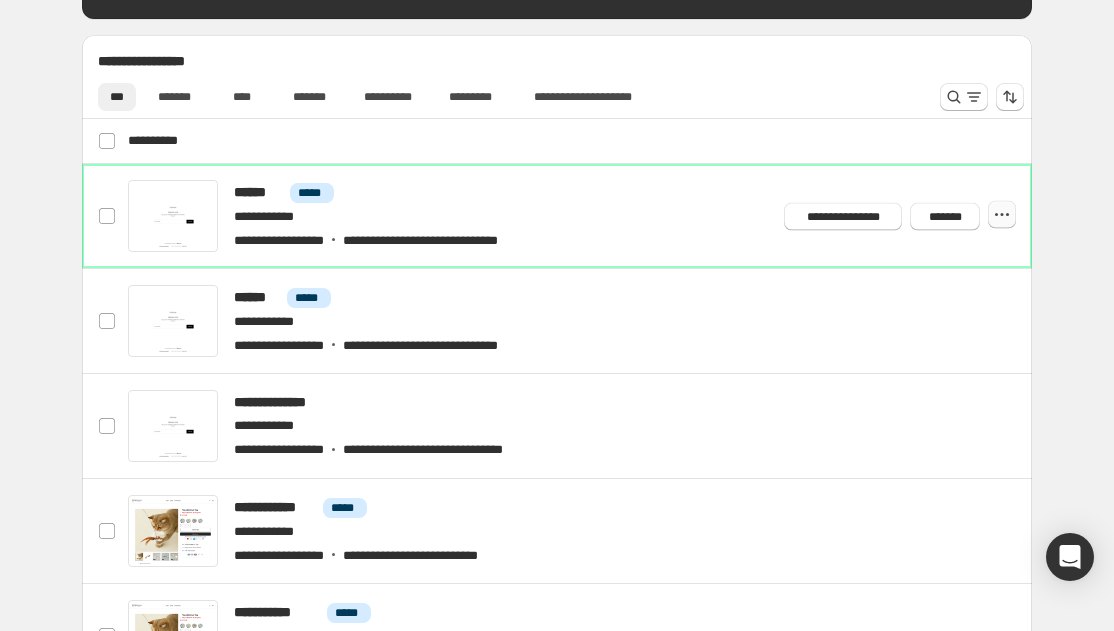 click 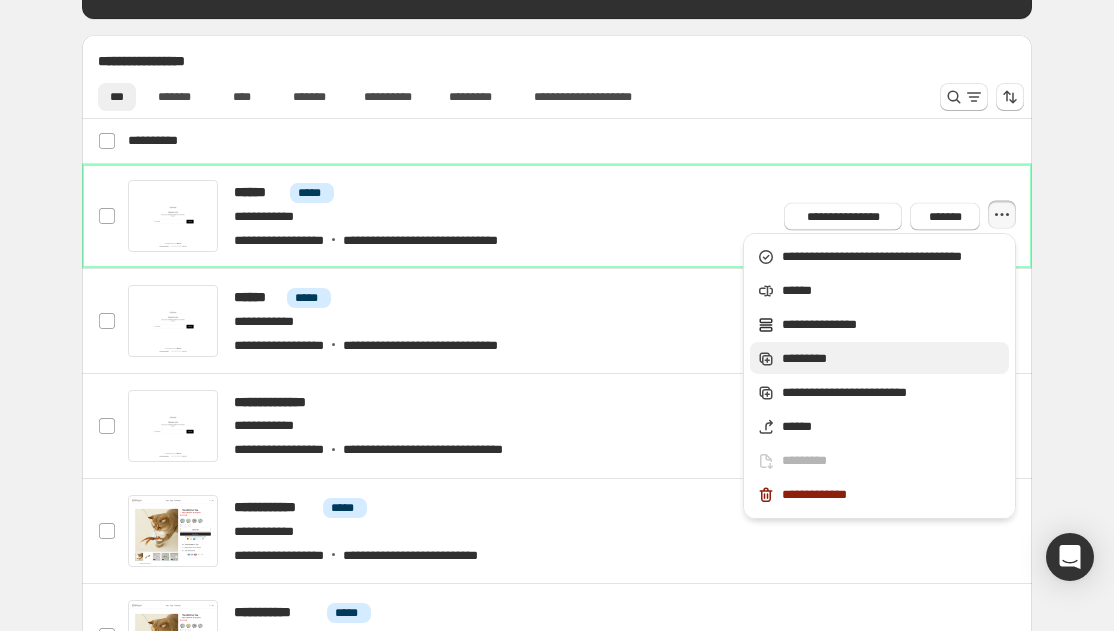 click on "*********" at bounding box center (892, 359) 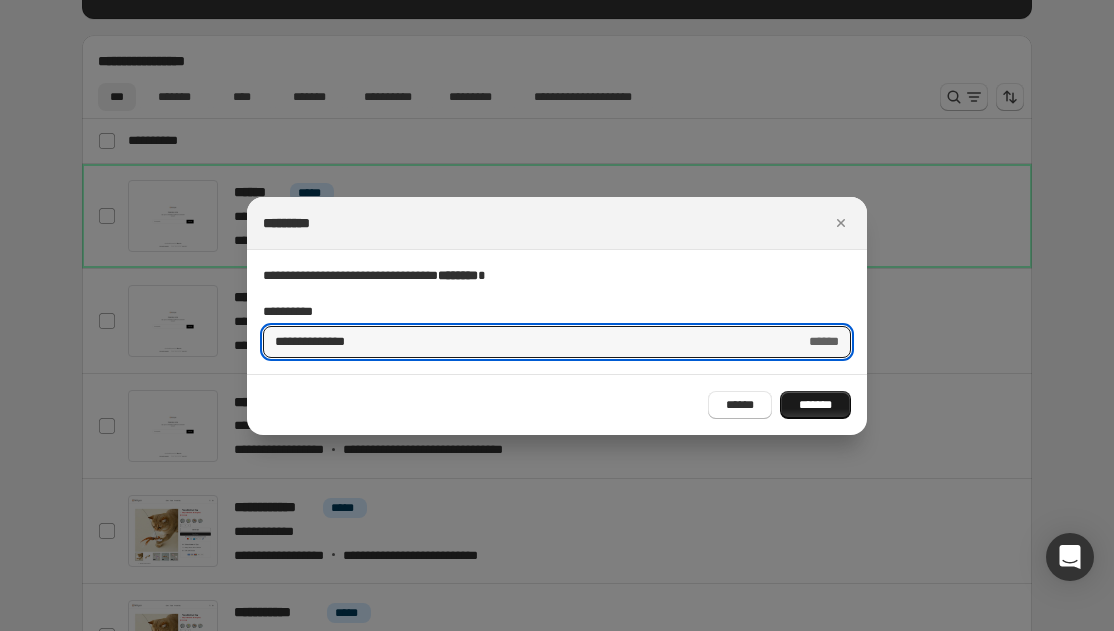type on "**********" 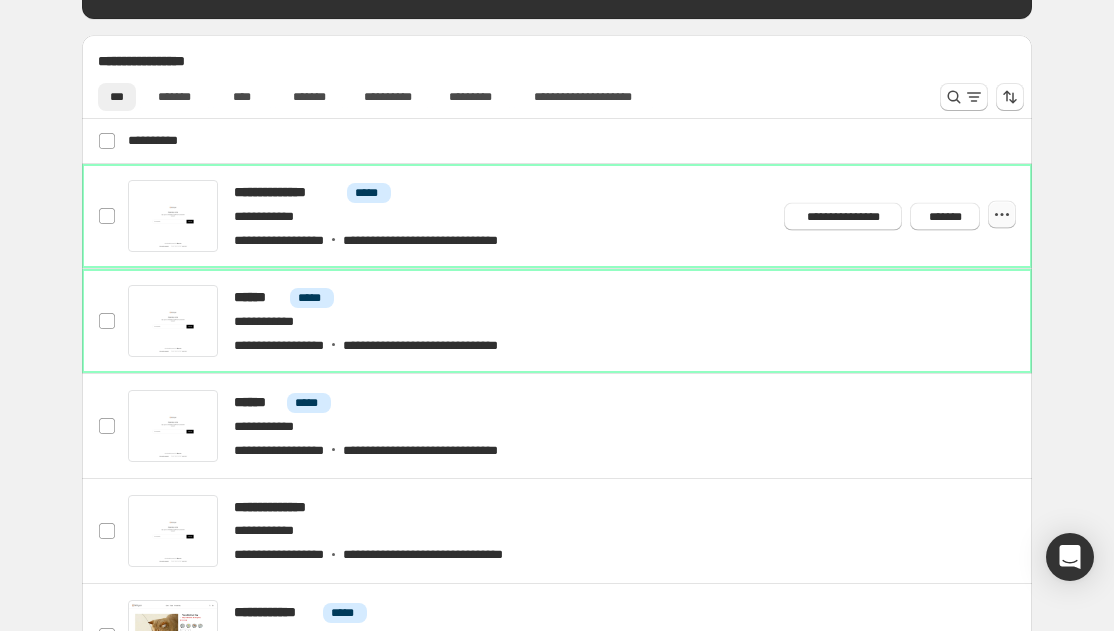 click 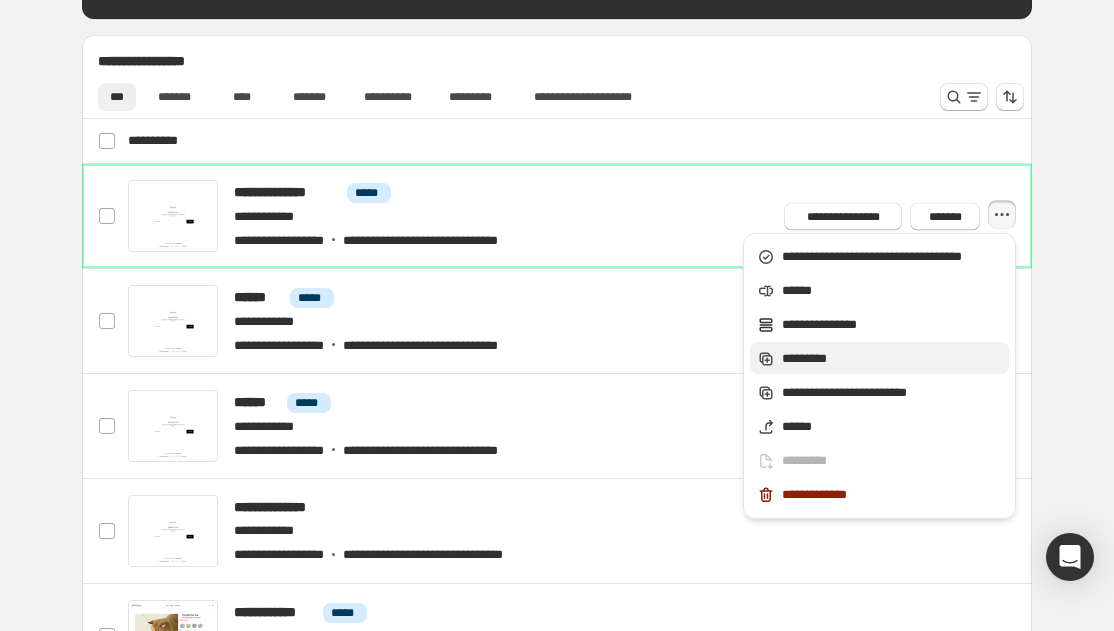 click on "*********" at bounding box center (892, 359) 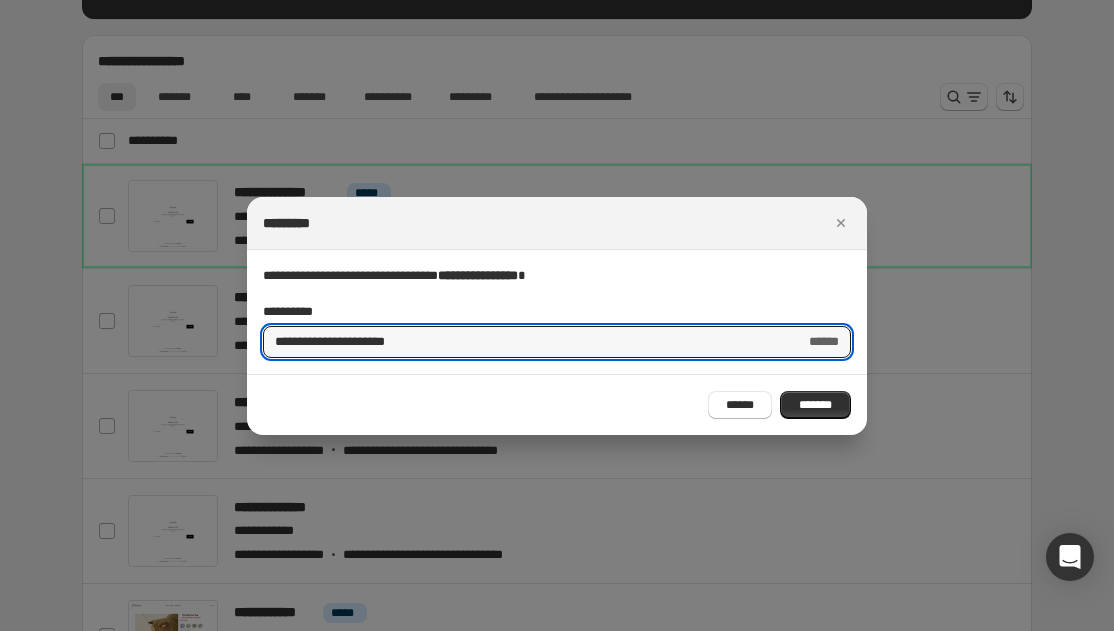 drag, startPoint x: 366, startPoint y: 345, endPoint x: 202, endPoint y: 345, distance: 164 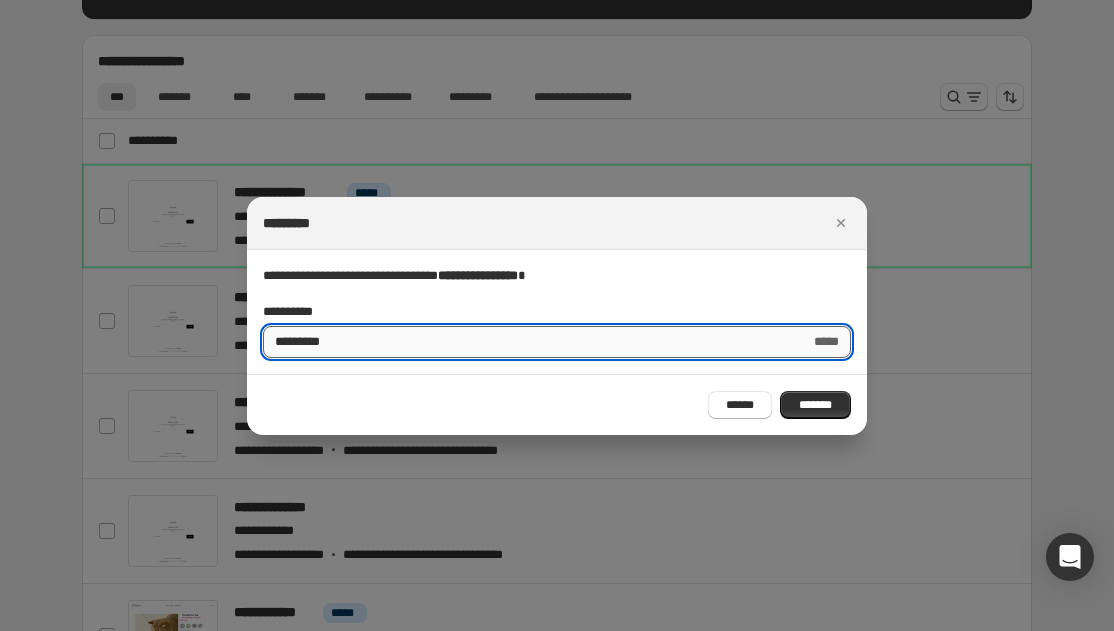 click on "*********" at bounding box center (530, 342) 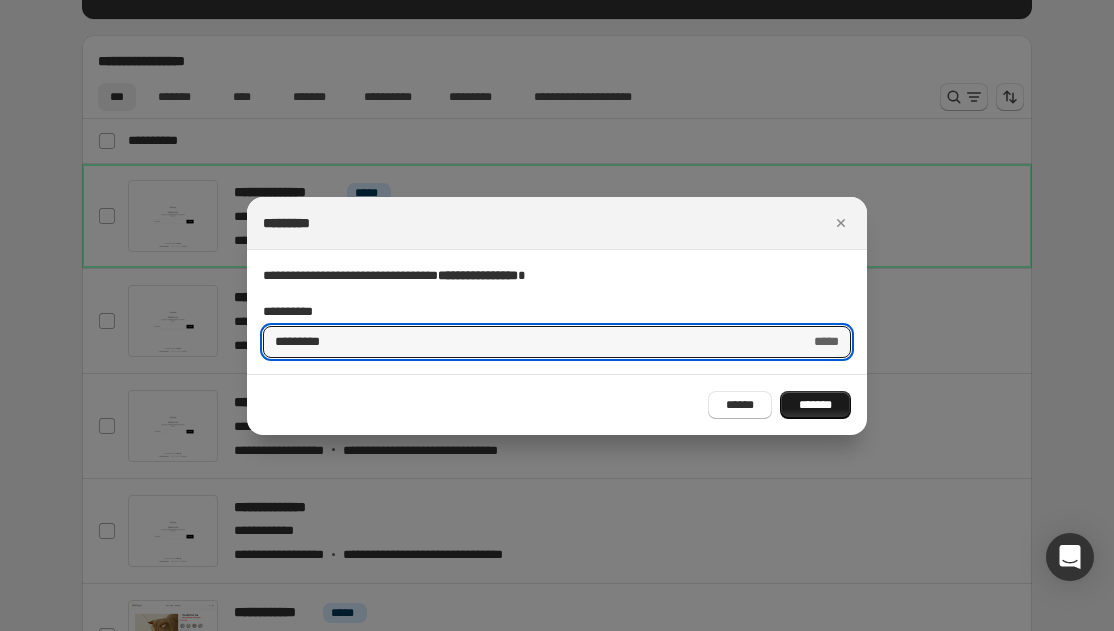 type on "*********" 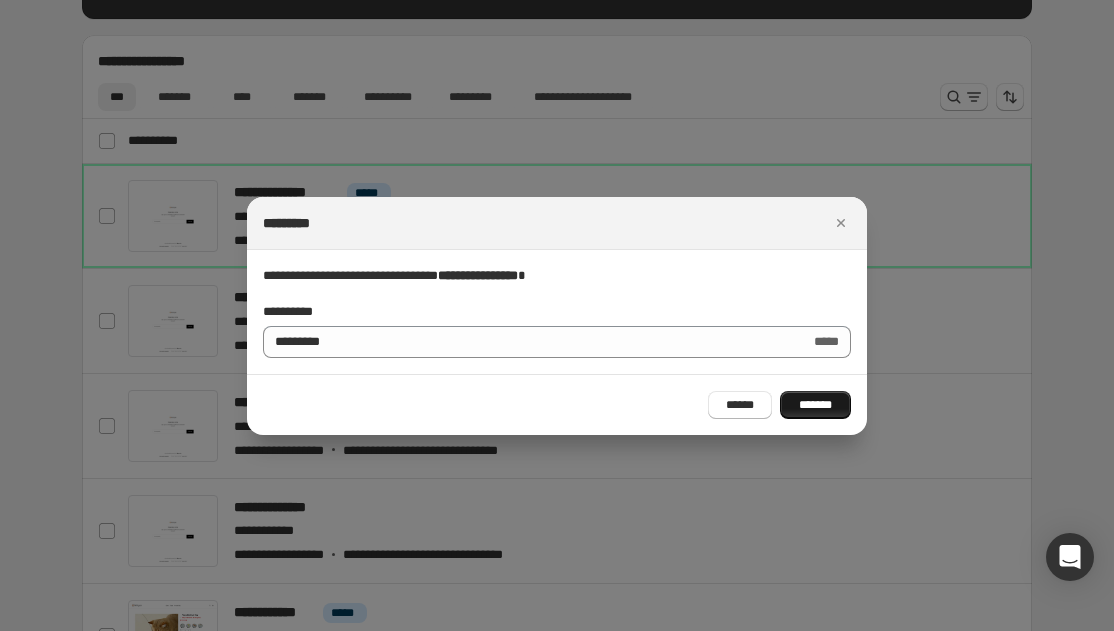 click on "*******" at bounding box center [815, 405] 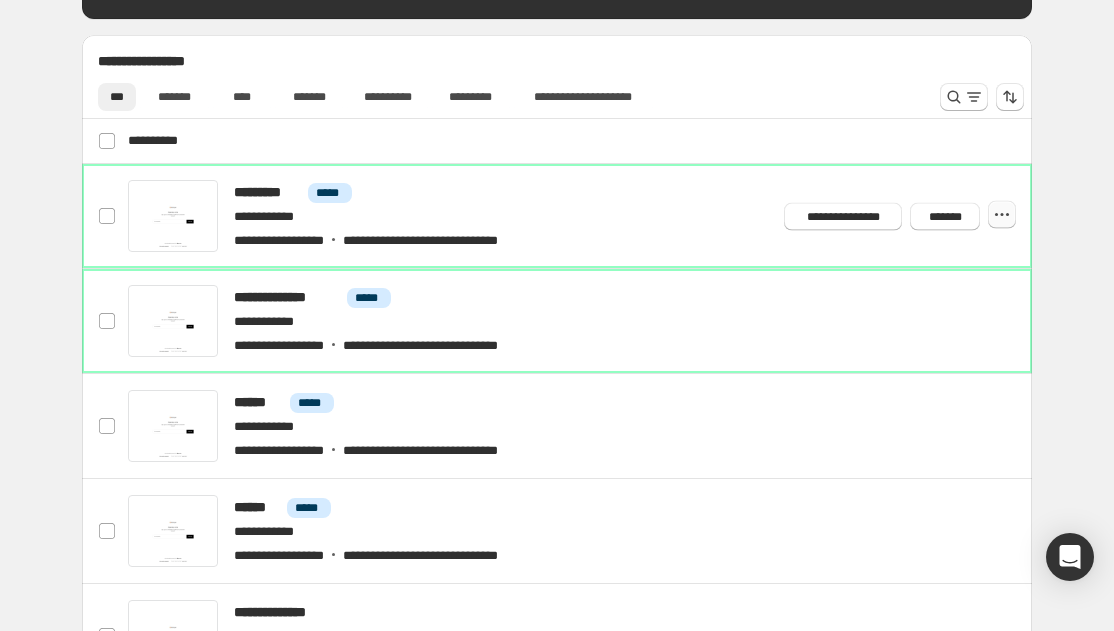 click 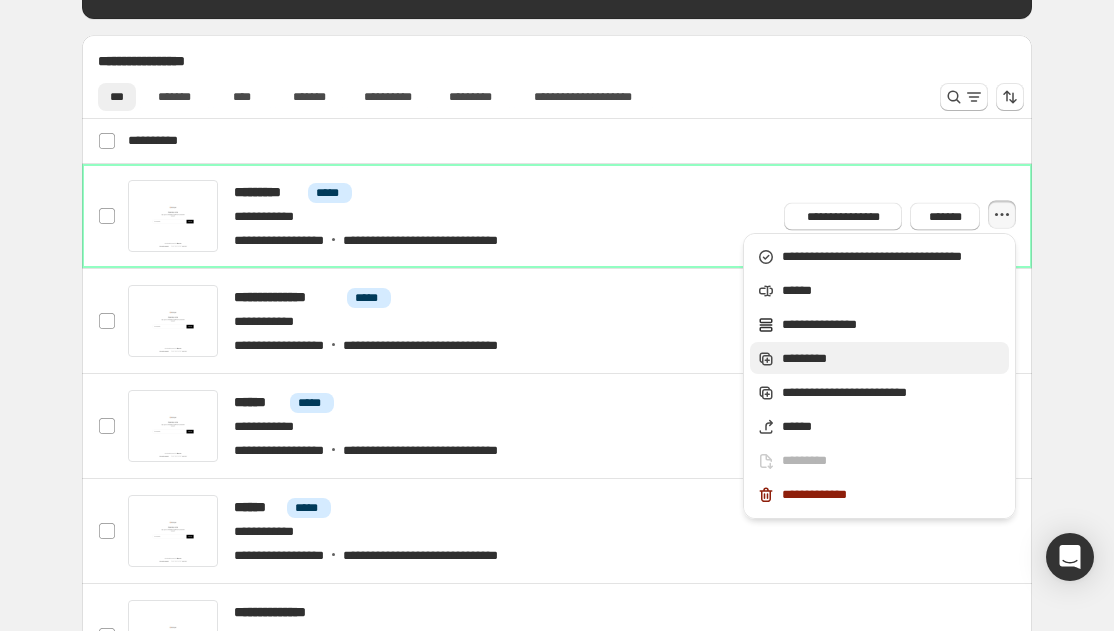 click on "*********" at bounding box center [892, 359] 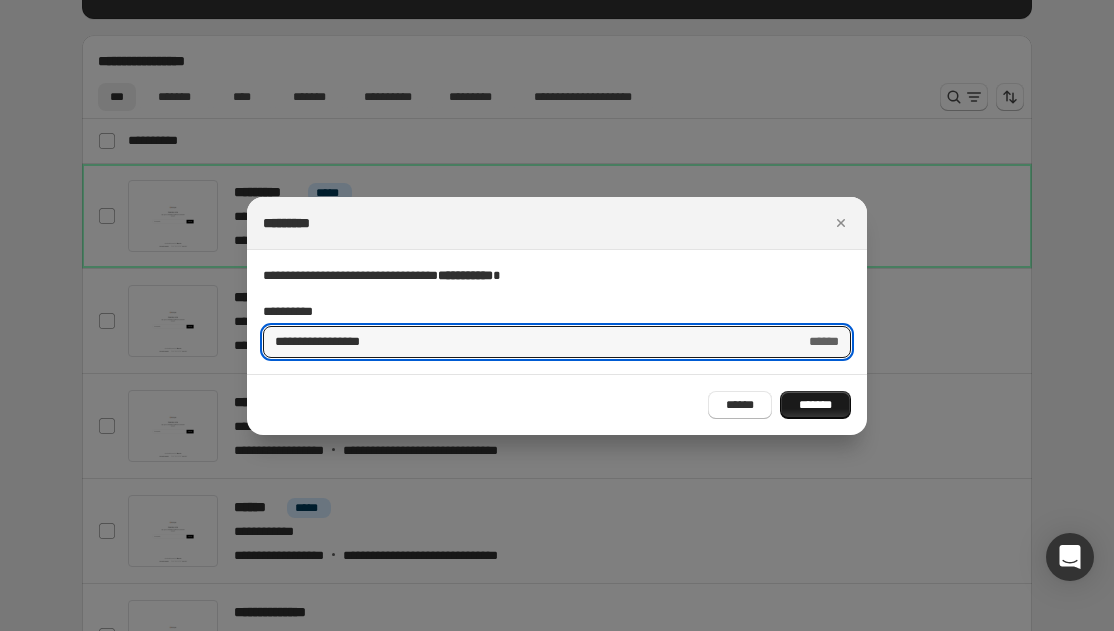type on "**********" 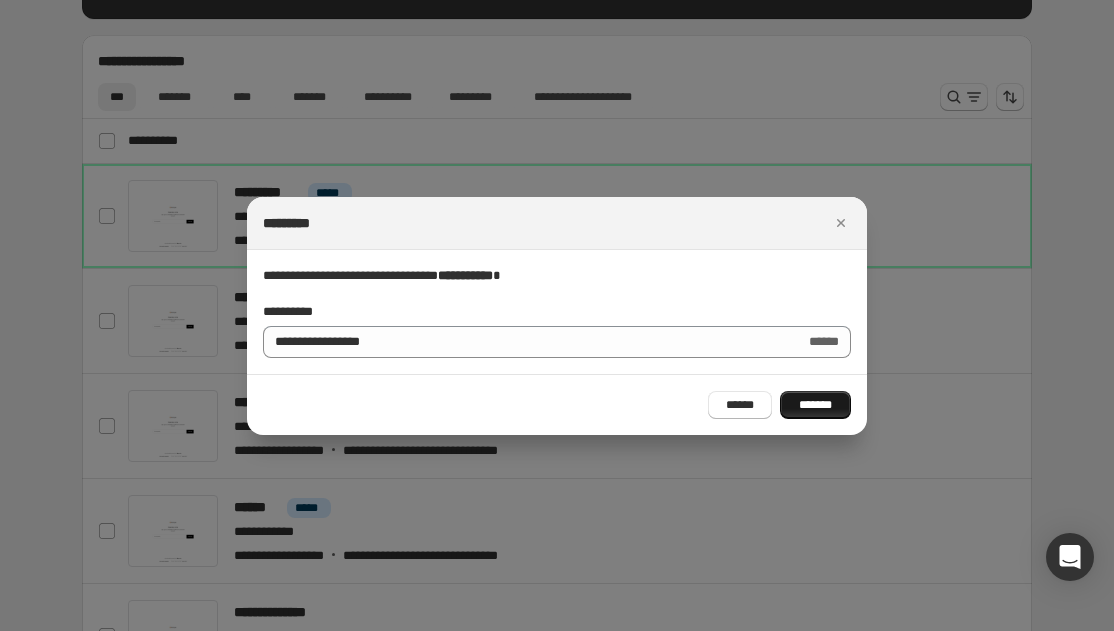 click on "*******" at bounding box center [815, 405] 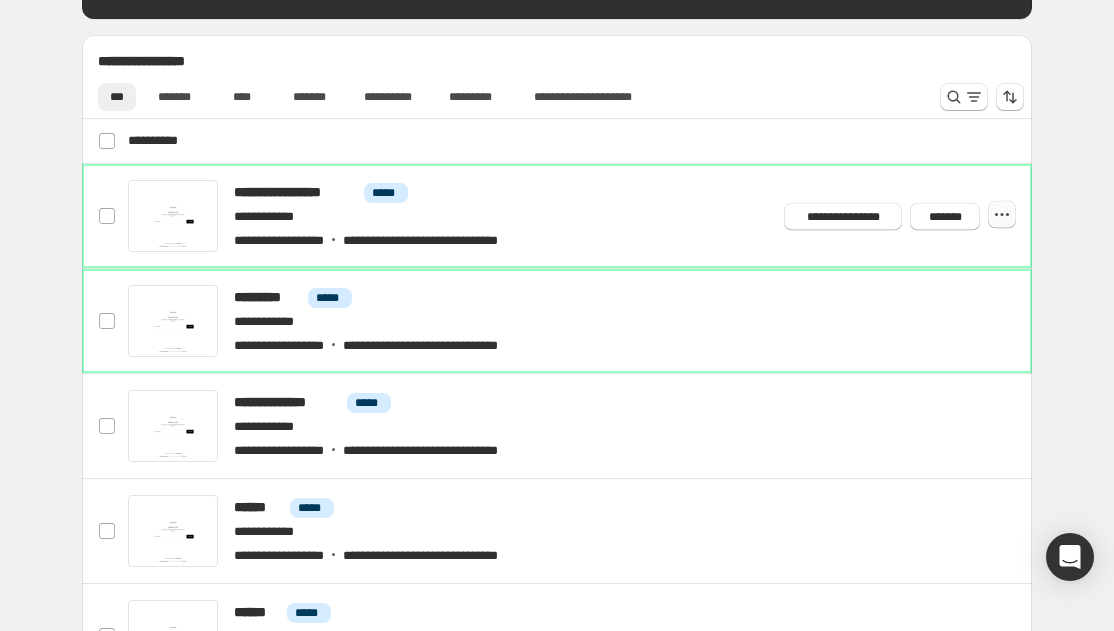 click 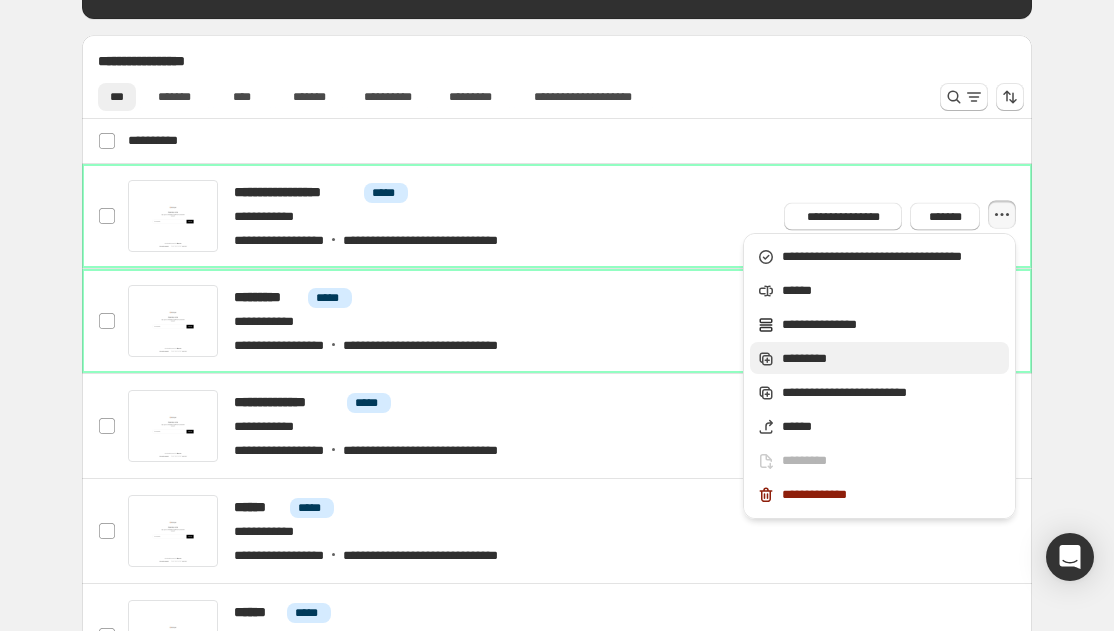 click on "*********" at bounding box center [892, 359] 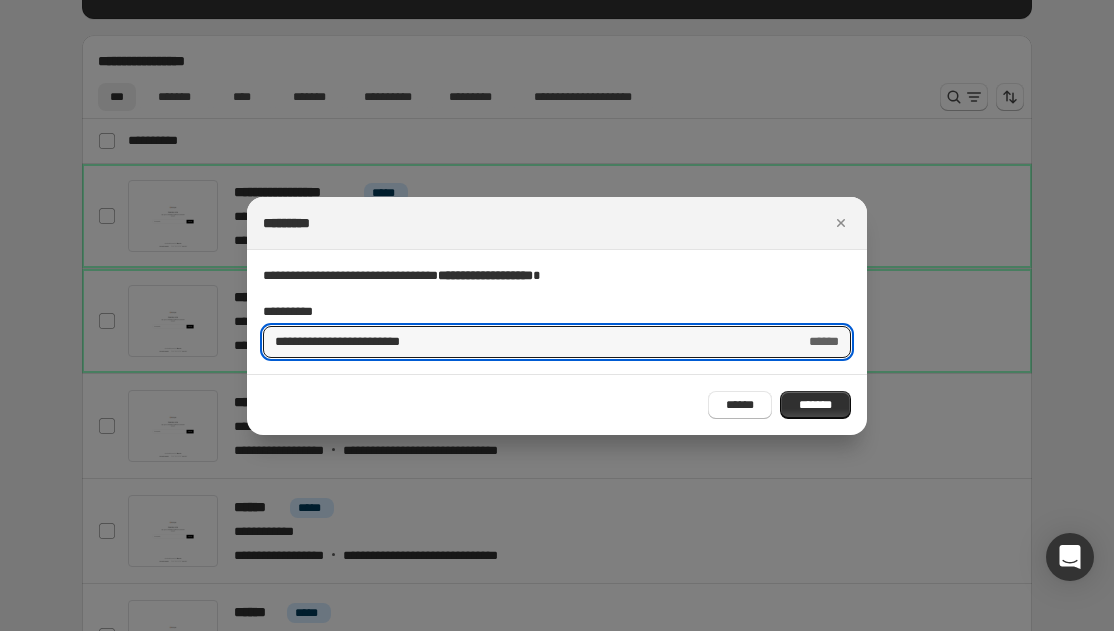 drag, startPoint x: 451, startPoint y: 344, endPoint x: 153, endPoint y: 344, distance: 298 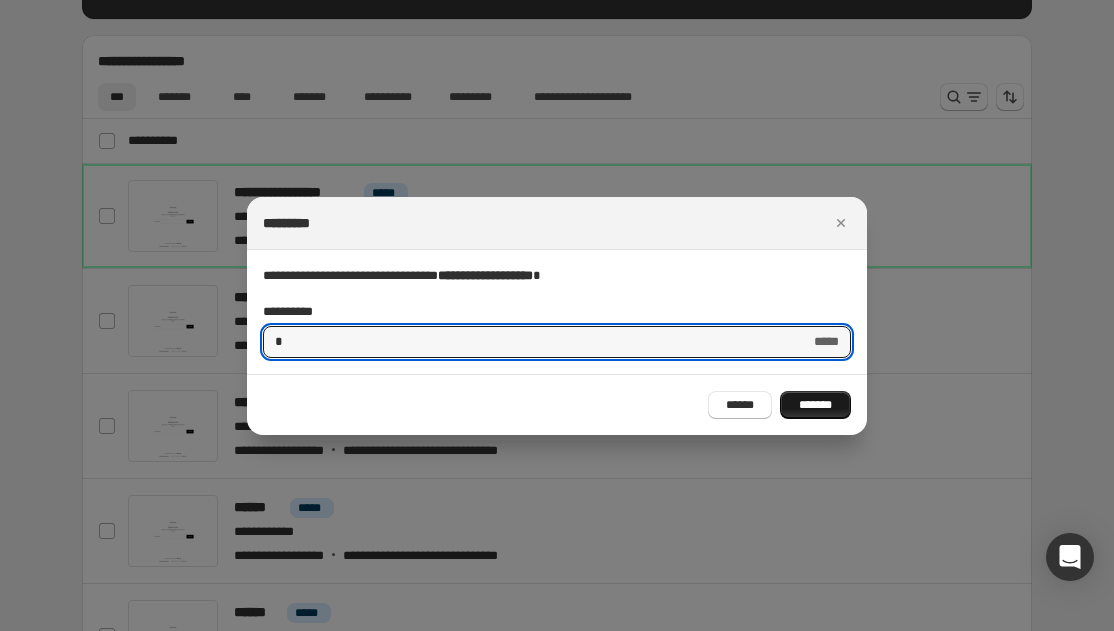 type on "*" 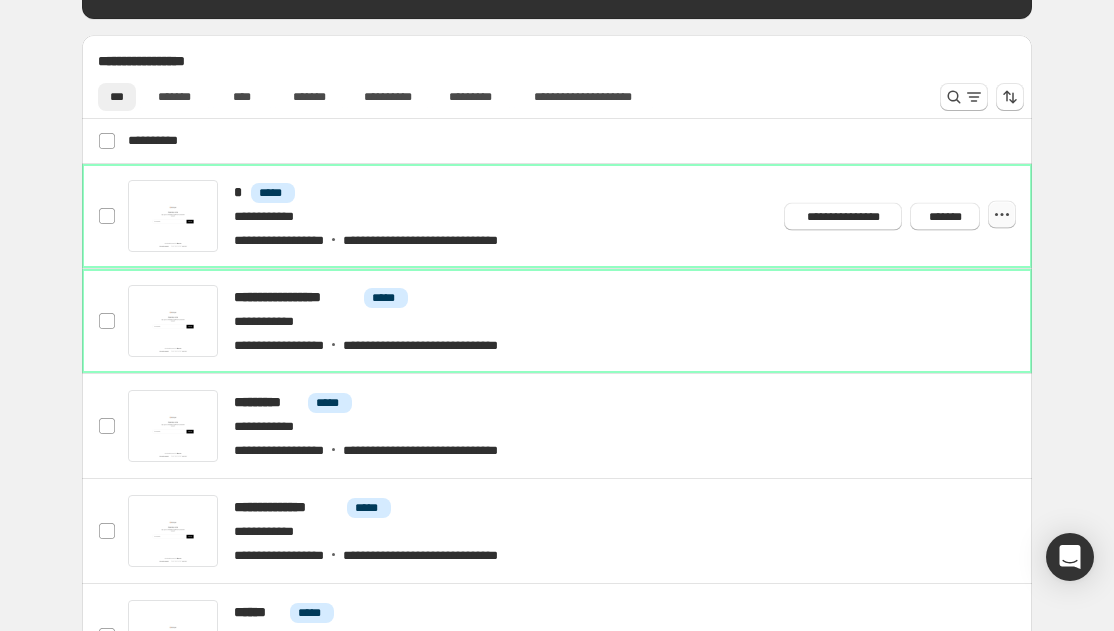 click at bounding box center (1002, 215) 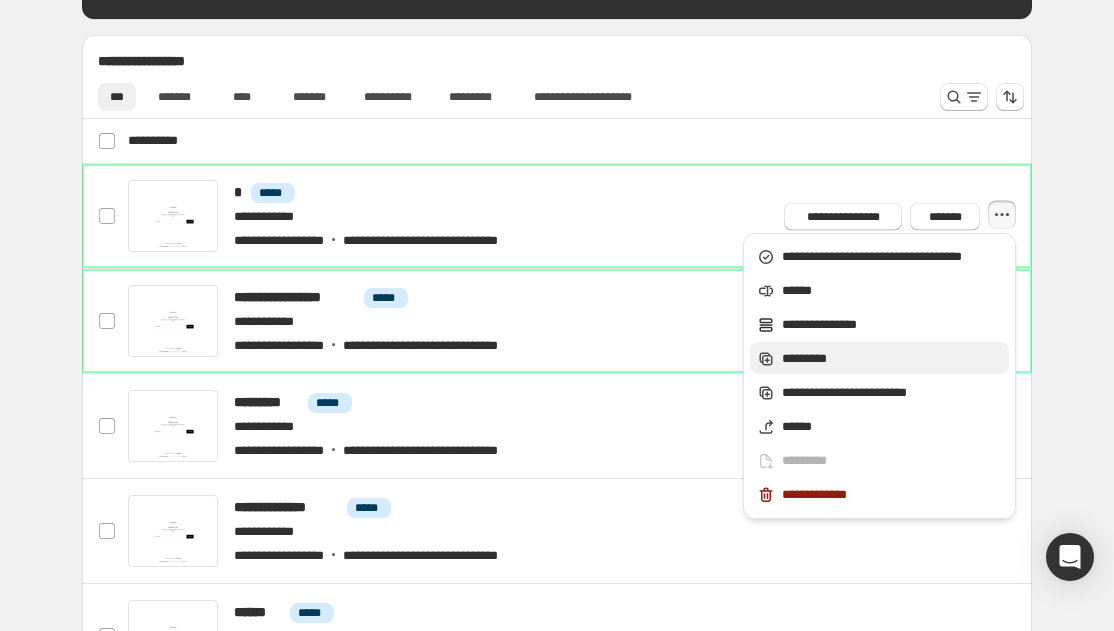 click on "*********" at bounding box center [879, 358] 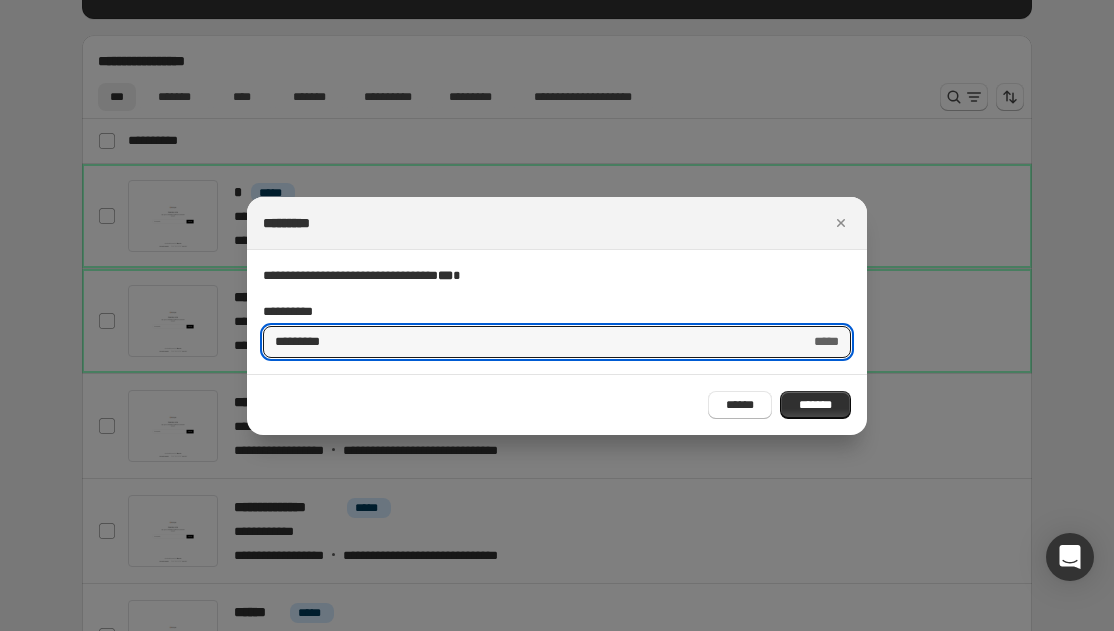 drag, startPoint x: 389, startPoint y: 342, endPoint x: 159, endPoint y: 342, distance: 230 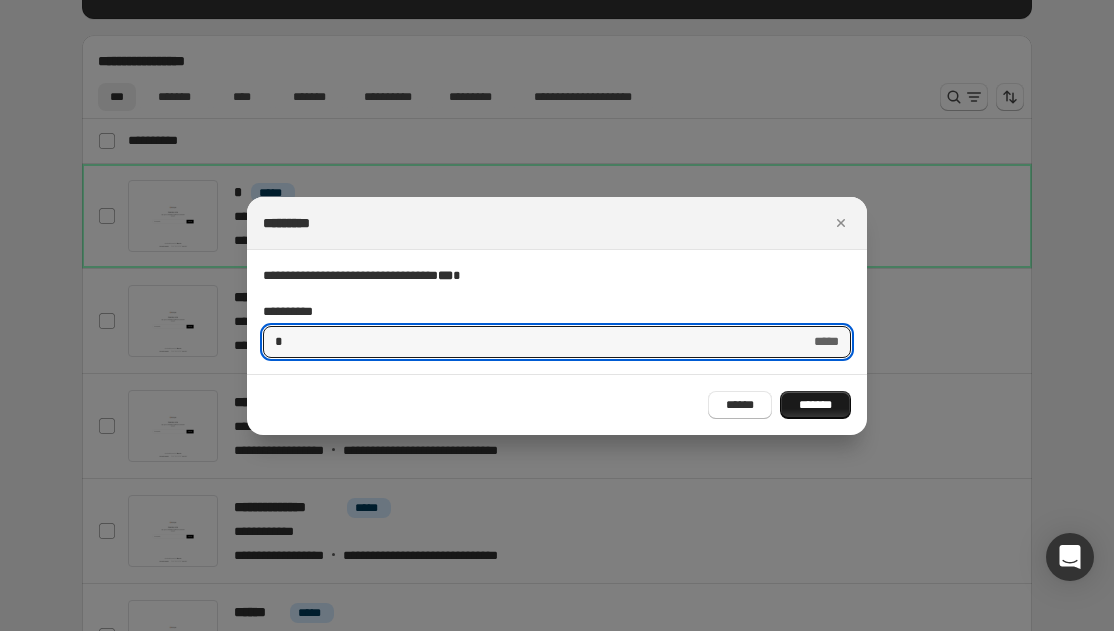 type on "*" 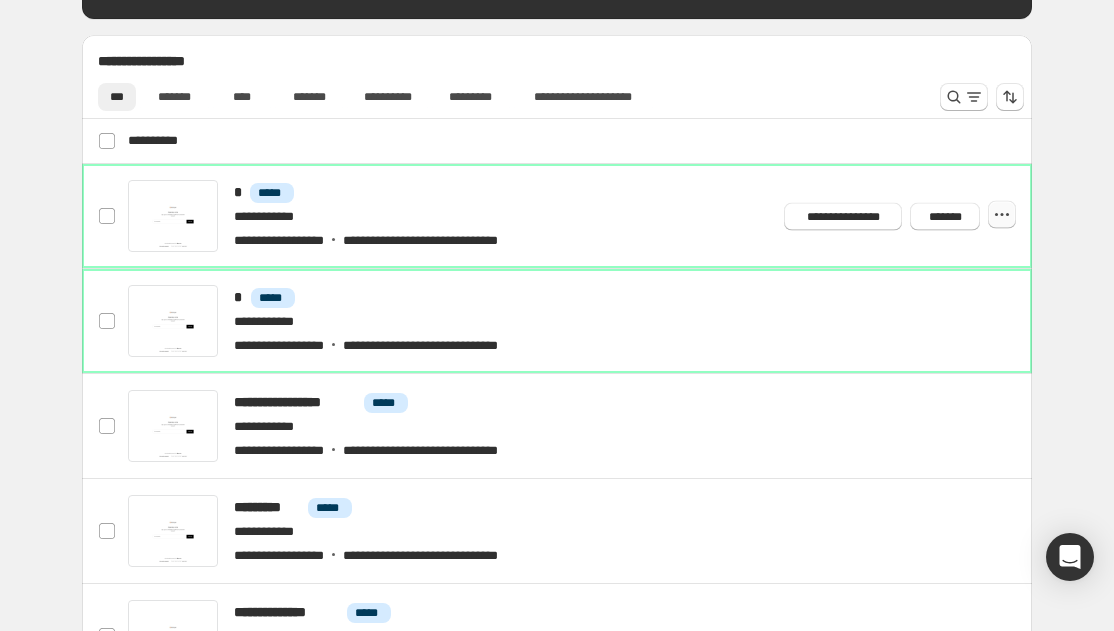 click 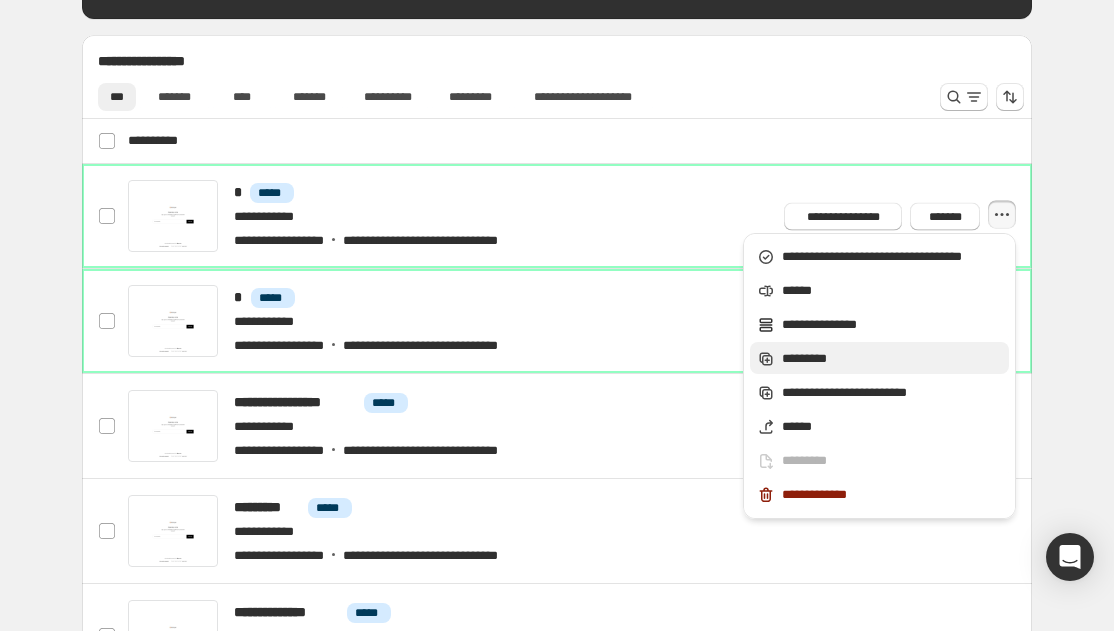 click on "*********" at bounding box center (892, 359) 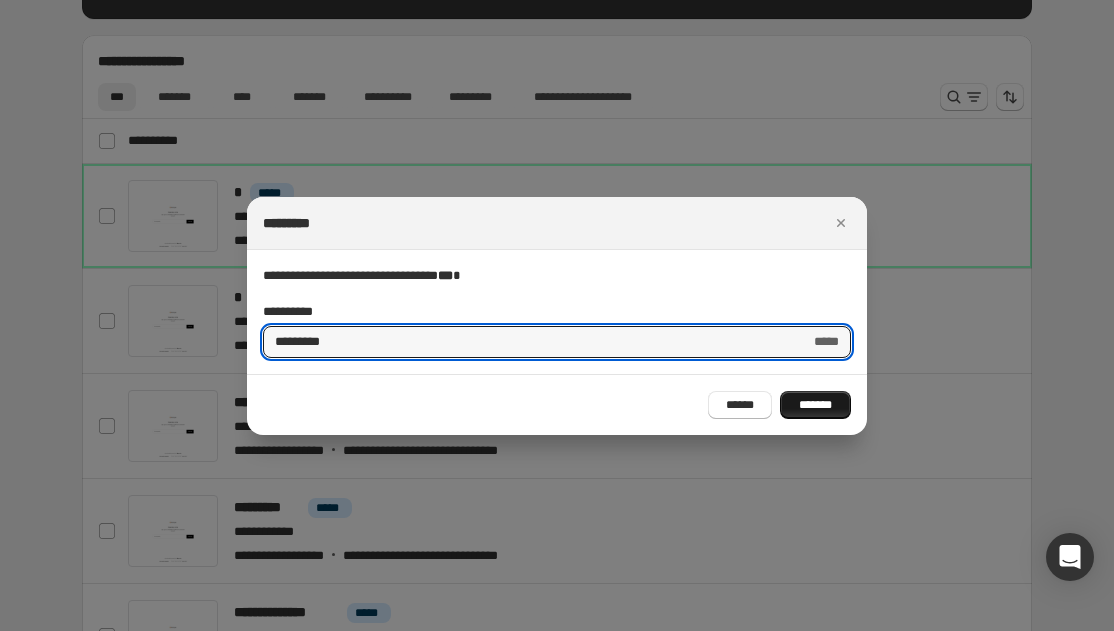 type on "*********" 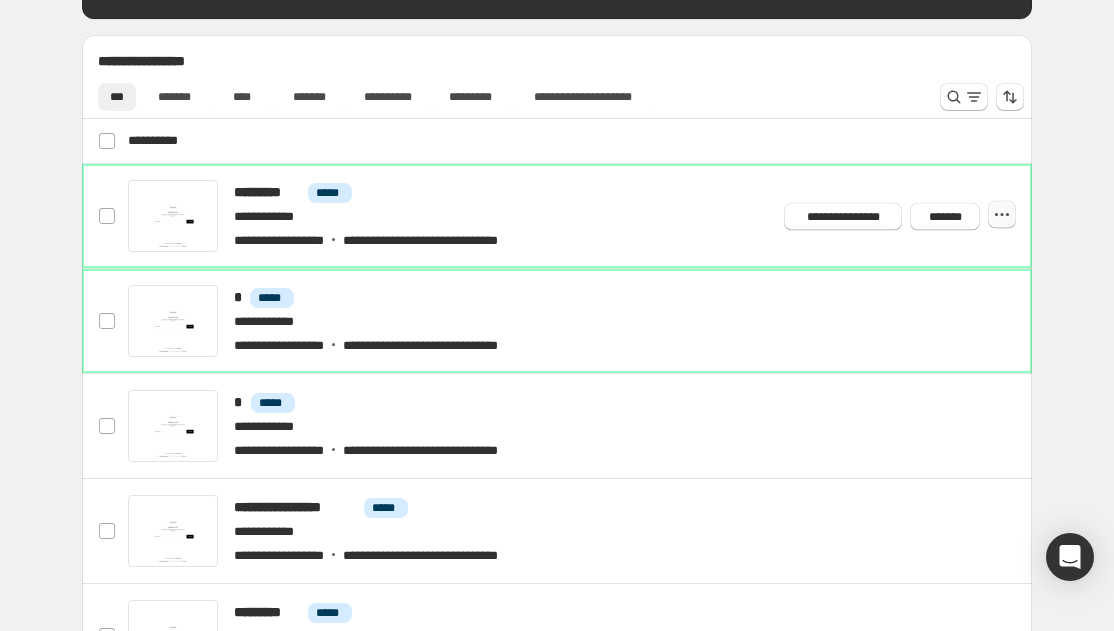 click 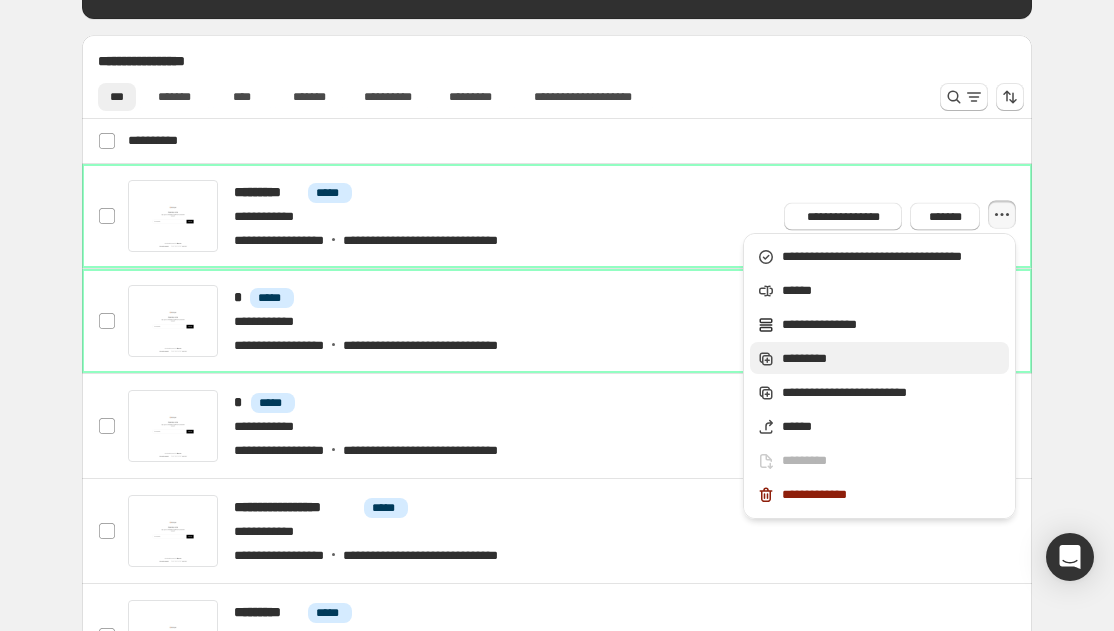 click on "*********" at bounding box center [892, 359] 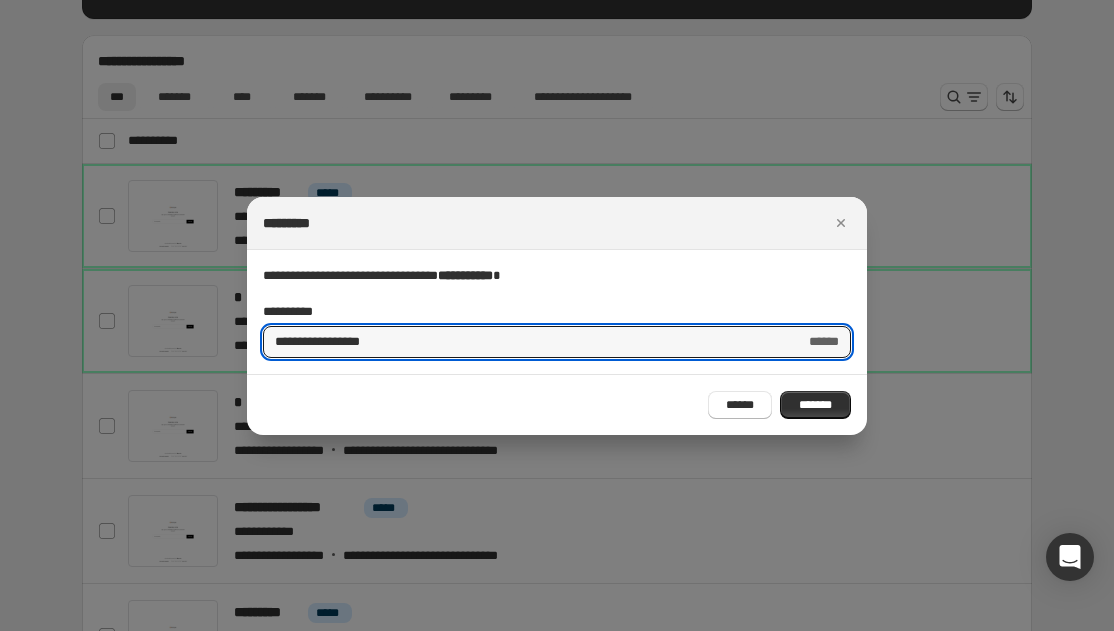 drag, startPoint x: 437, startPoint y: 345, endPoint x: 94, endPoint y: 336, distance: 343.11804 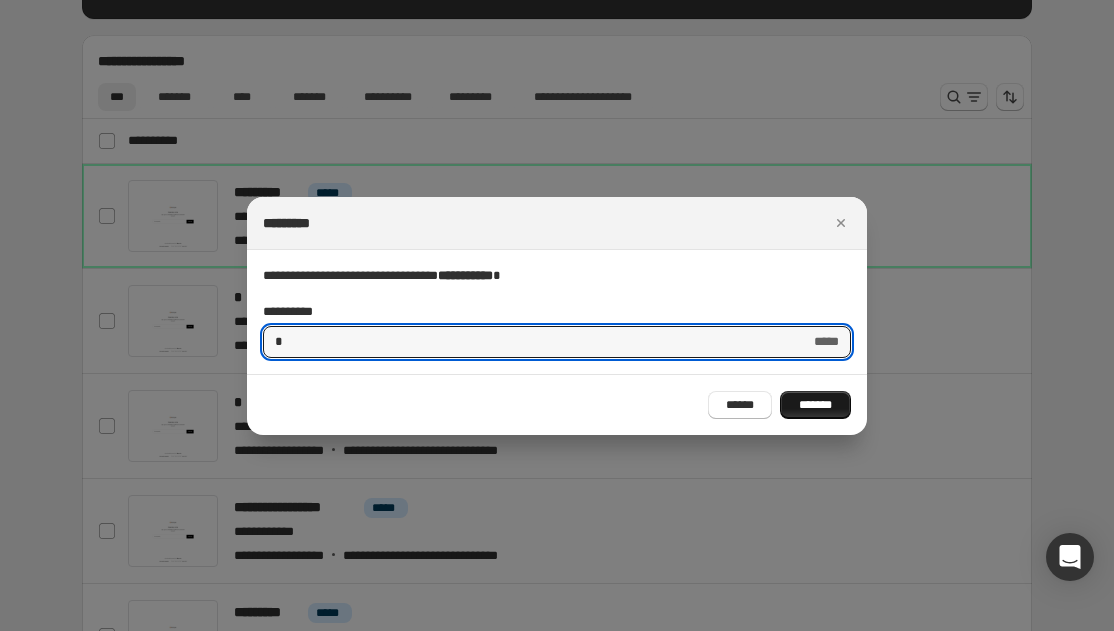 type on "*" 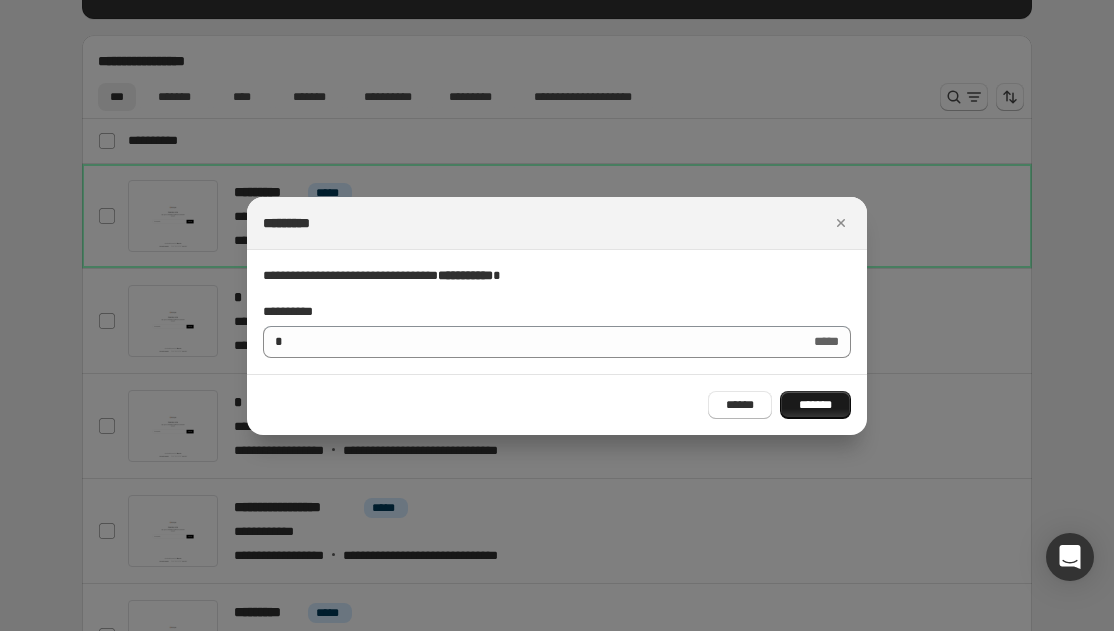 click on "*******" at bounding box center (815, 405) 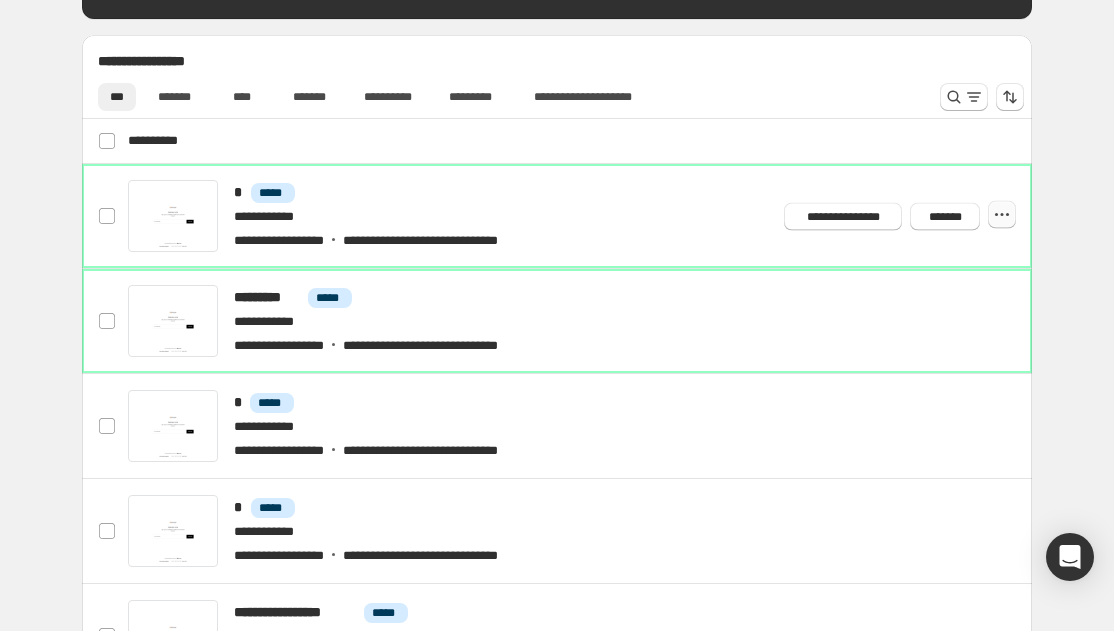 click 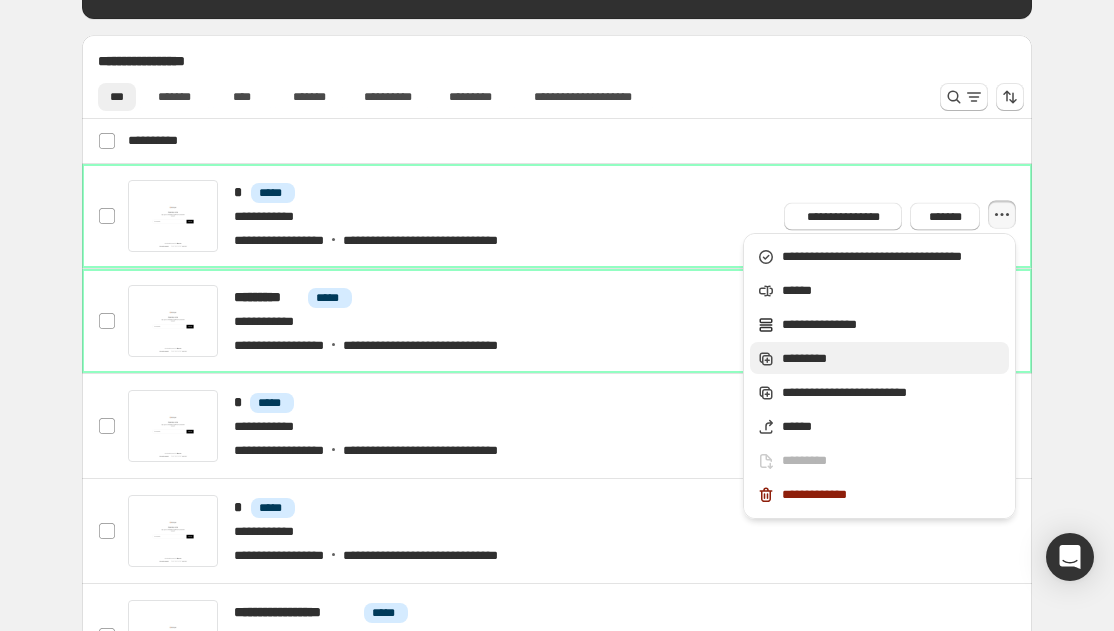 click on "*********" at bounding box center [892, 359] 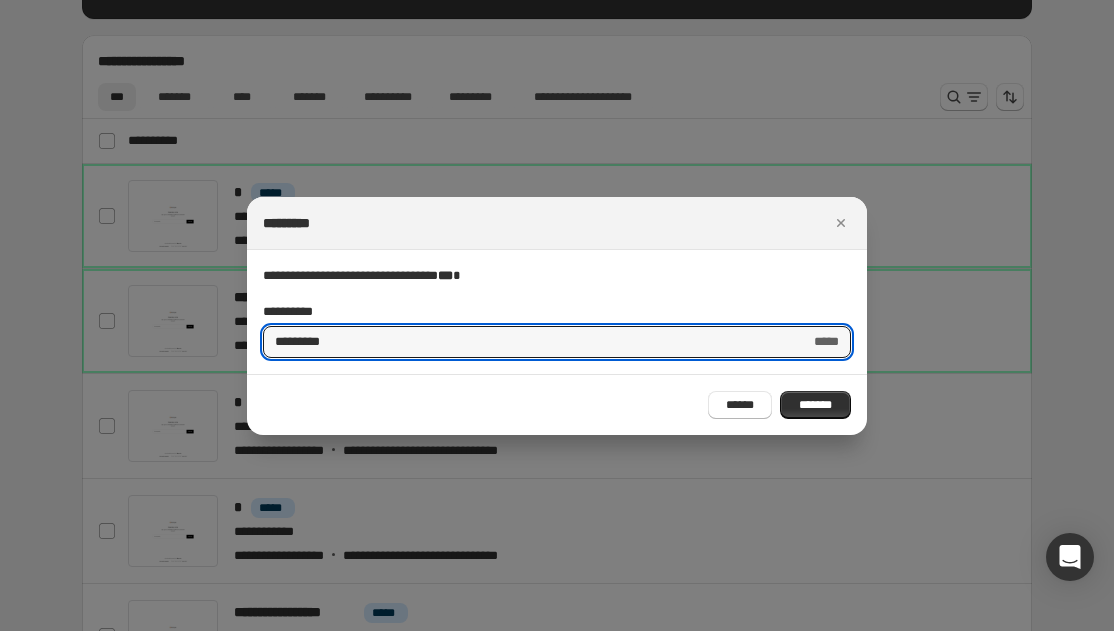 drag, startPoint x: 418, startPoint y: 336, endPoint x: 95, endPoint y: 336, distance: 323 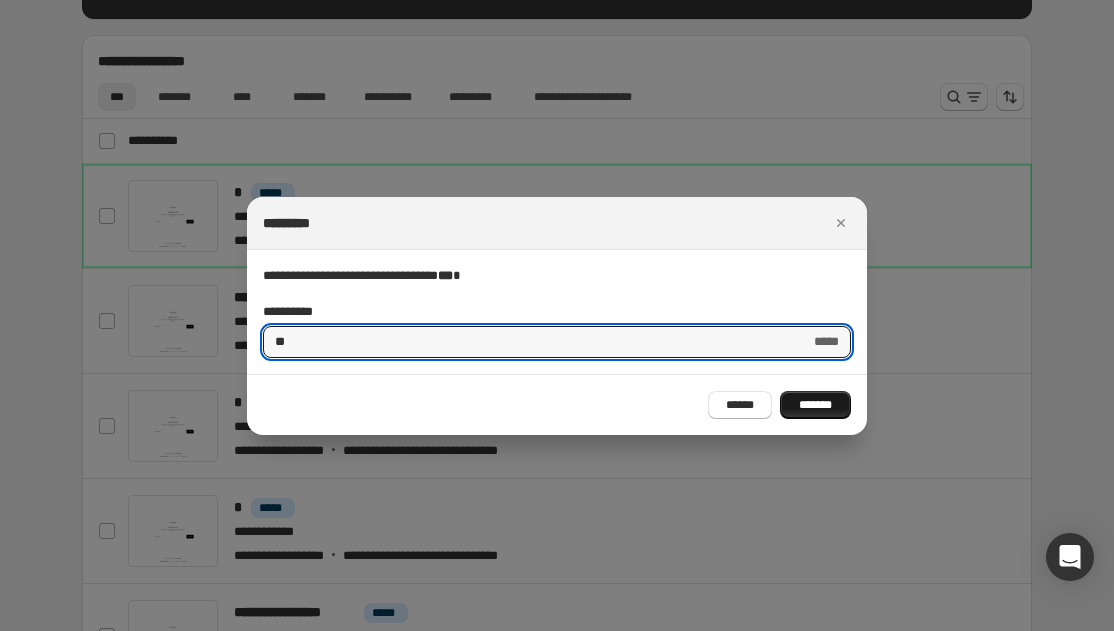 type on "**" 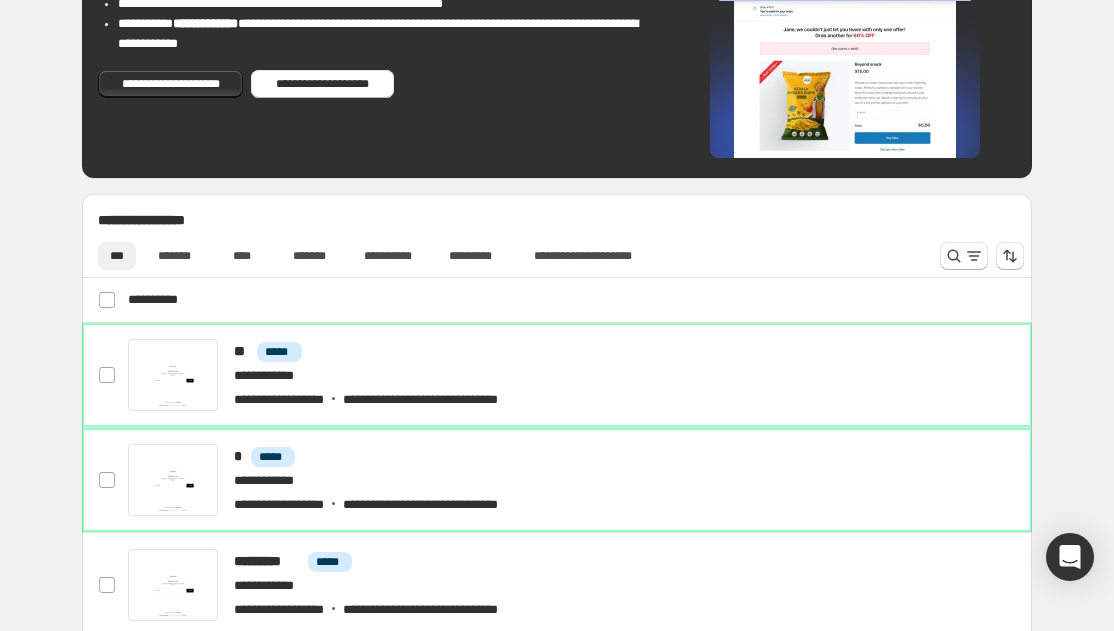 scroll, scrollTop: 776, scrollLeft: 0, axis: vertical 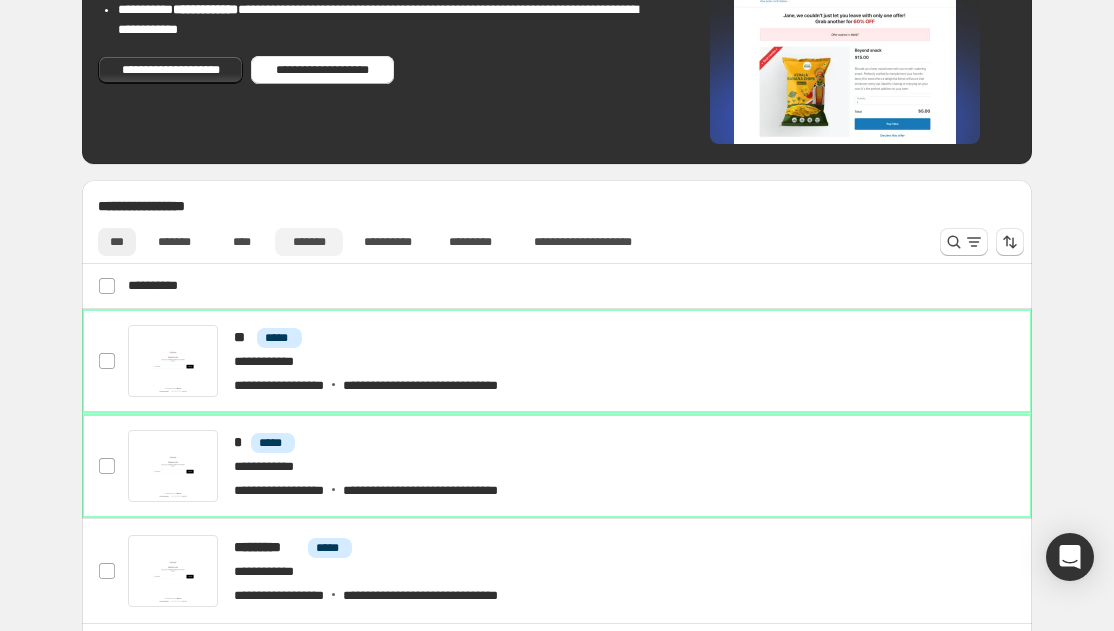 click on "*******" at bounding box center [309, 242] 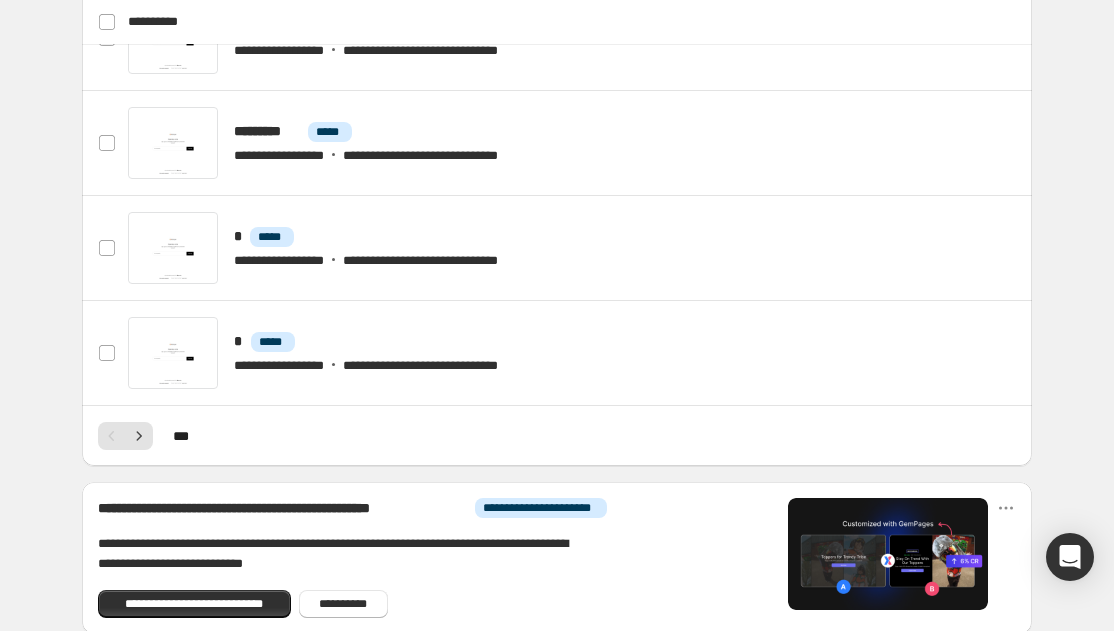 scroll, scrollTop: 1241, scrollLeft: 0, axis: vertical 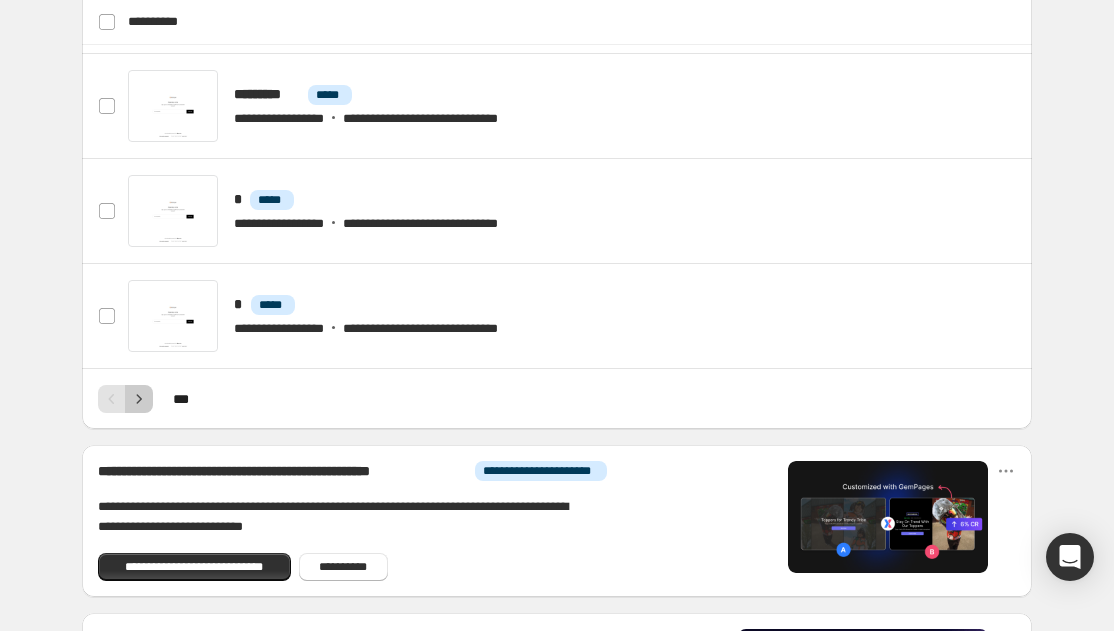 click 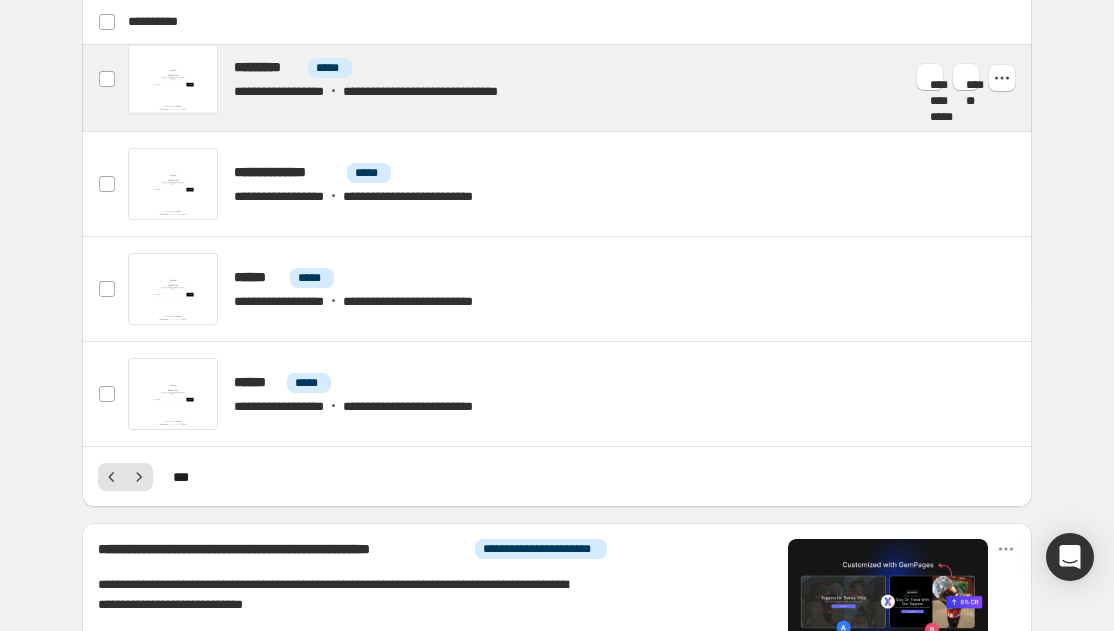 scroll, scrollTop: 1164, scrollLeft: 0, axis: vertical 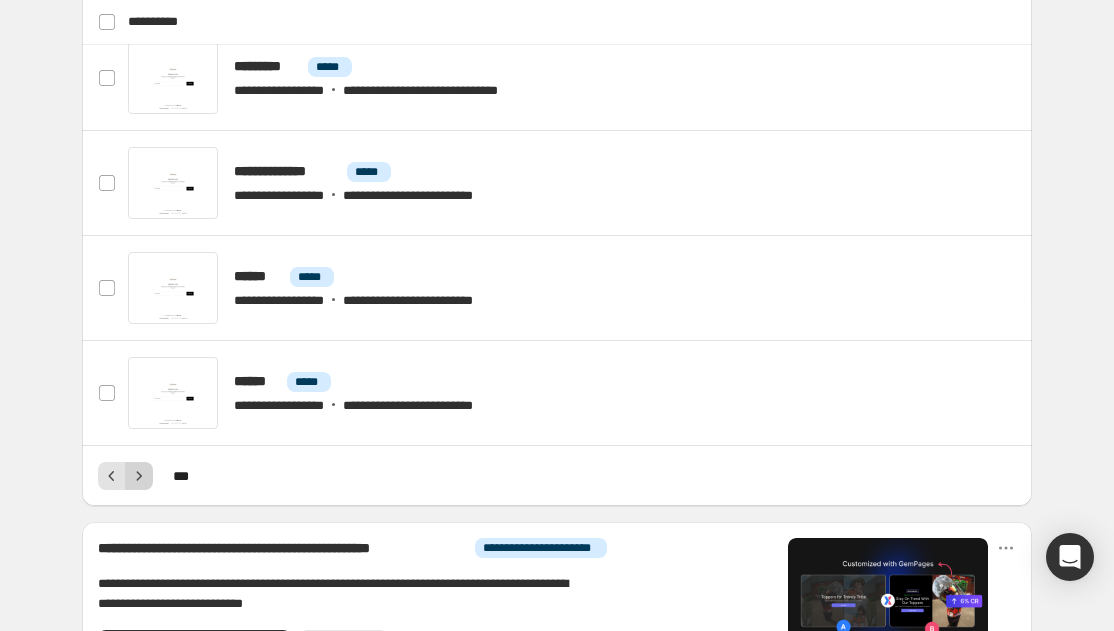 click 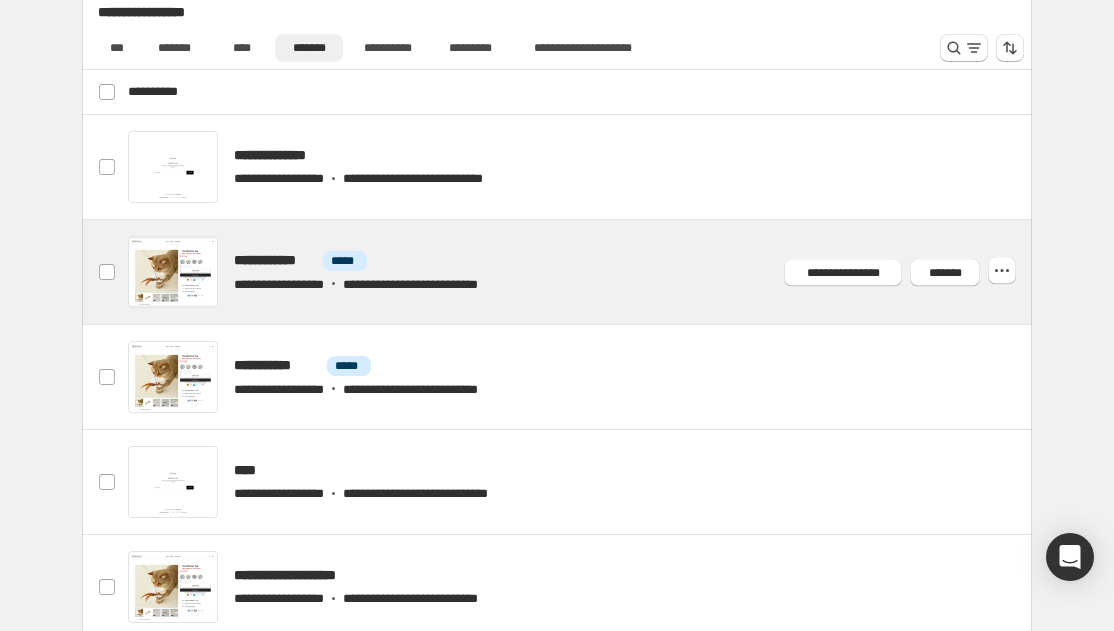 scroll, scrollTop: 939, scrollLeft: 0, axis: vertical 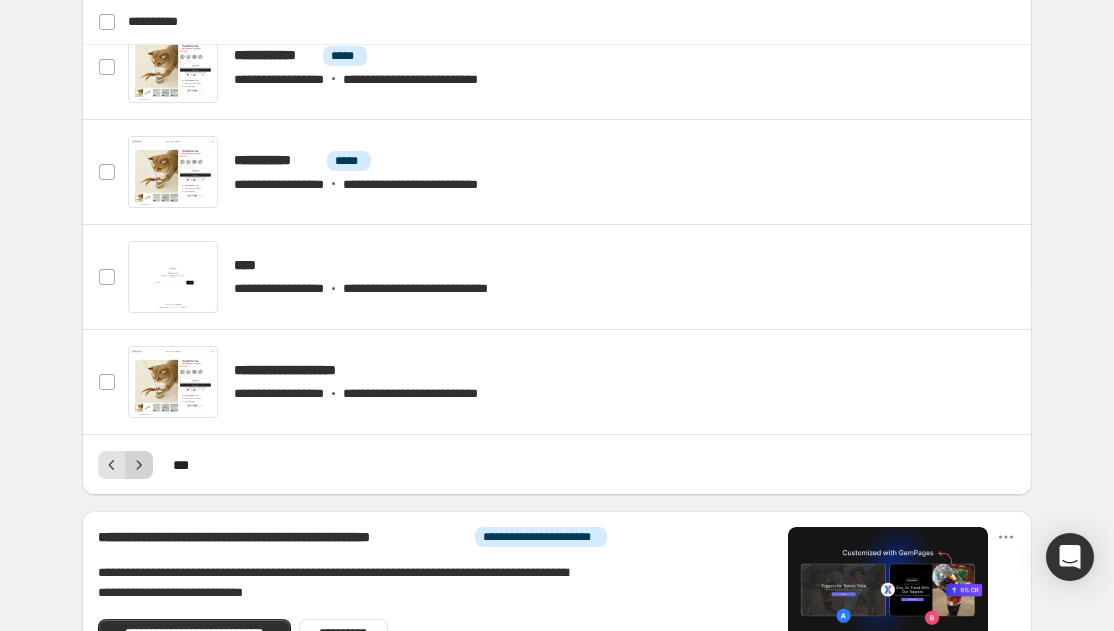 click at bounding box center [139, 465] 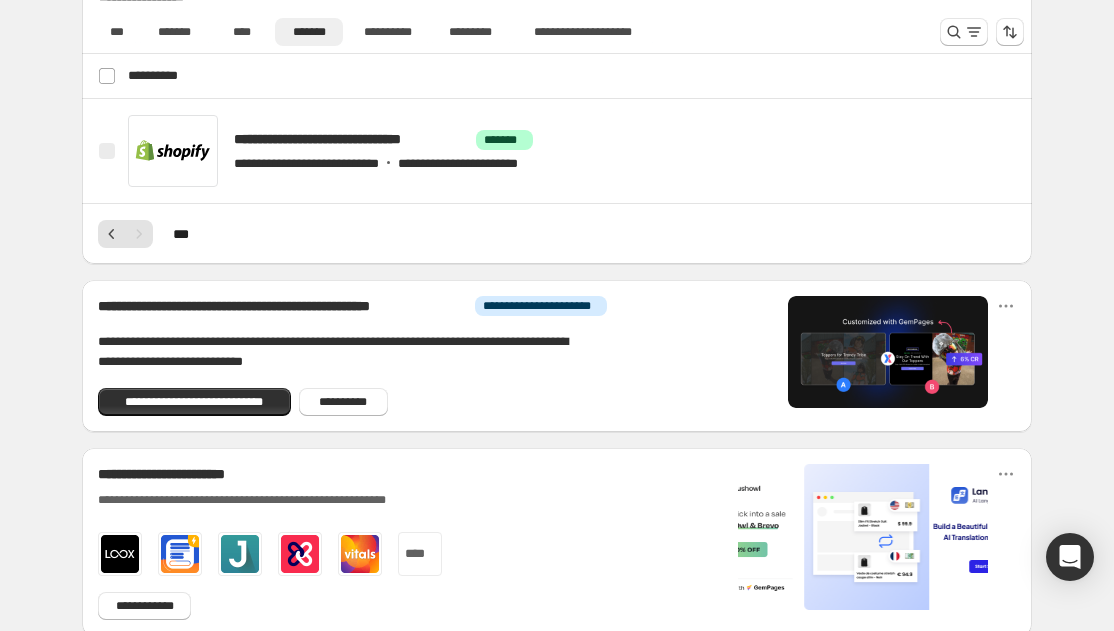 scroll, scrollTop: 956, scrollLeft: 0, axis: vertical 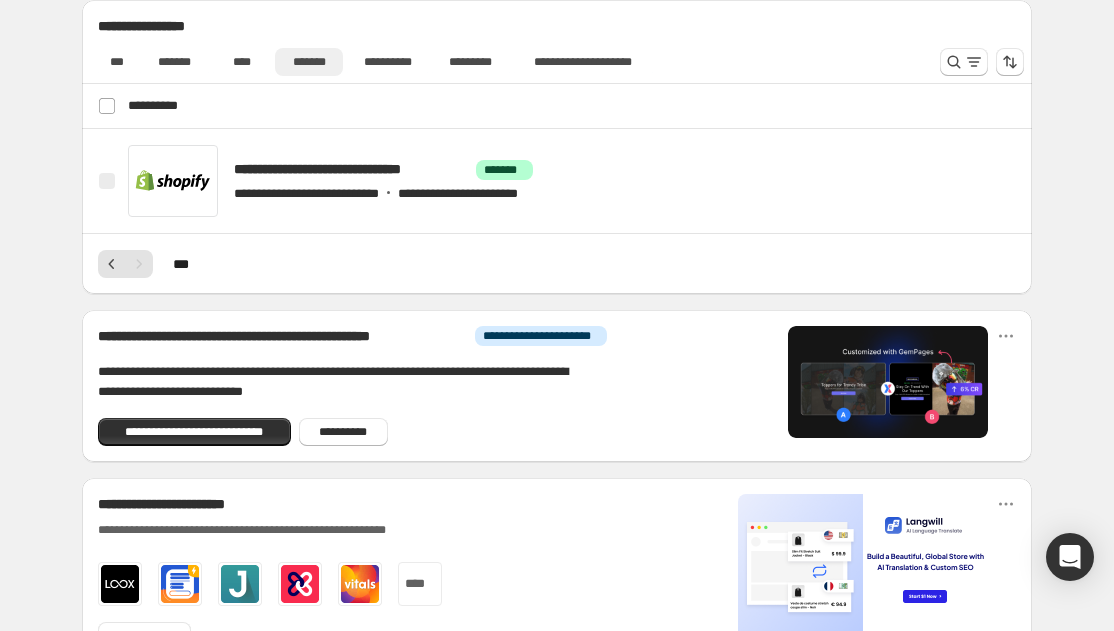 click on "*******" at bounding box center [309, 62] 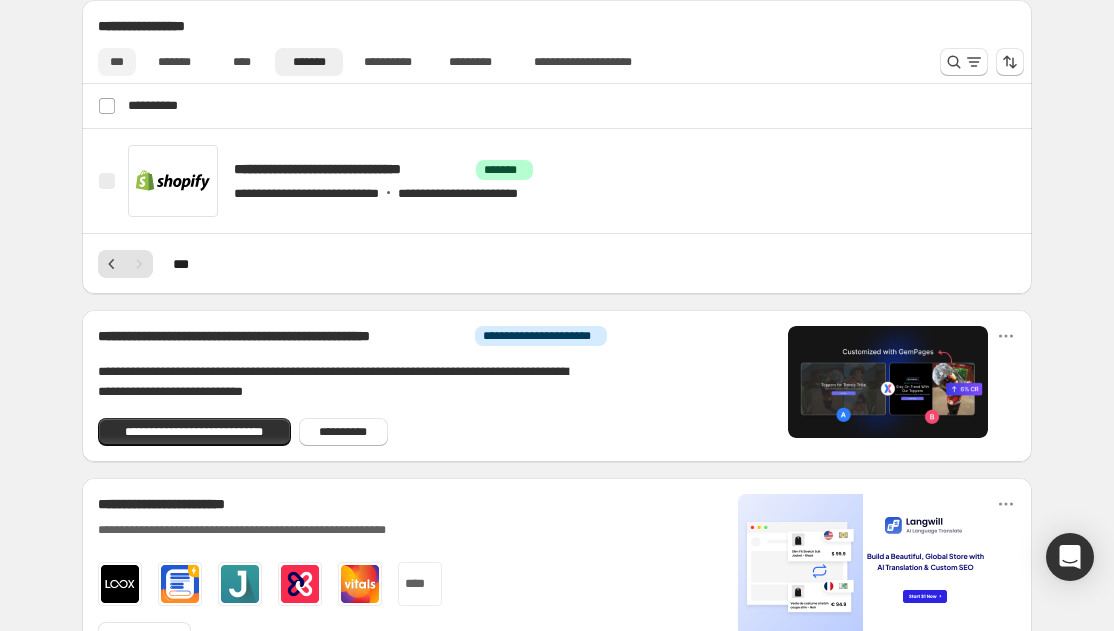 click on "***" at bounding box center (117, 62) 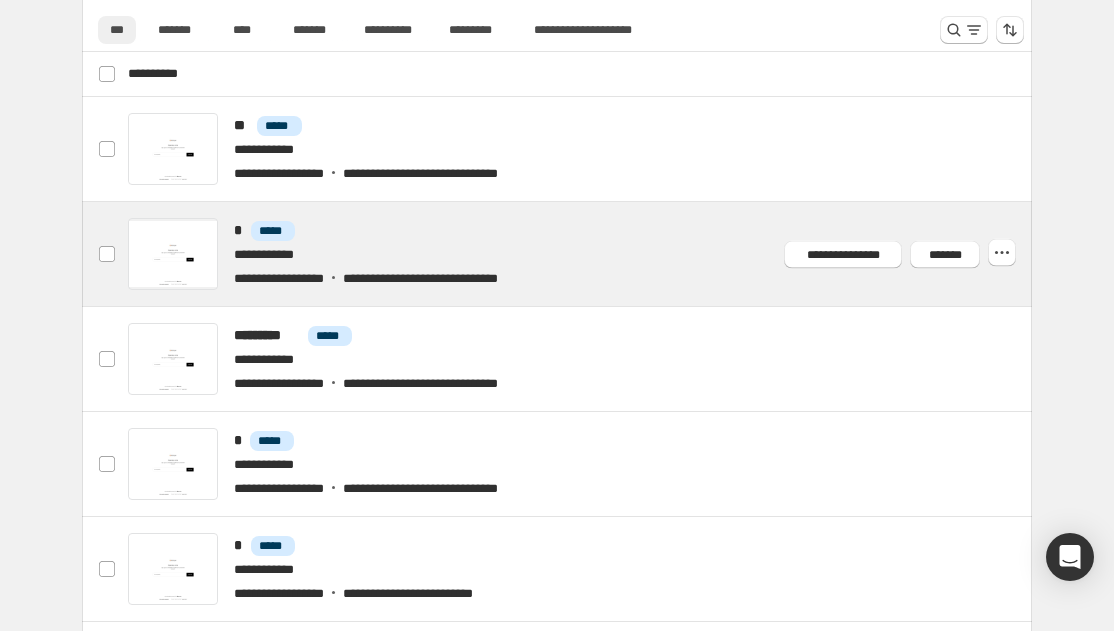 scroll, scrollTop: 1013, scrollLeft: 0, axis: vertical 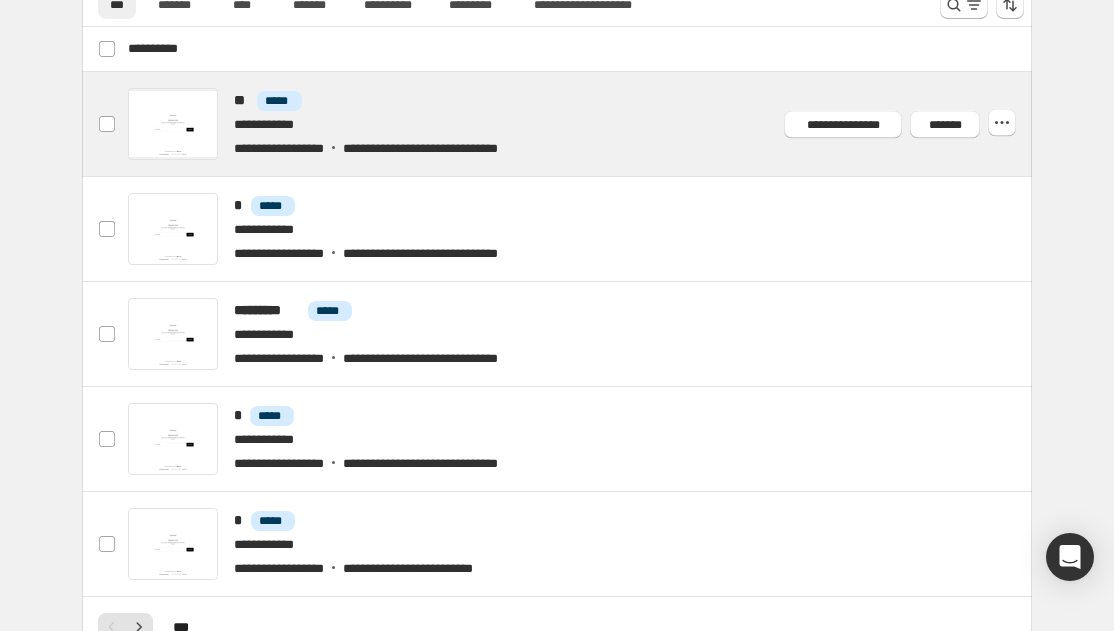 click at bounding box center (581, 124) 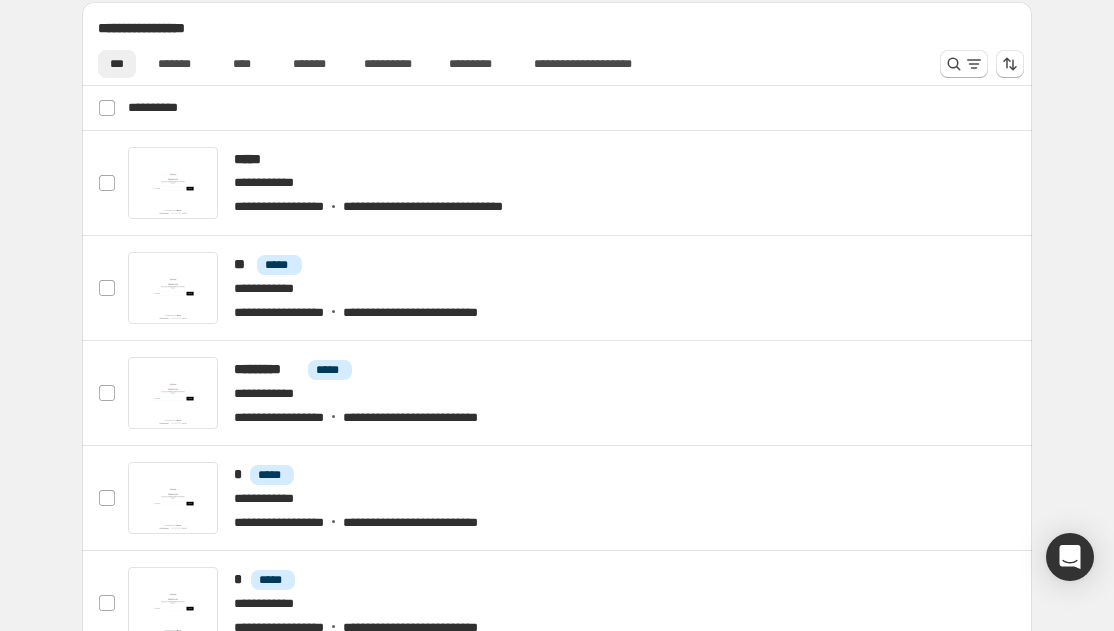scroll, scrollTop: 956, scrollLeft: 0, axis: vertical 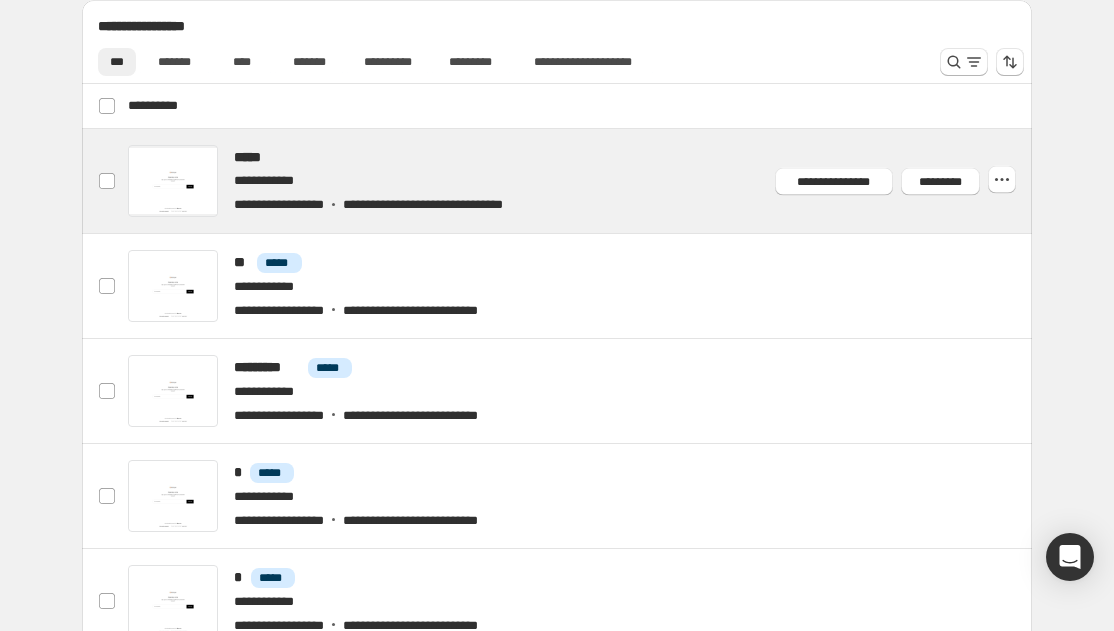 click at bounding box center (581, 181) 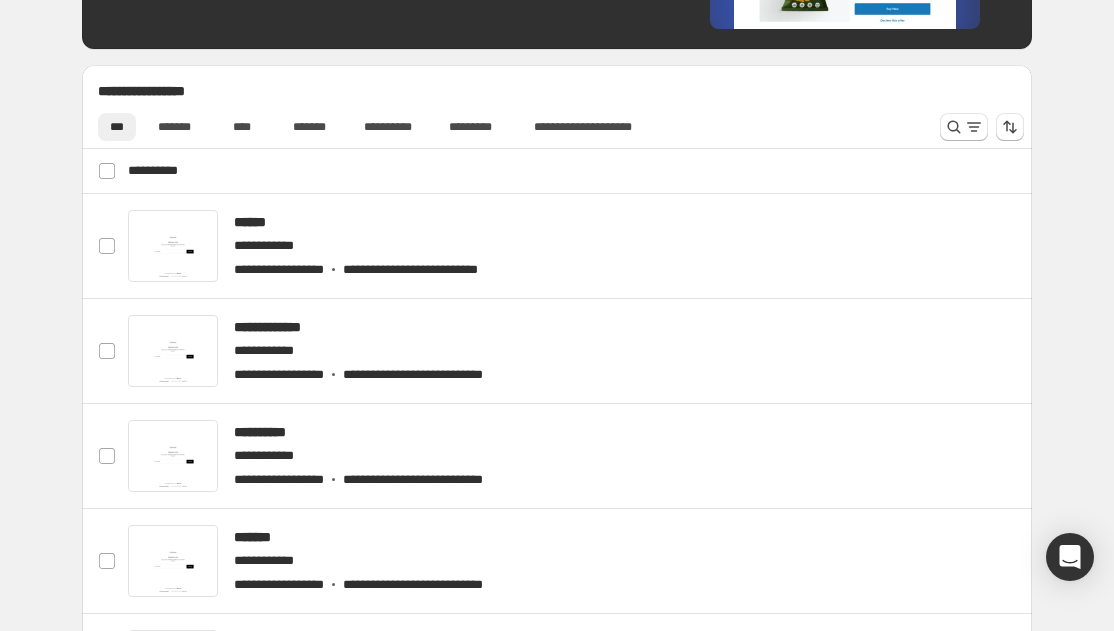 scroll, scrollTop: 896, scrollLeft: 0, axis: vertical 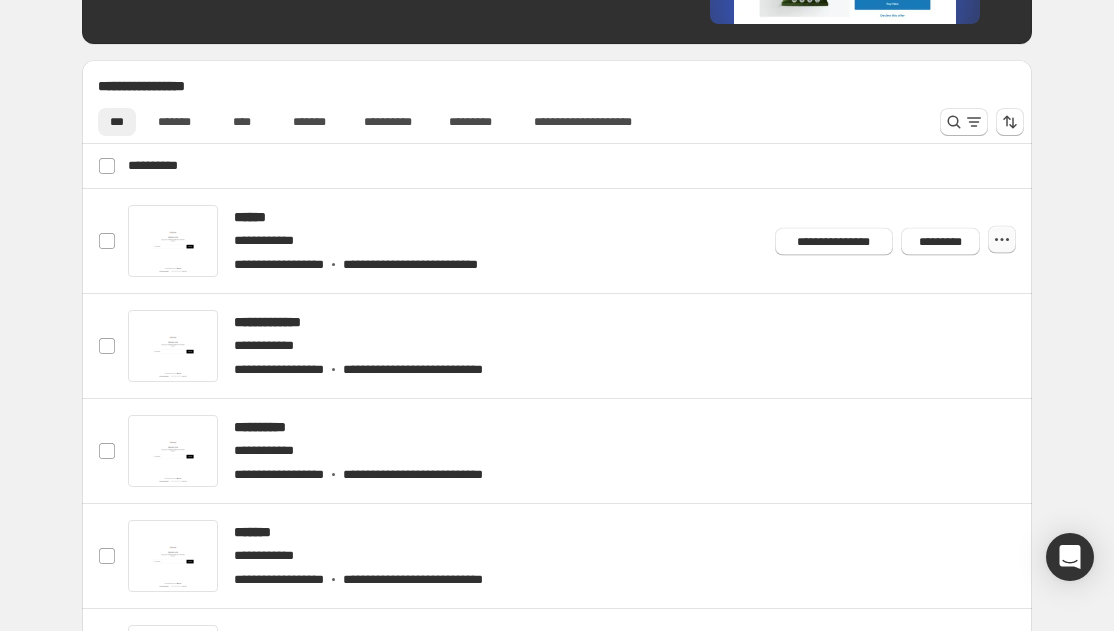 click 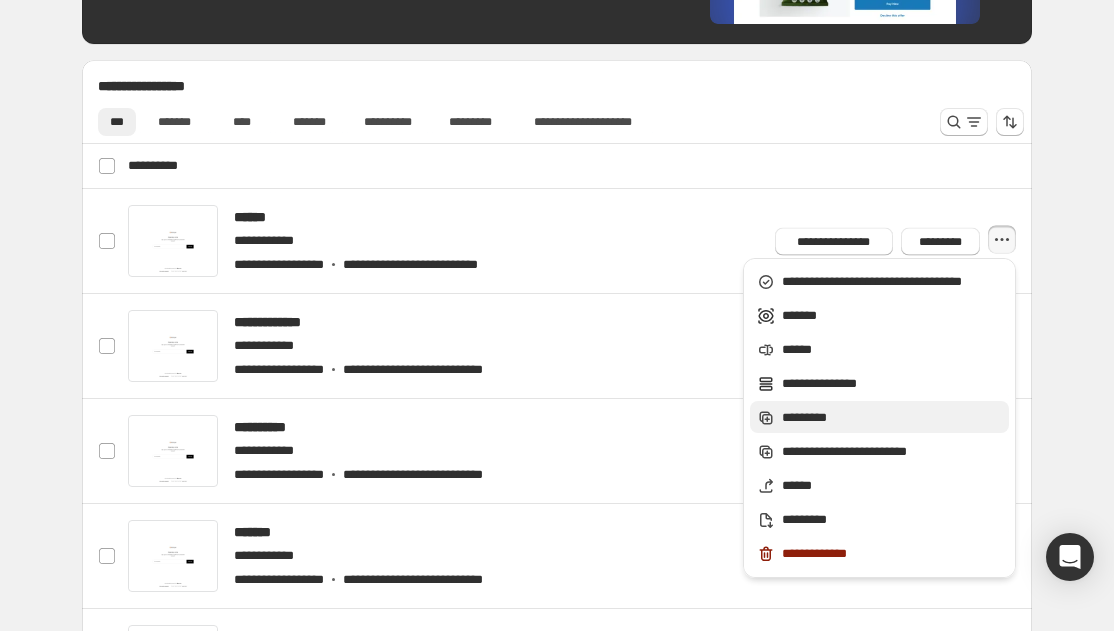 click on "*********" at bounding box center (892, 418) 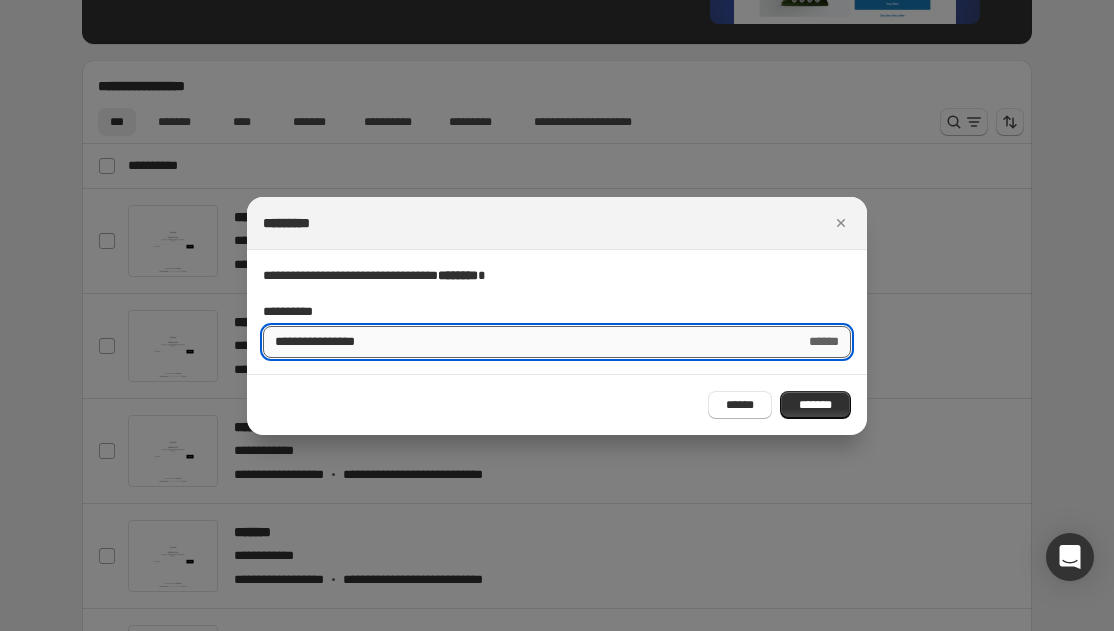 drag, startPoint x: 365, startPoint y: 344, endPoint x: 312, endPoint y: 344, distance: 53 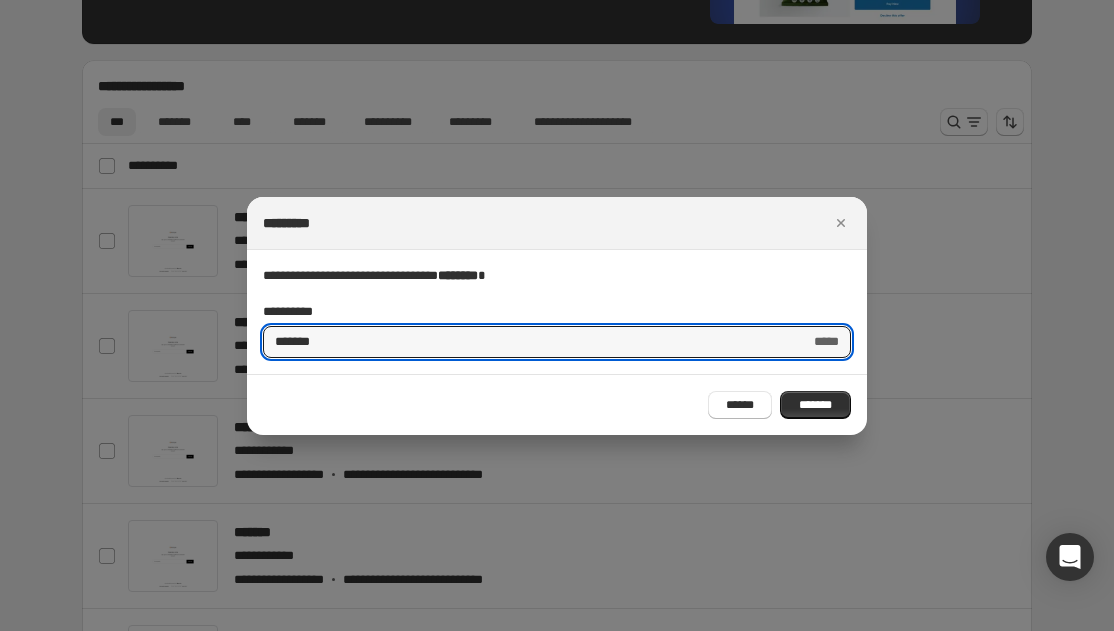 drag, startPoint x: 342, startPoint y: 341, endPoint x: 249, endPoint y: 341, distance: 93 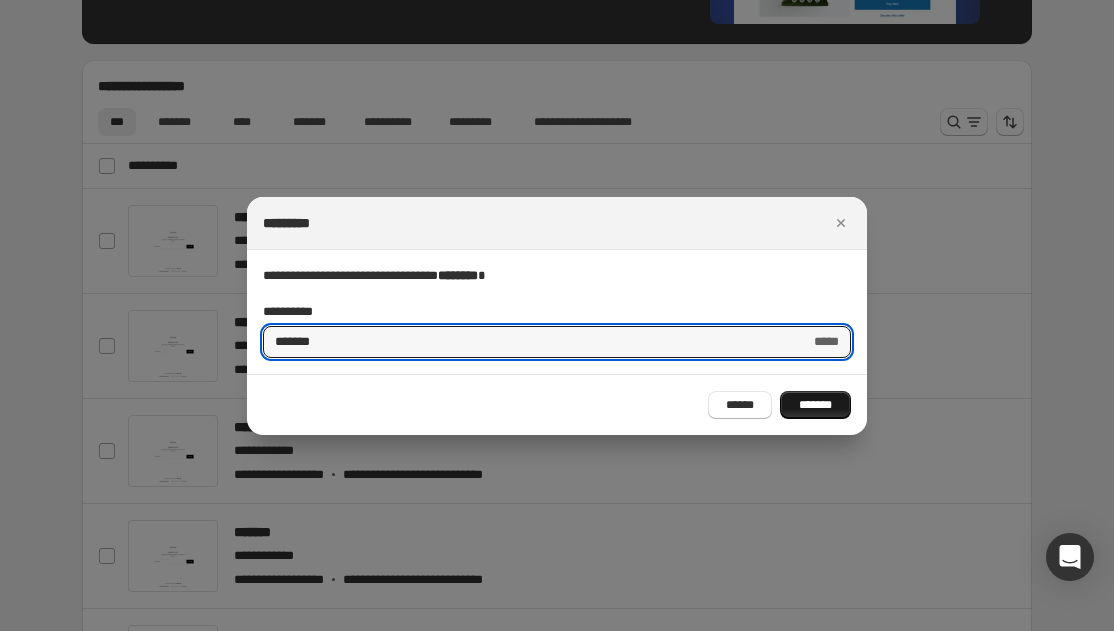 type on "*******" 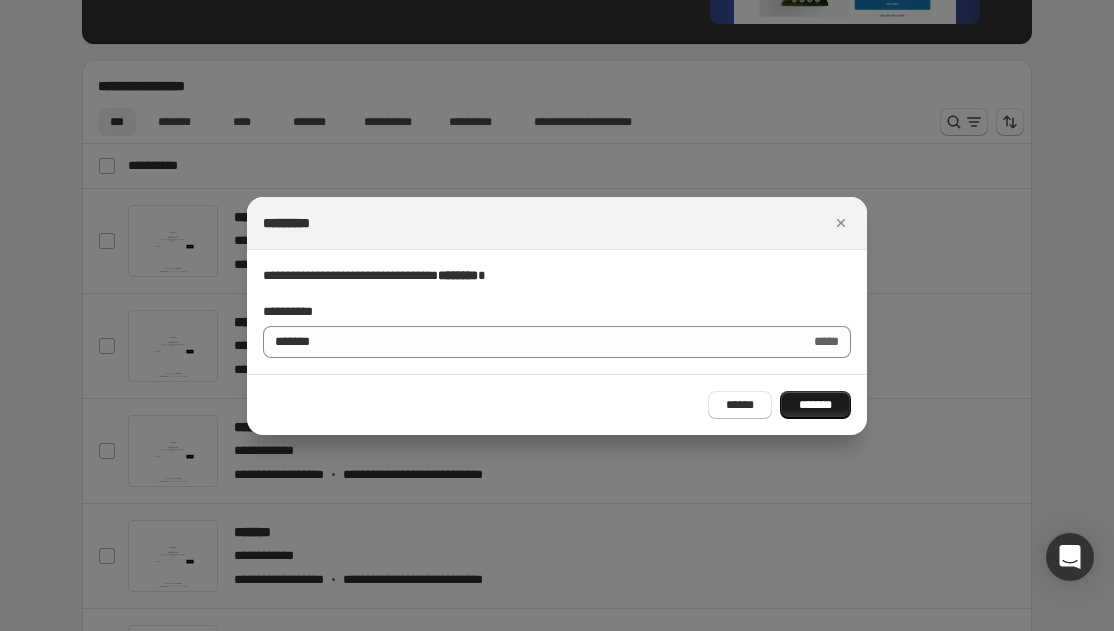 click on "*******" at bounding box center (815, 405) 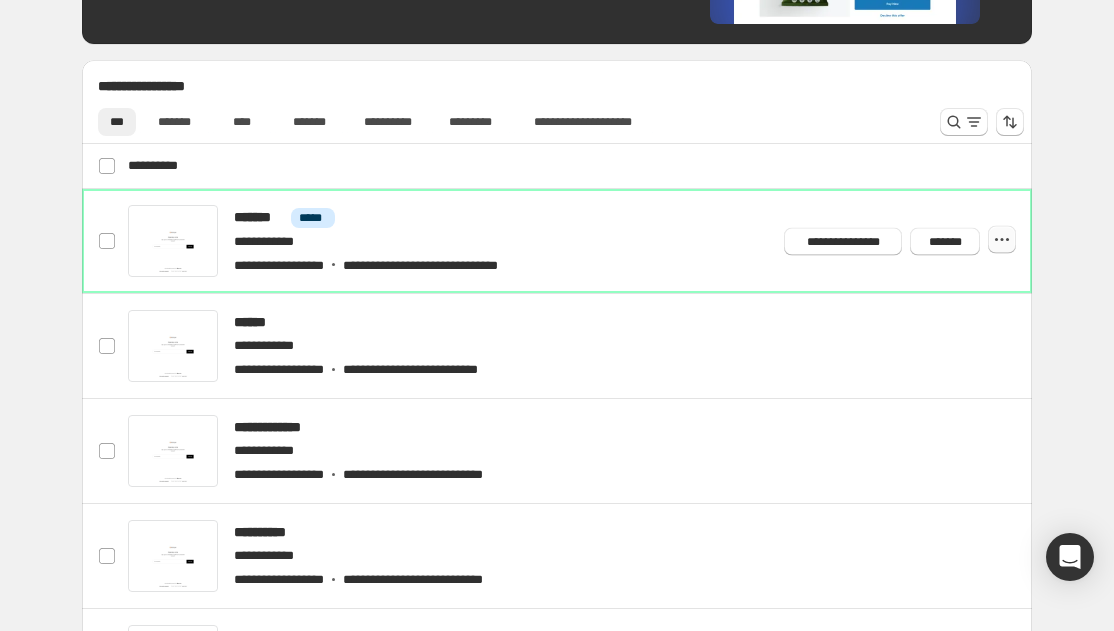 click 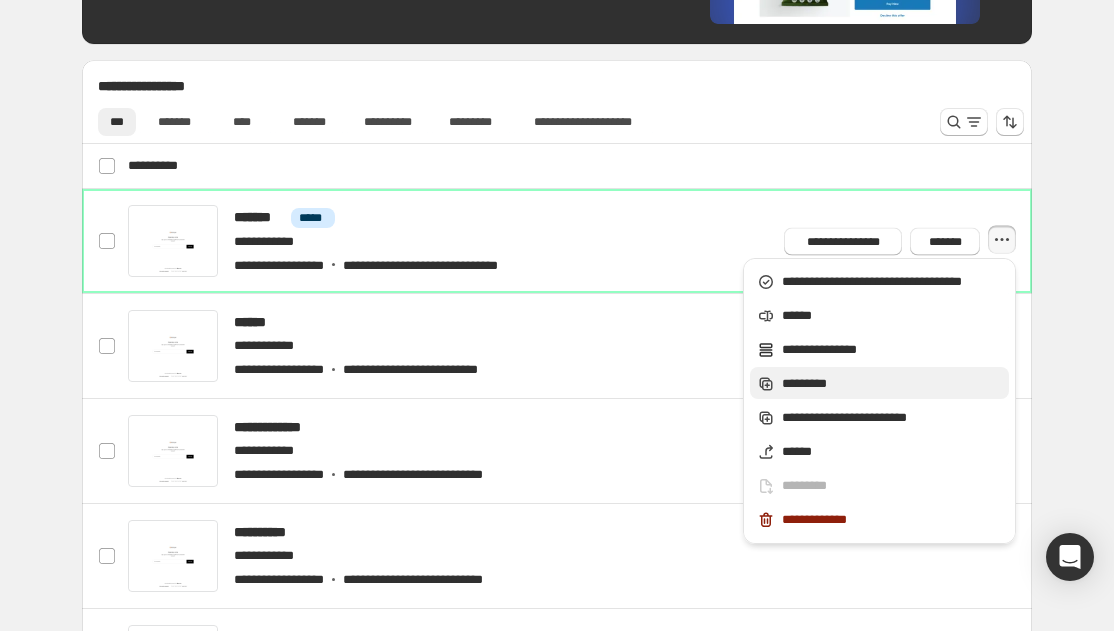 click on "*********" at bounding box center (892, 384) 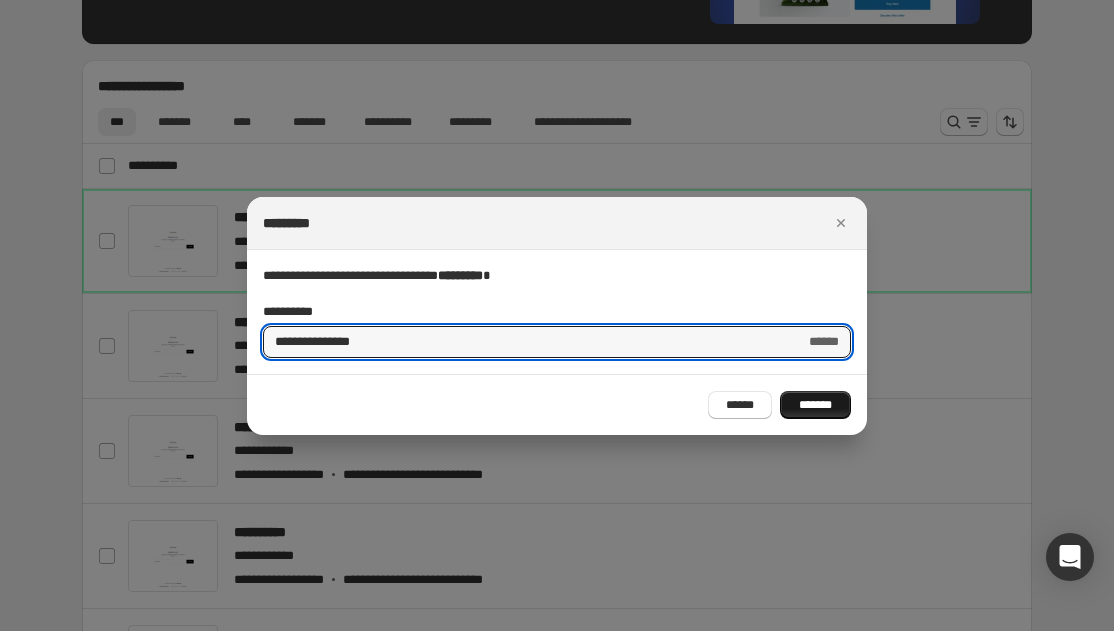 type on "**********" 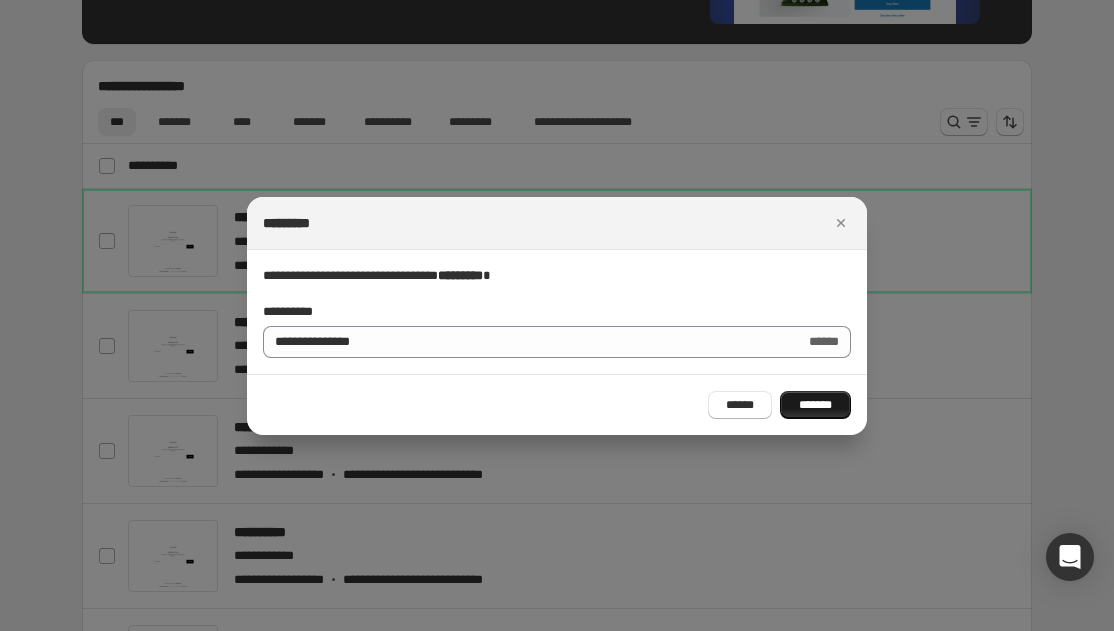 click on "*******" at bounding box center [815, 405] 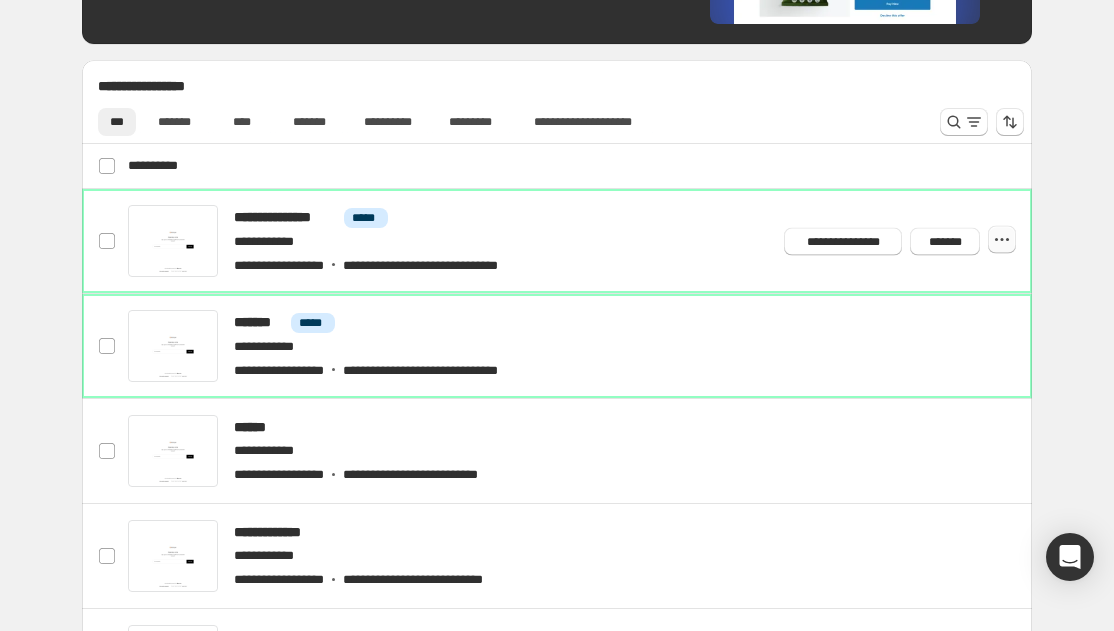 click at bounding box center [1002, 240] 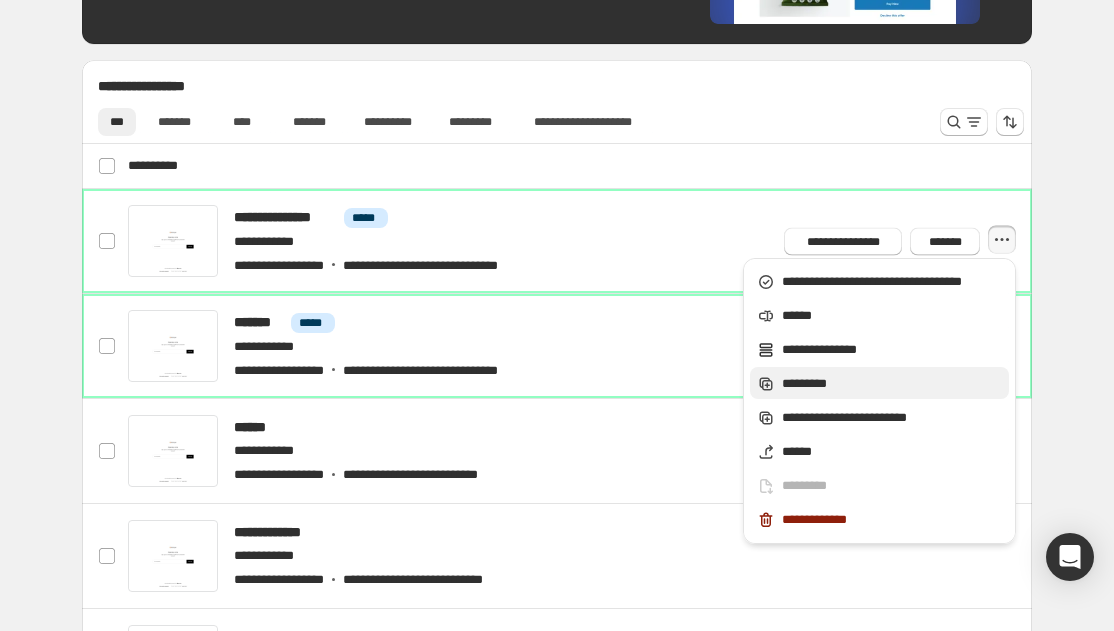 click on "*********" at bounding box center [892, 384] 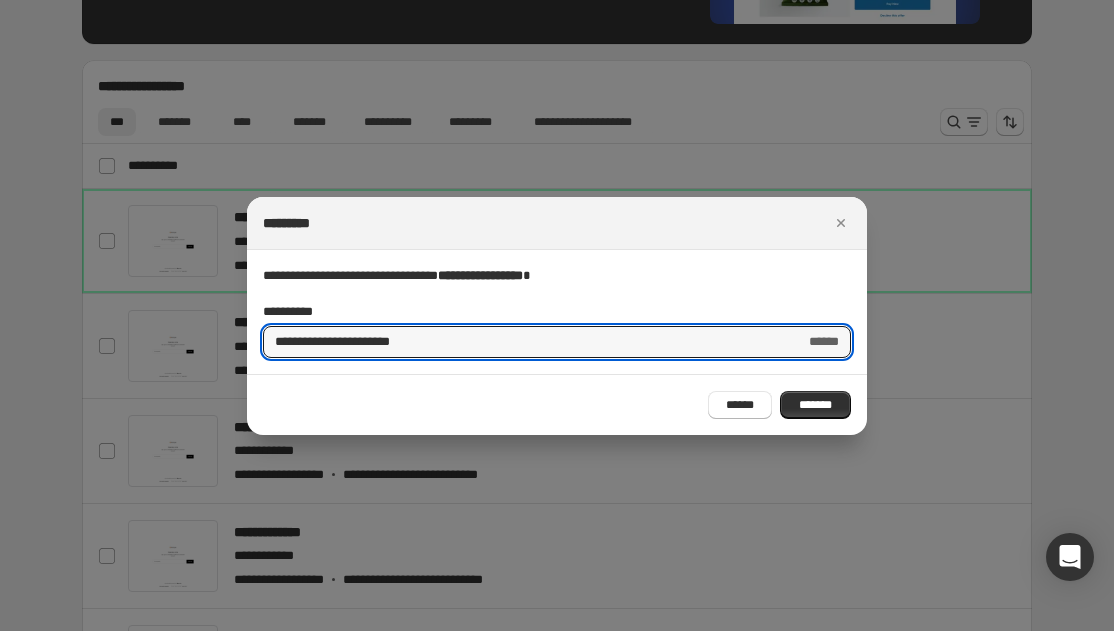 drag, startPoint x: 379, startPoint y: 342, endPoint x: -107, endPoint y: 342, distance: 486 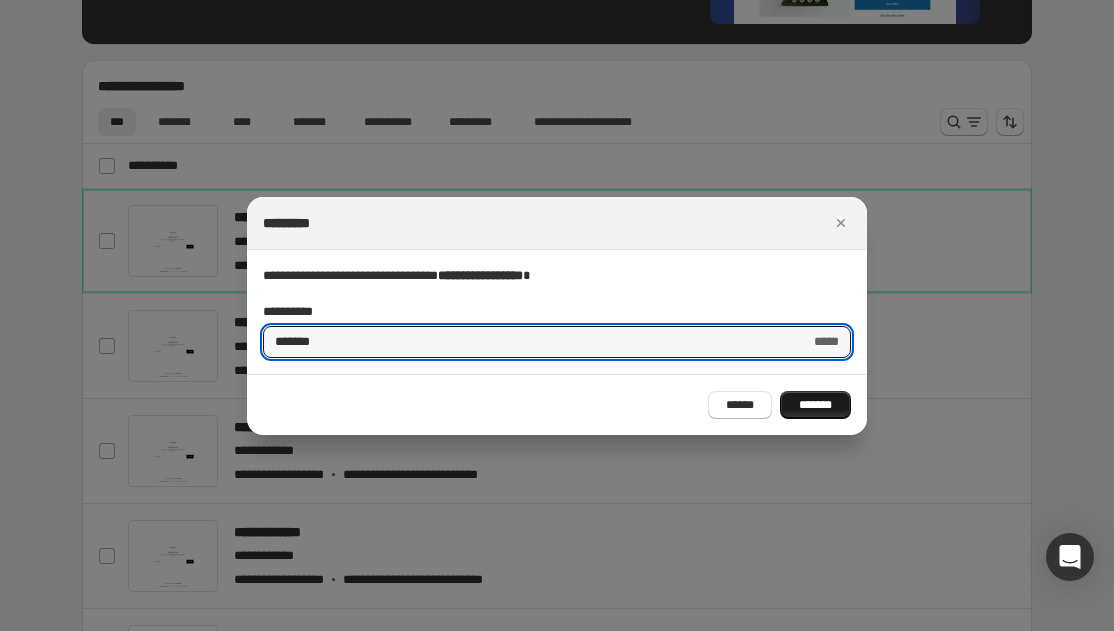 type on "*******" 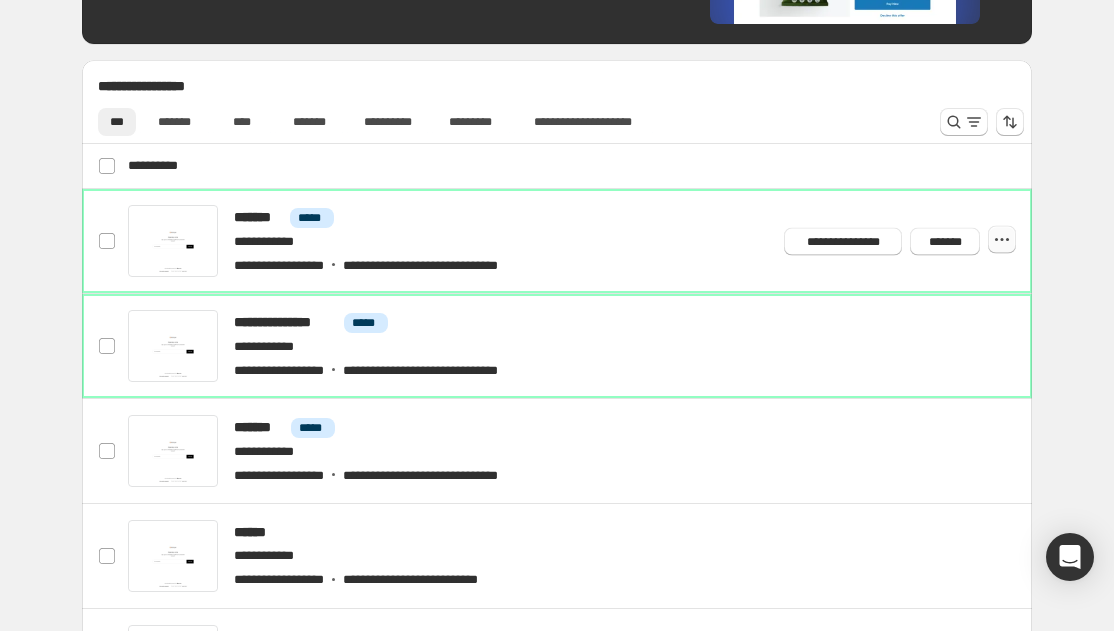 click 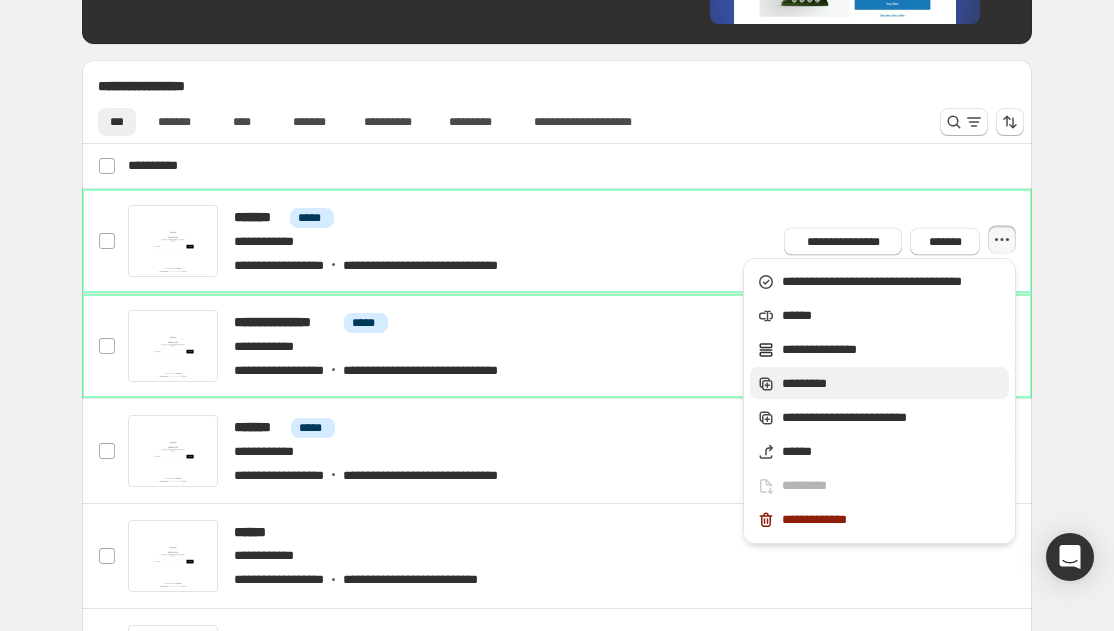 click on "*********" at bounding box center [892, 384] 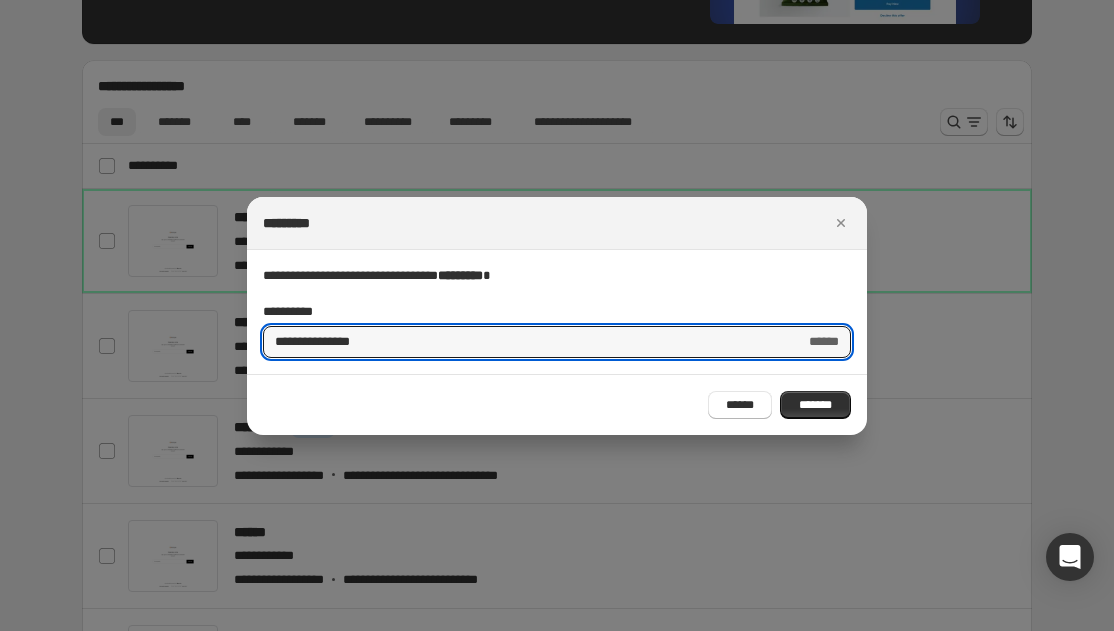 drag, startPoint x: 330, startPoint y: 339, endPoint x: 152, endPoint y: 339, distance: 178 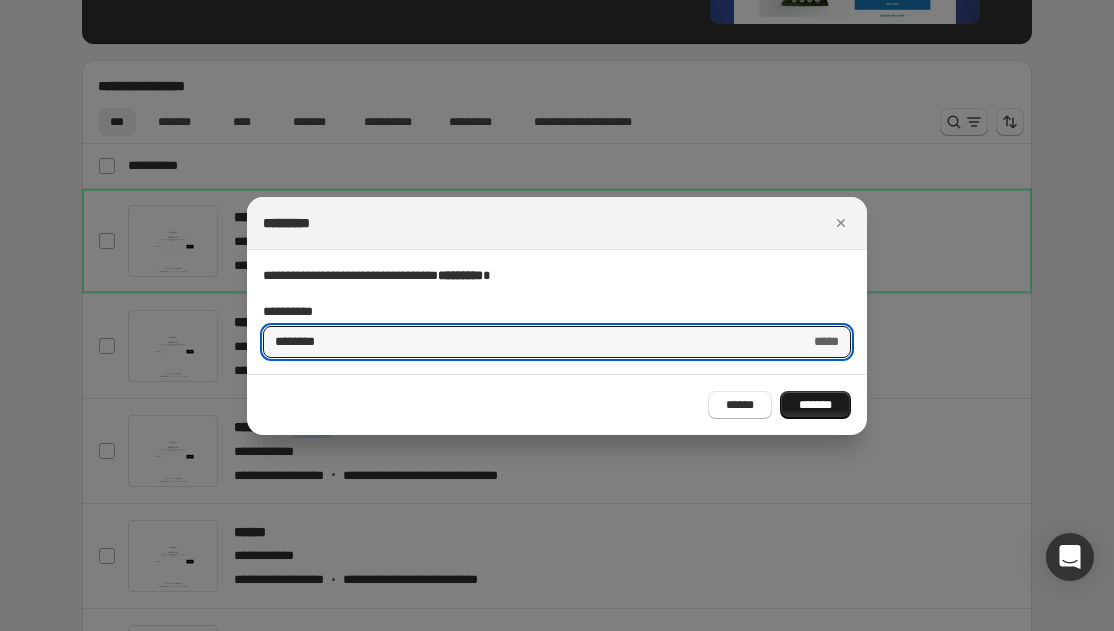 type on "********" 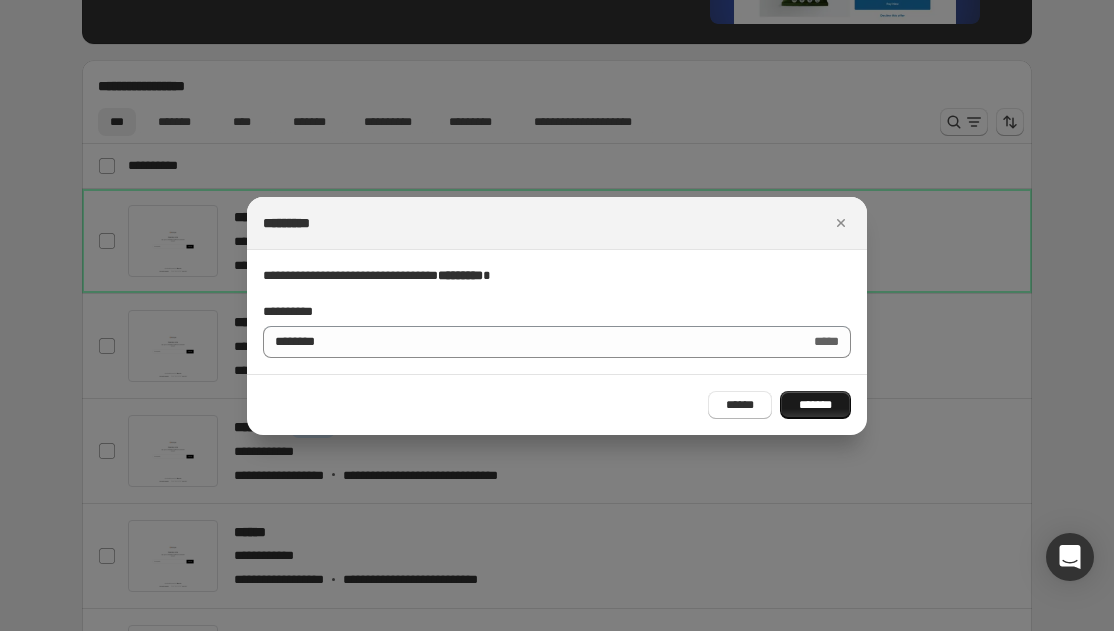 click on "*******" at bounding box center (815, 405) 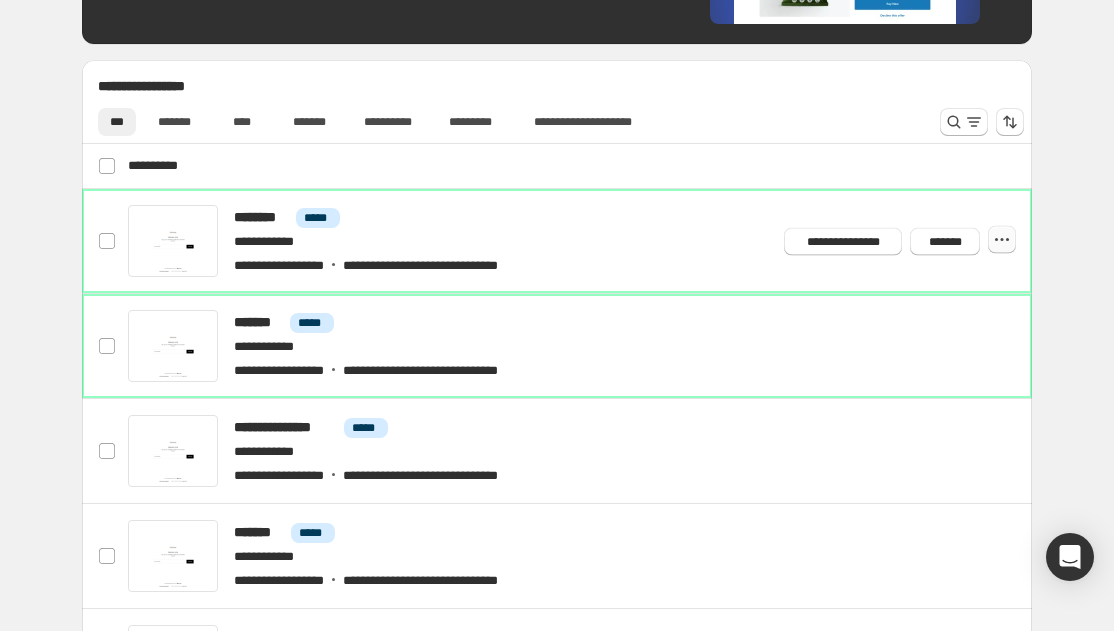 click 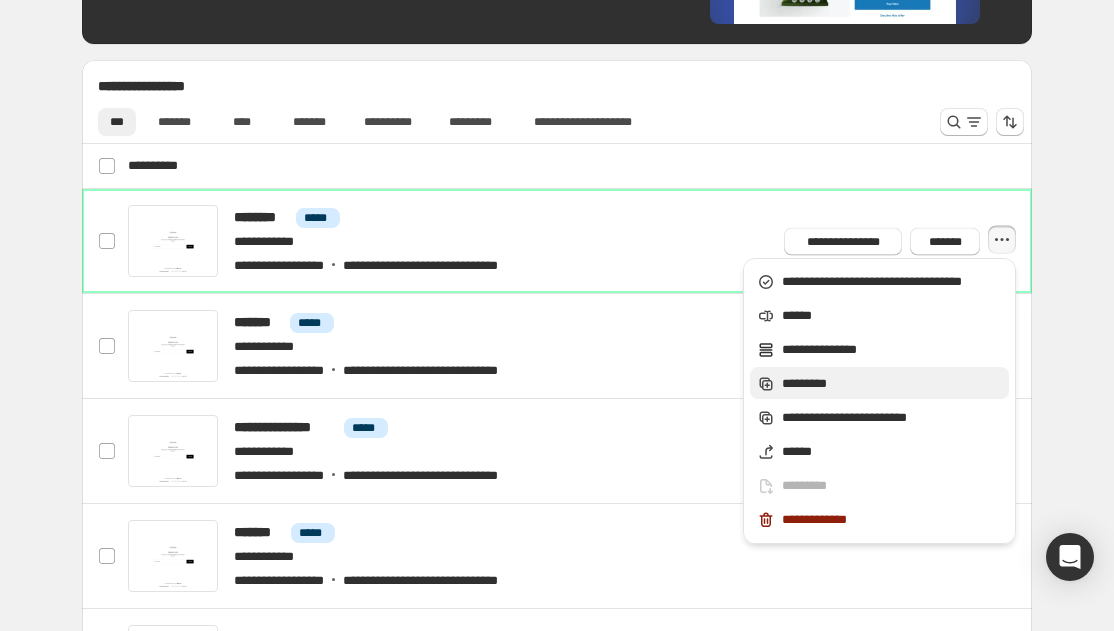 click on "*********" at bounding box center (892, 384) 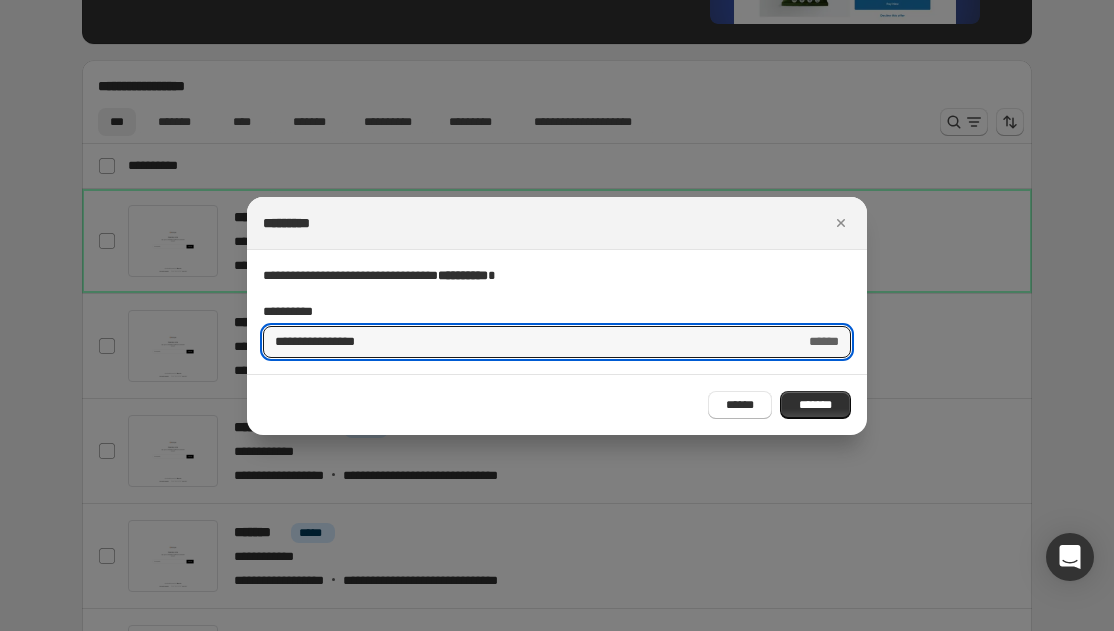 drag, startPoint x: 333, startPoint y: 338, endPoint x: 112, endPoint y: 355, distance: 221.65288 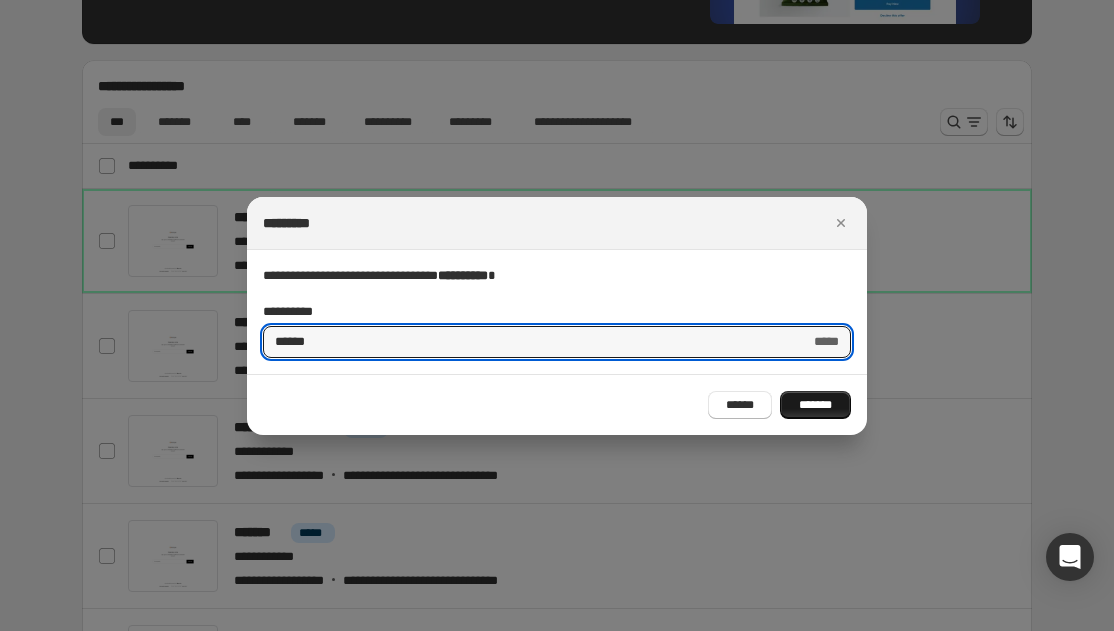 type on "******" 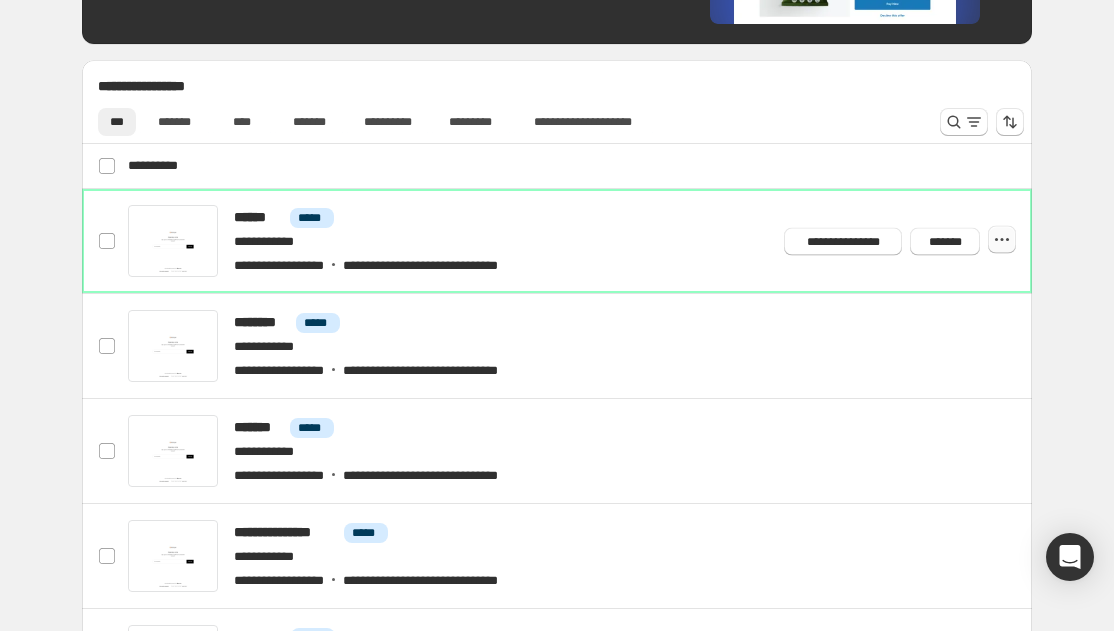 click 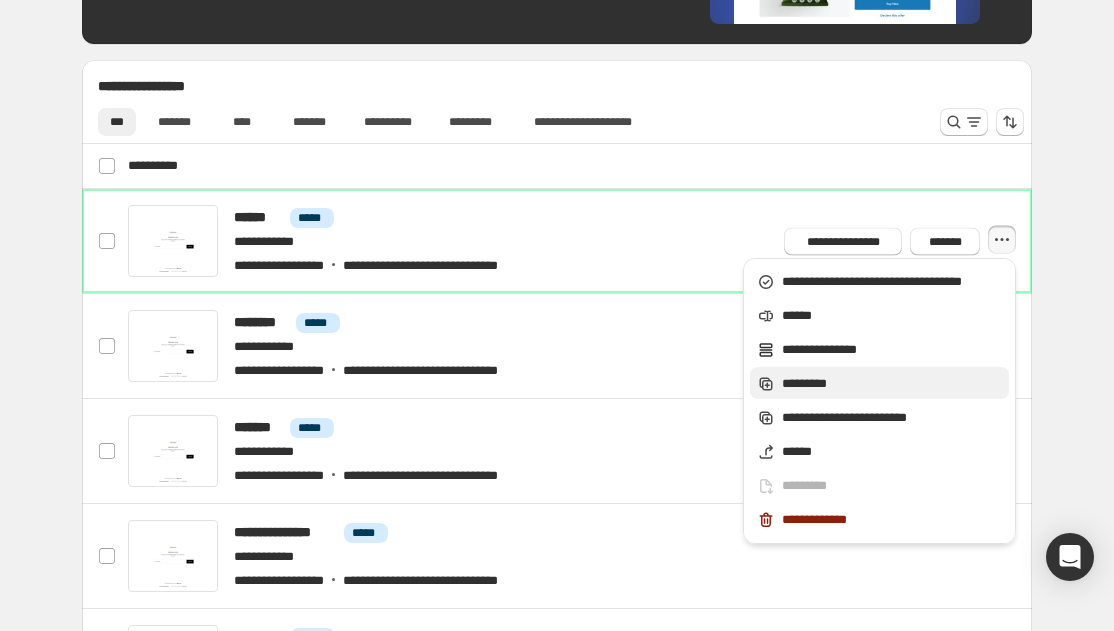 click on "*********" at bounding box center [892, 384] 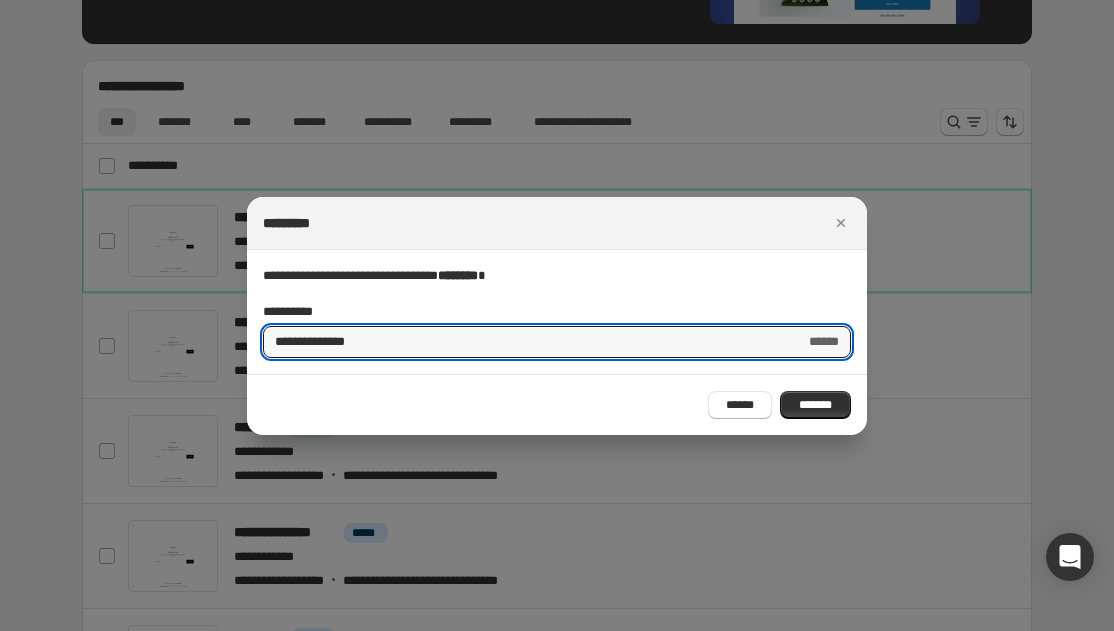 drag, startPoint x: 324, startPoint y: 344, endPoint x: 164, endPoint y: 344, distance: 160 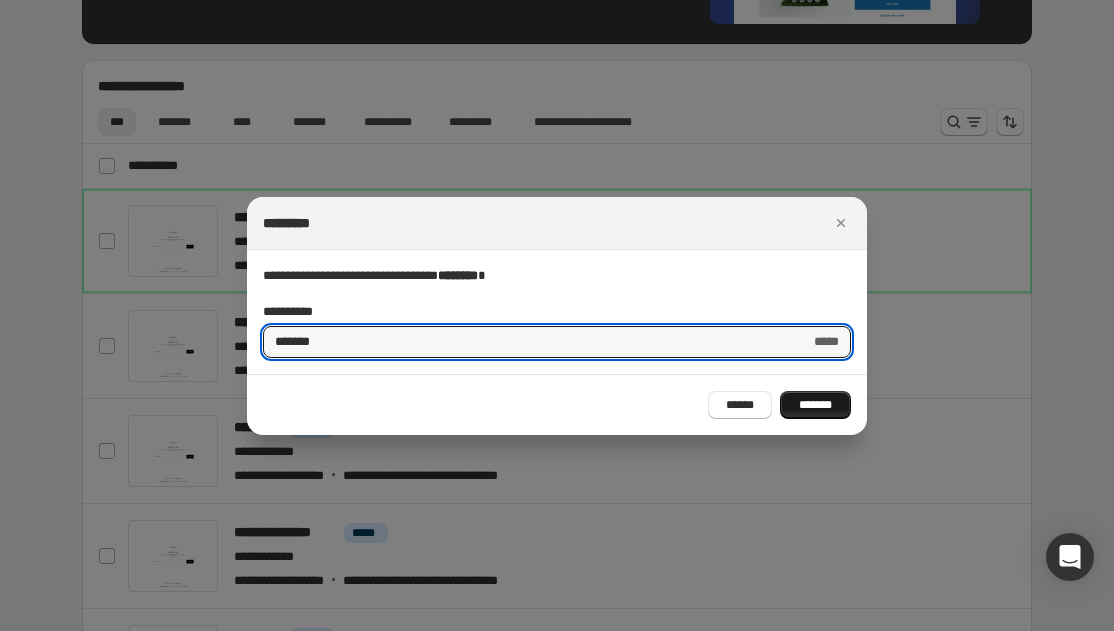 type on "******" 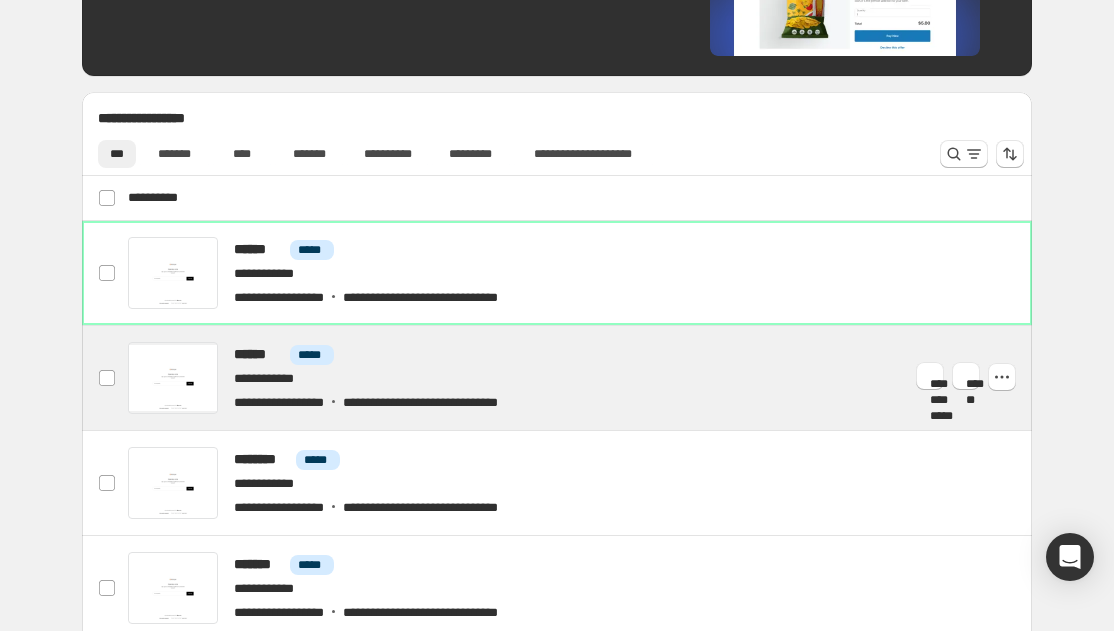 scroll, scrollTop: 841, scrollLeft: 0, axis: vertical 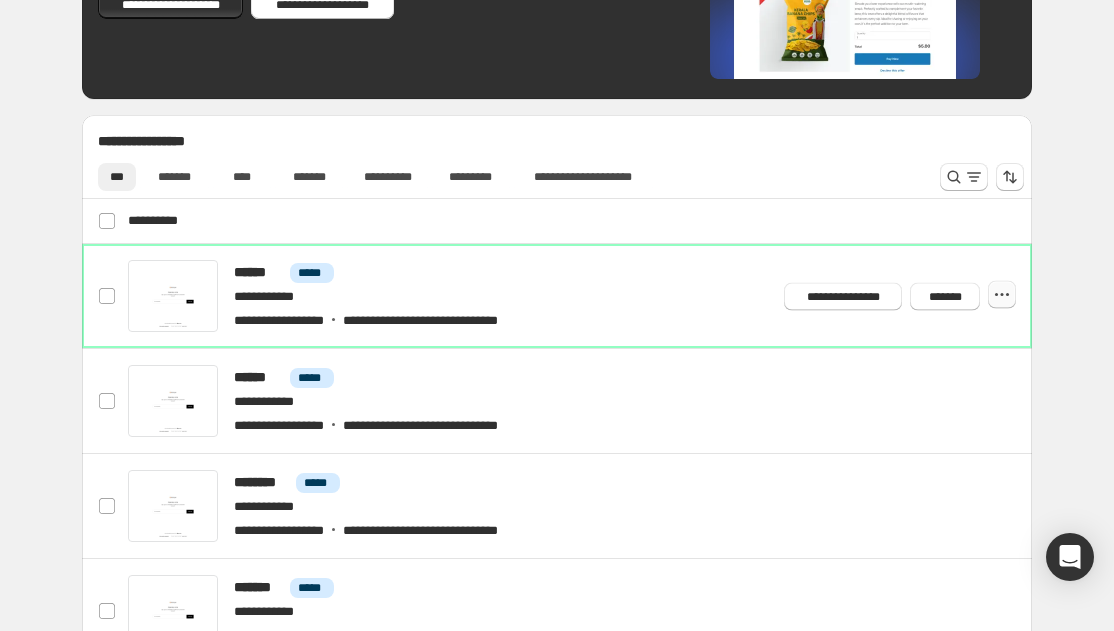 click 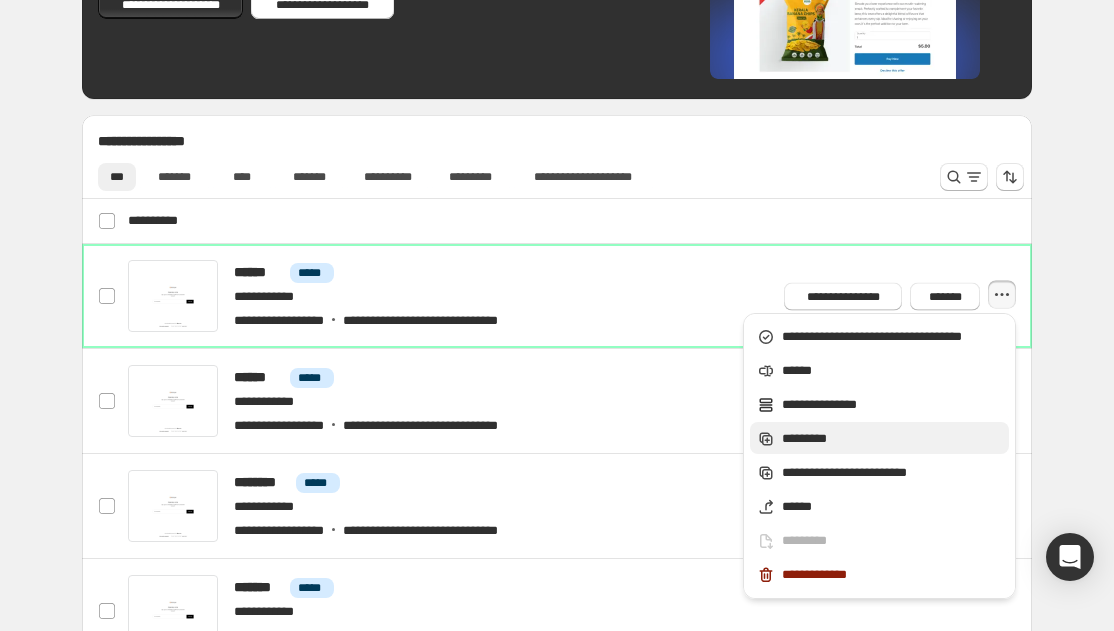 click on "*********" at bounding box center (892, 439) 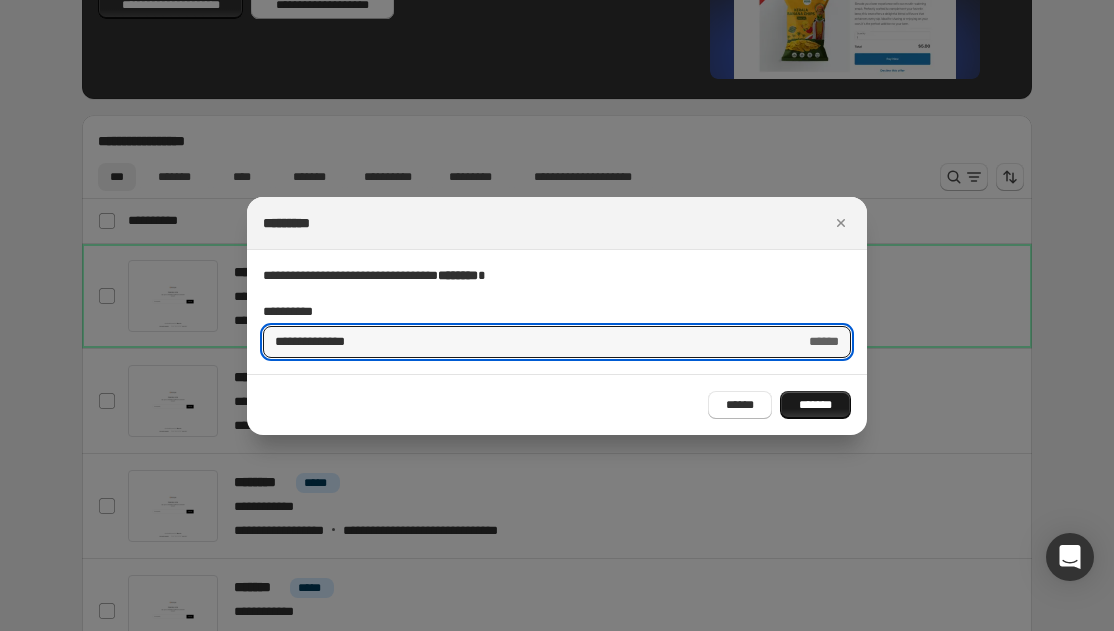 type on "**********" 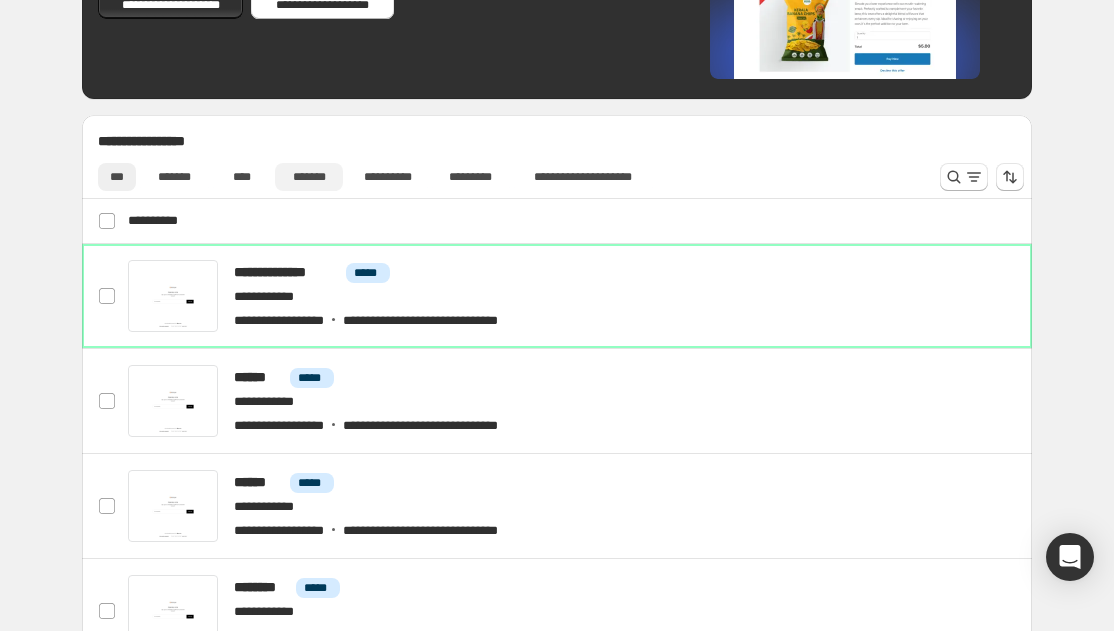 click on "*******" at bounding box center [309, 177] 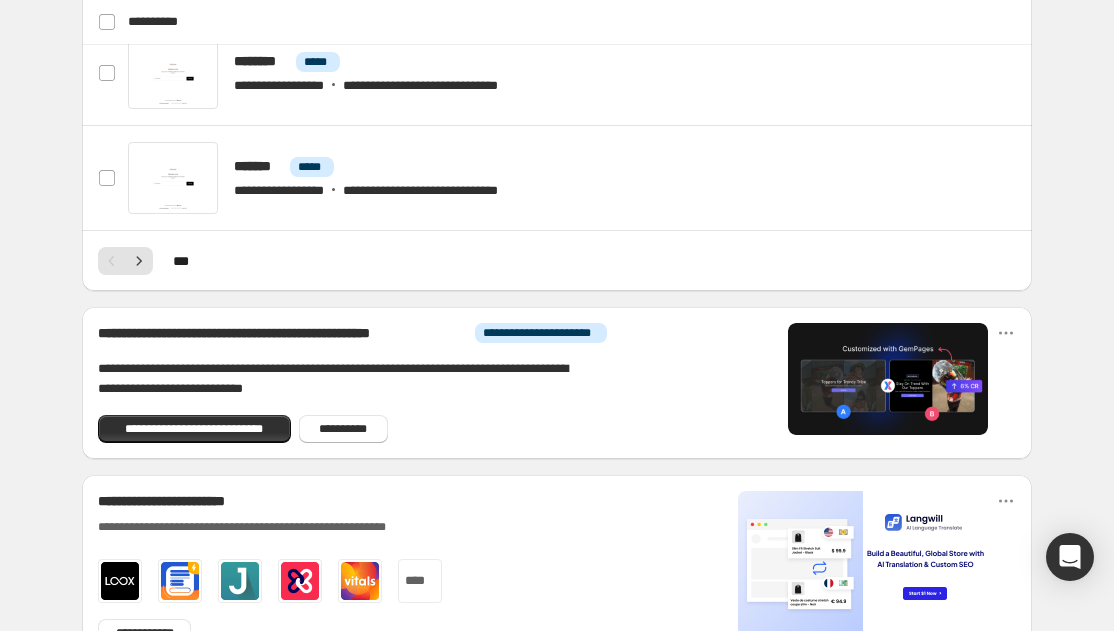 scroll, scrollTop: 1369, scrollLeft: 0, axis: vertical 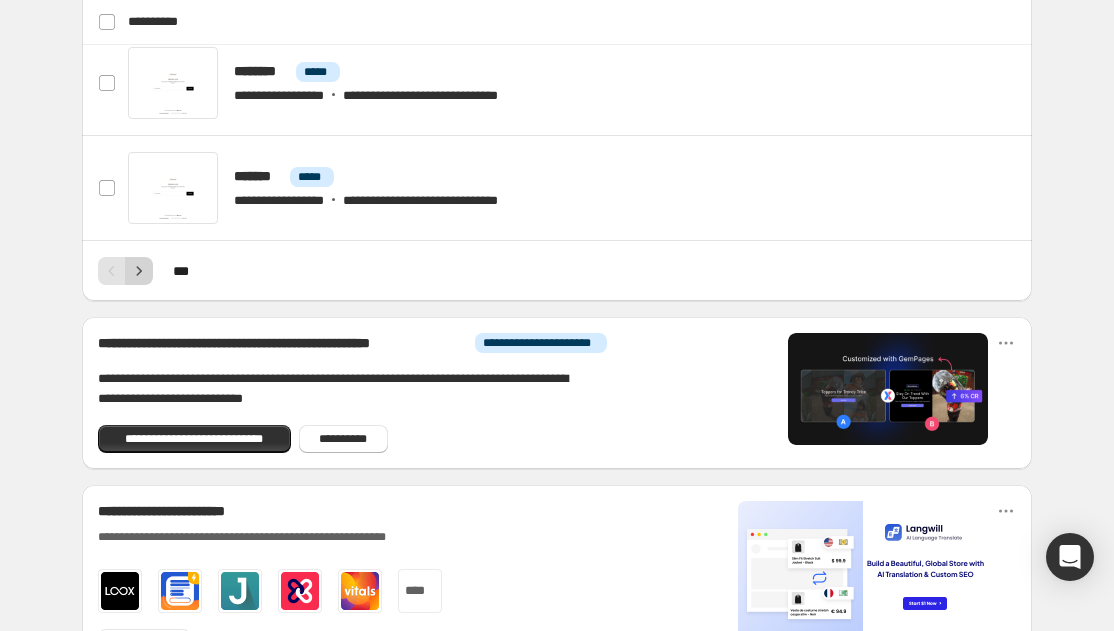 click 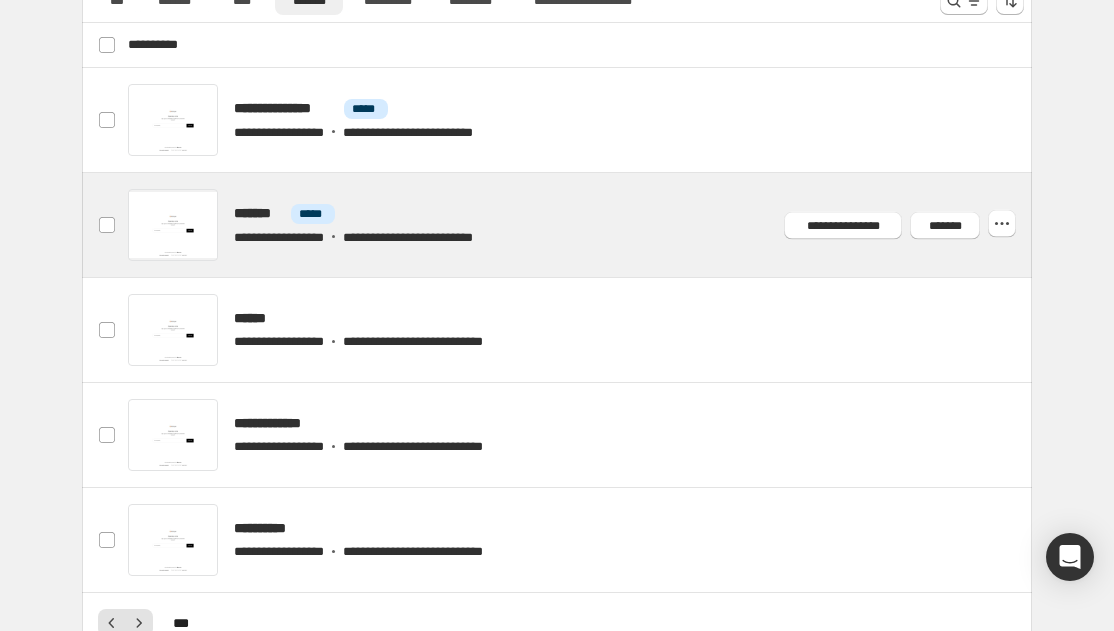 scroll, scrollTop: 956, scrollLeft: 0, axis: vertical 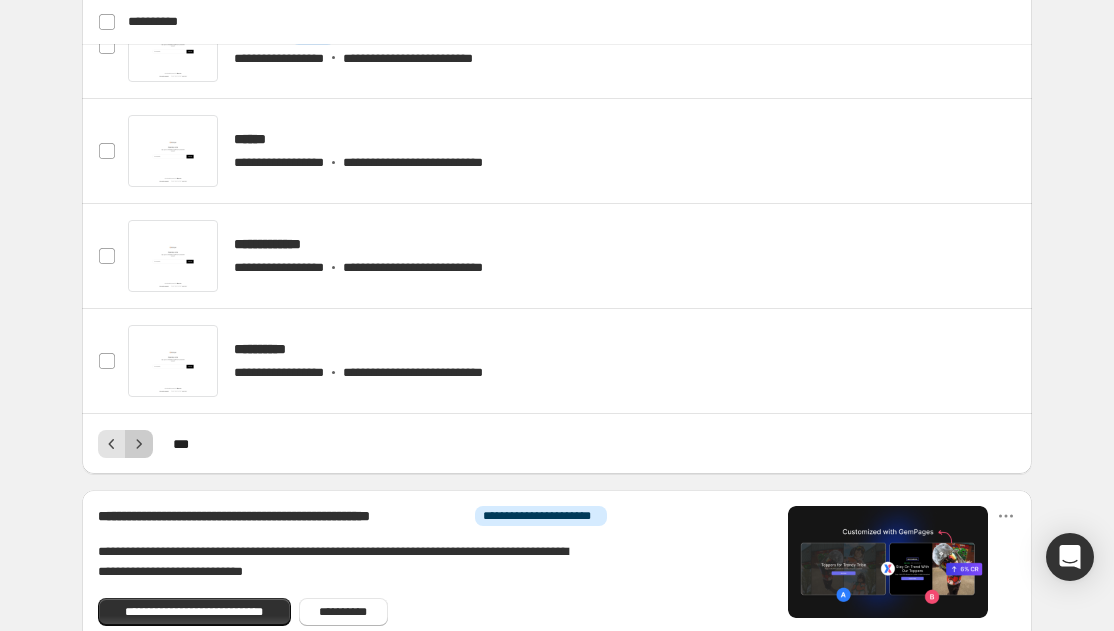 click at bounding box center (139, 444) 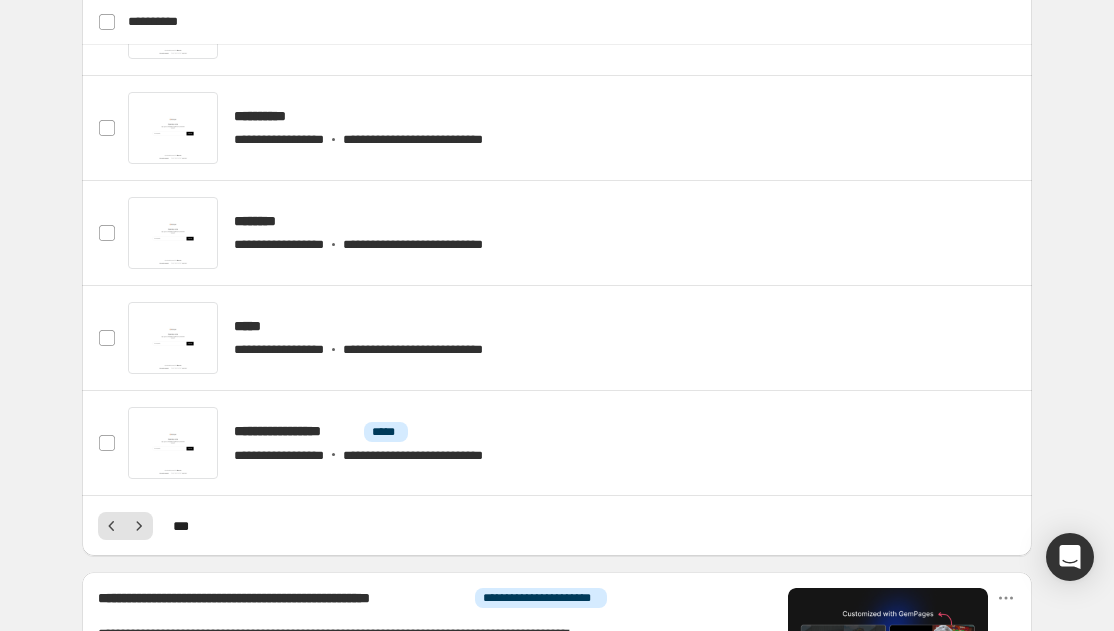 scroll, scrollTop: 1118, scrollLeft: 0, axis: vertical 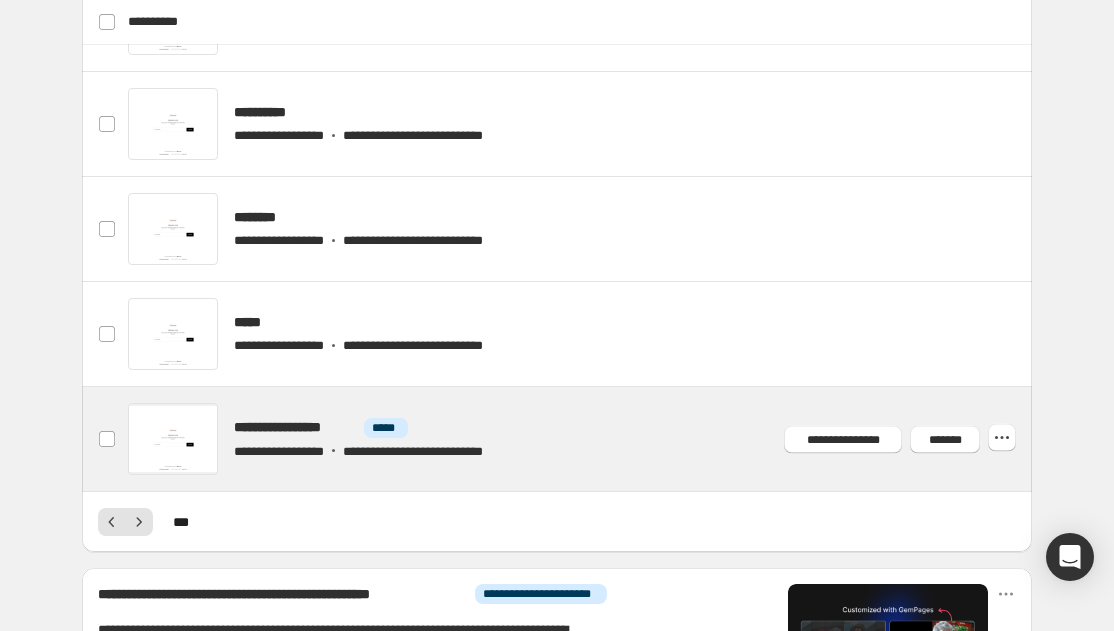 click at bounding box center [581, 439] 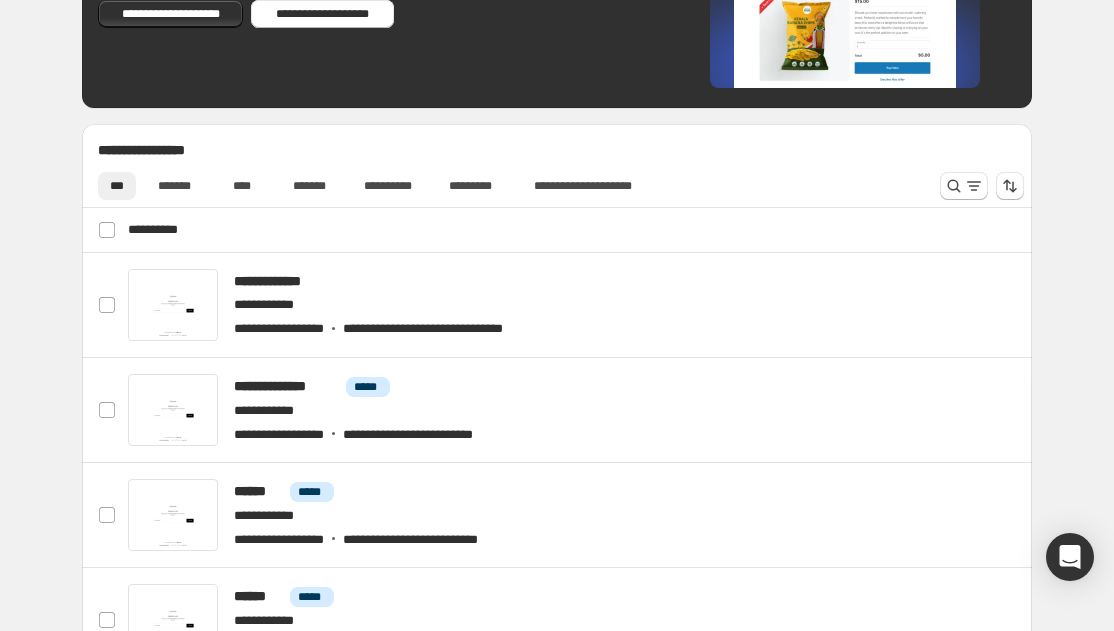 scroll, scrollTop: 836, scrollLeft: 0, axis: vertical 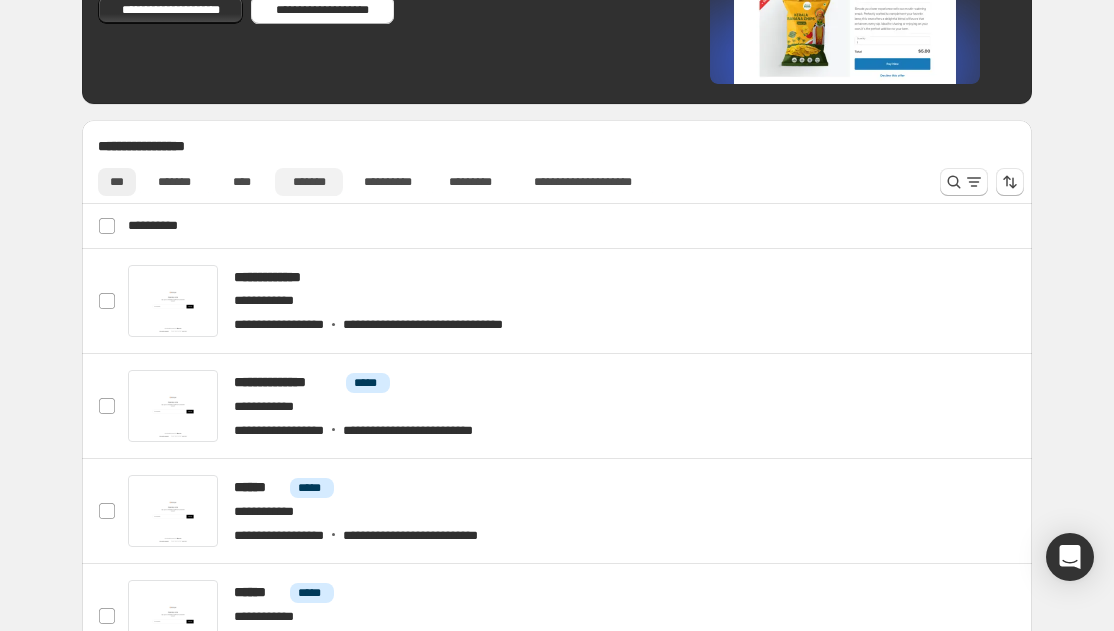 click on "*******" at bounding box center (309, 182) 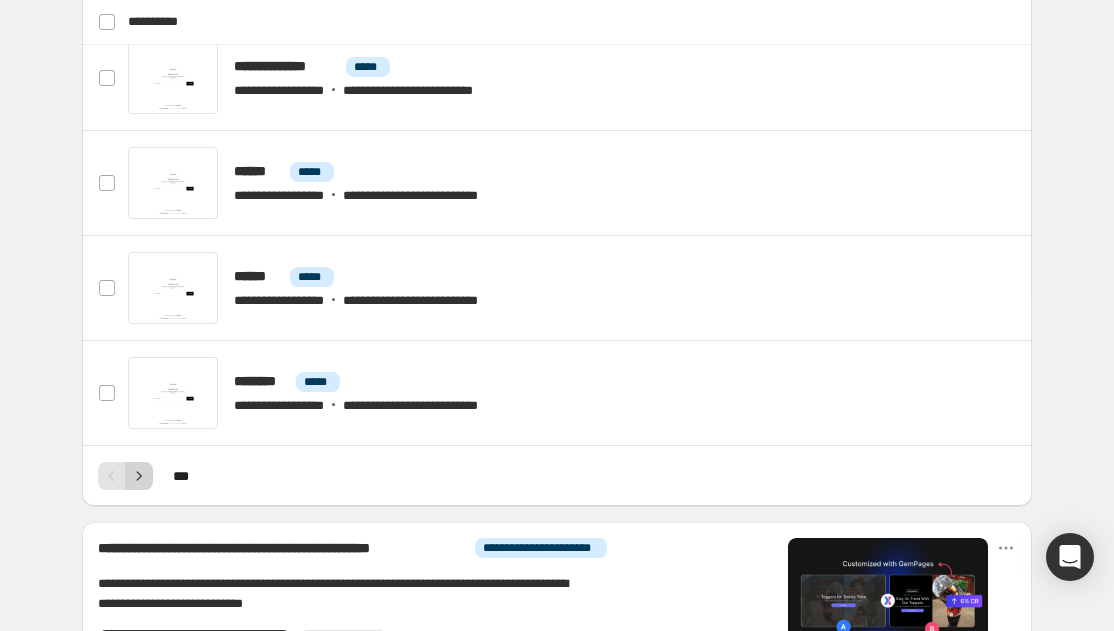 click 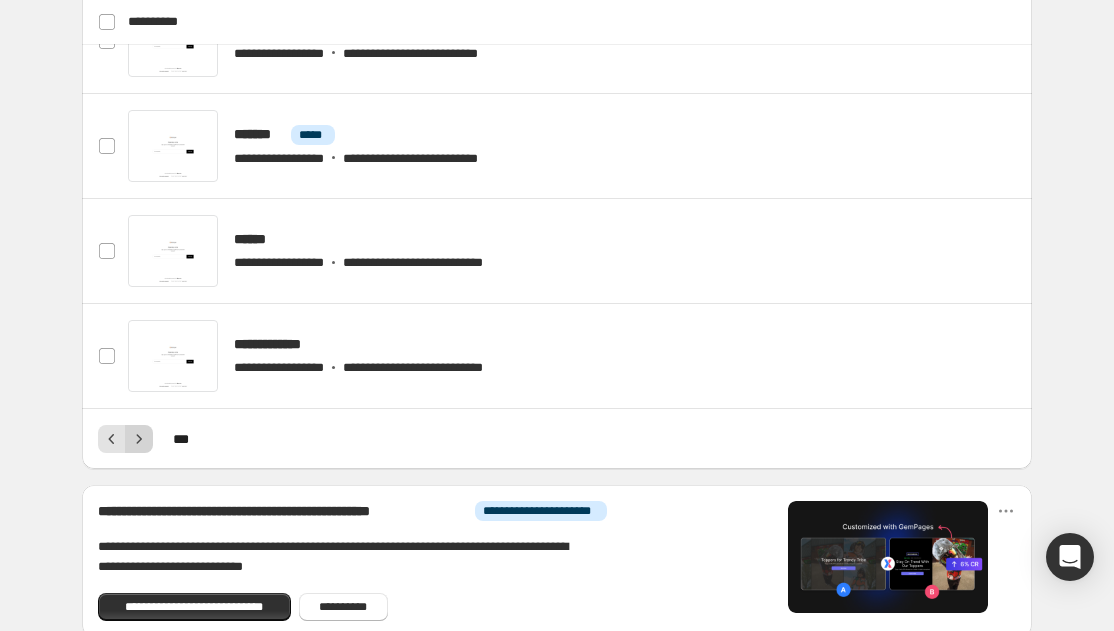 click 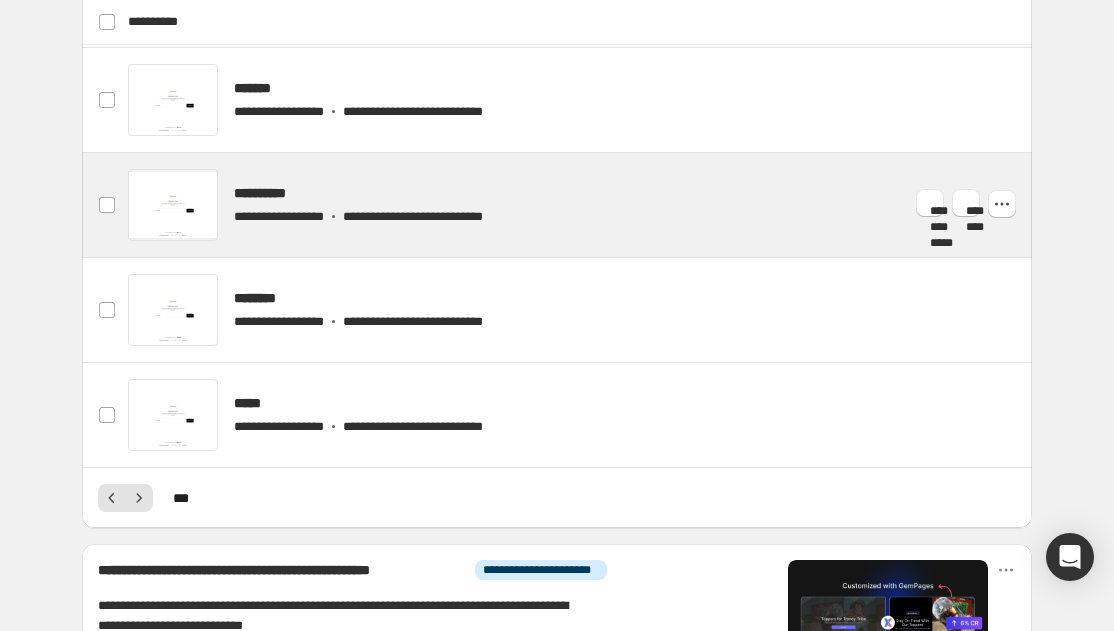 scroll, scrollTop: 1166, scrollLeft: 0, axis: vertical 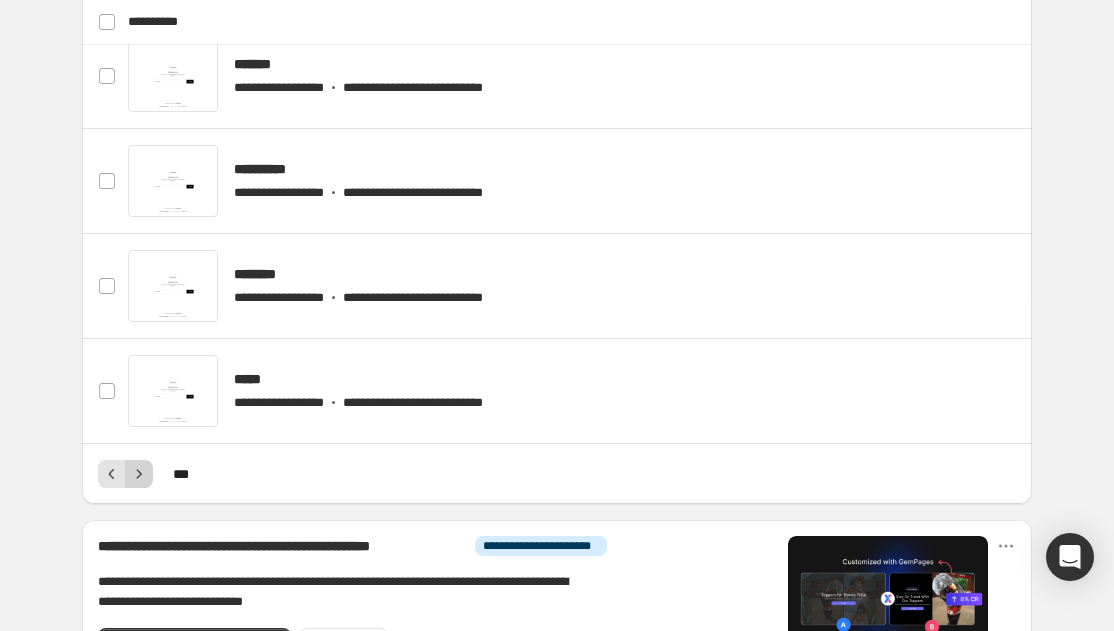 click 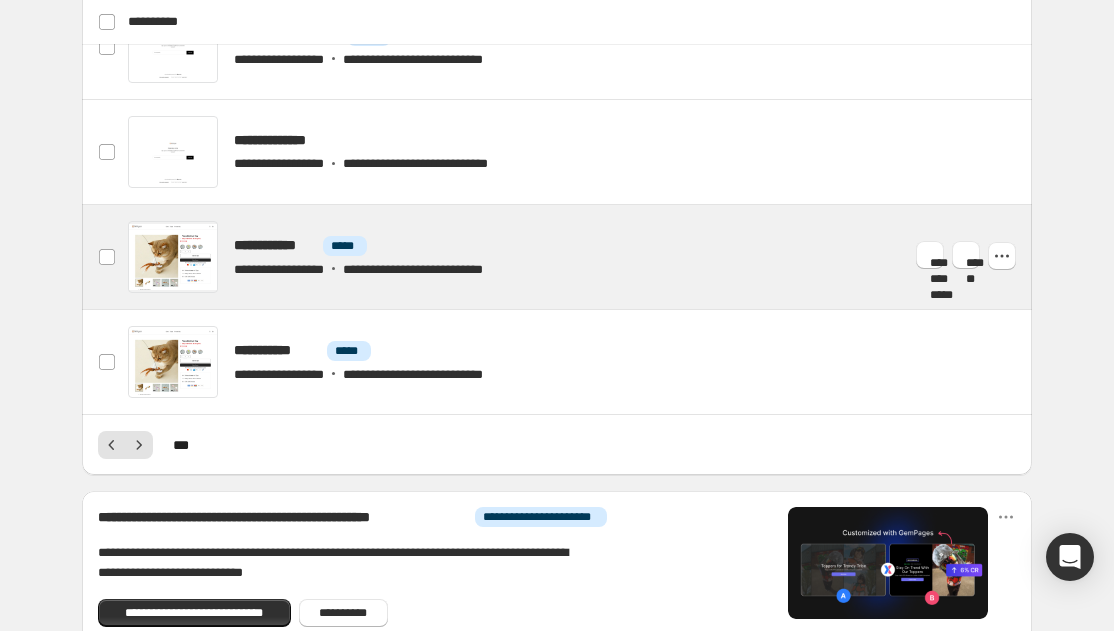 scroll, scrollTop: 1199, scrollLeft: 0, axis: vertical 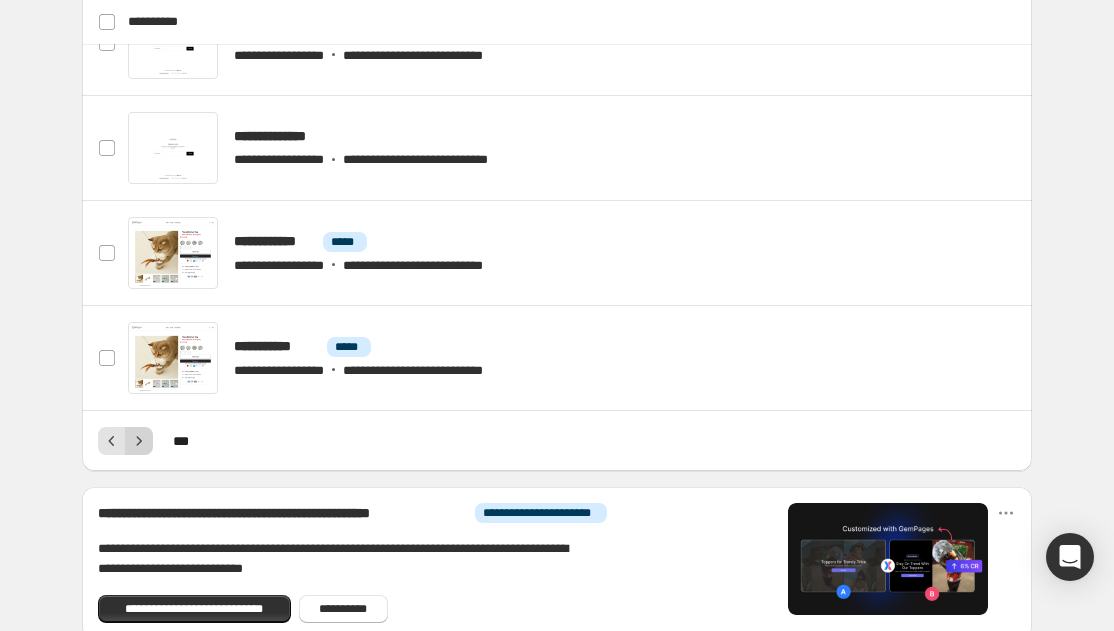 click 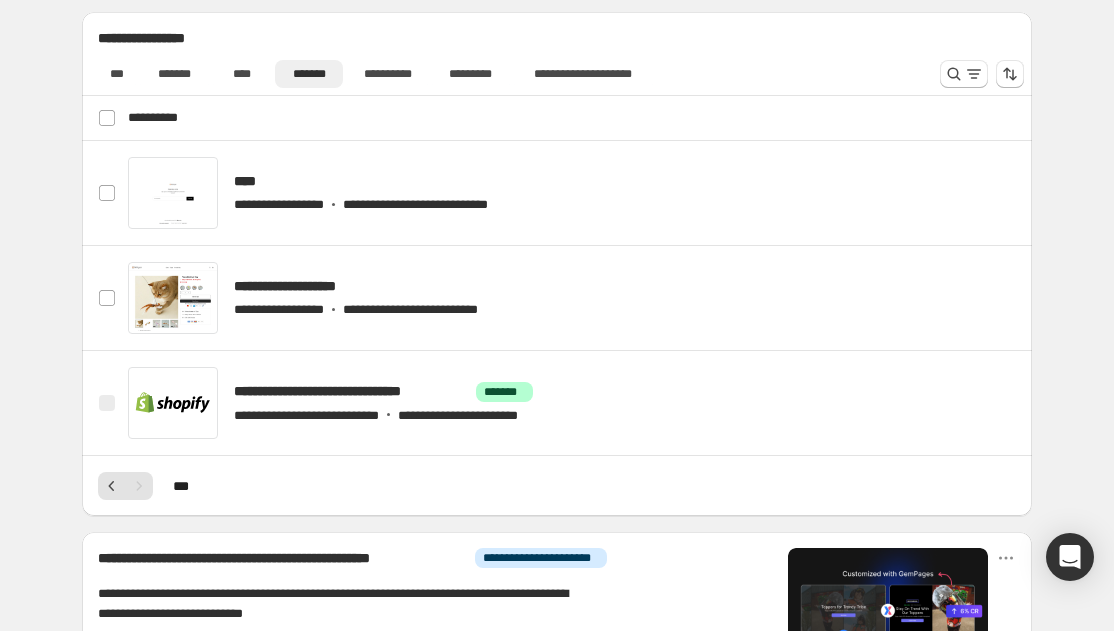 scroll, scrollTop: 935, scrollLeft: 0, axis: vertical 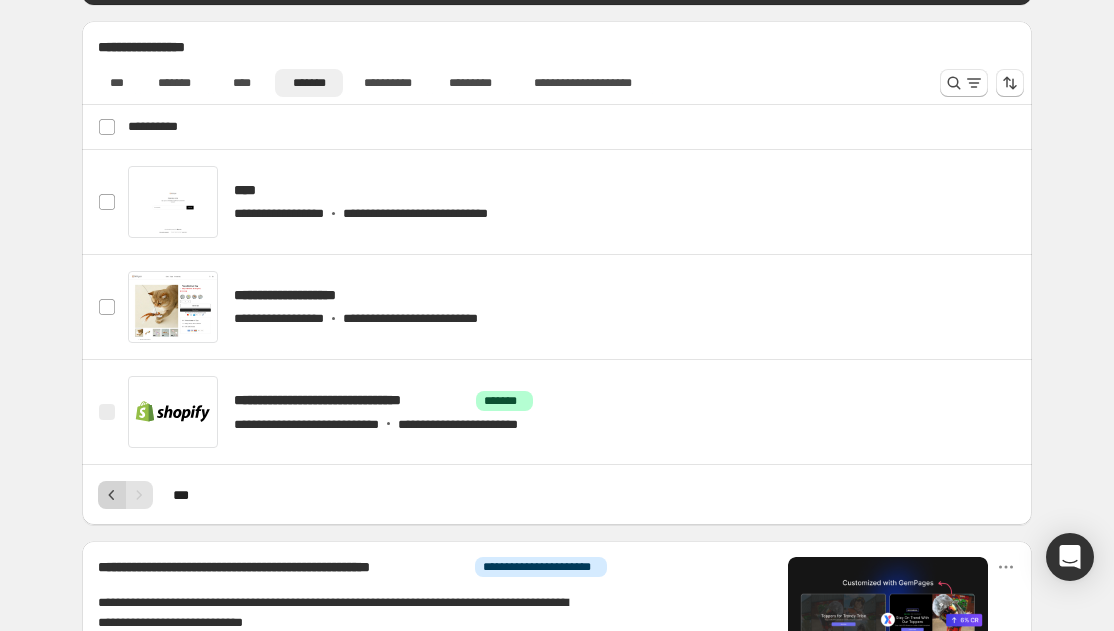 click 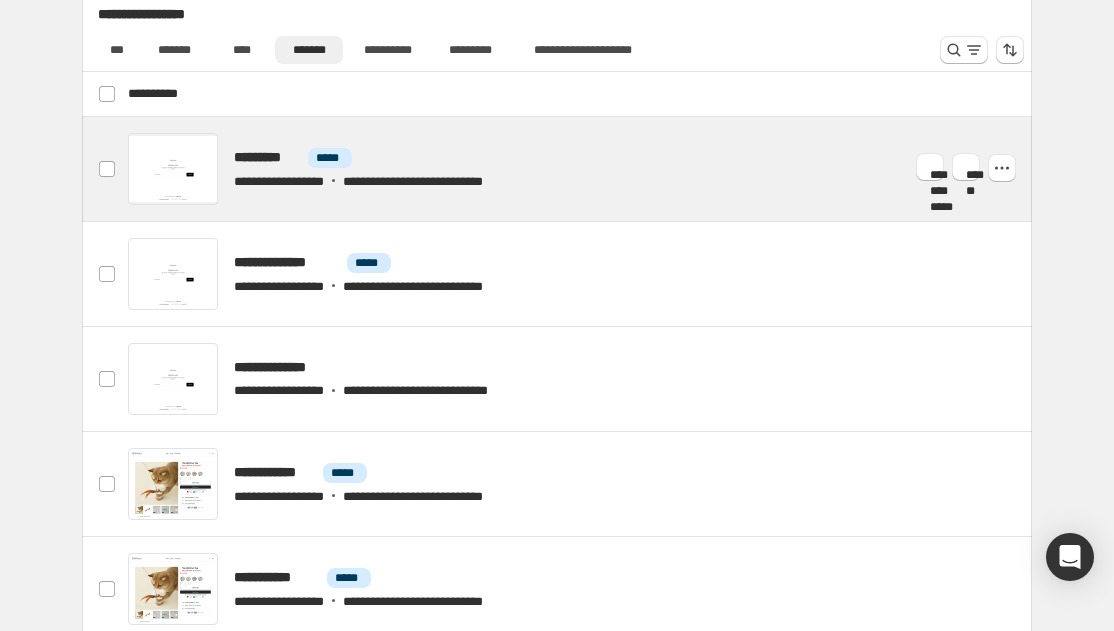 scroll, scrollTop: 965, scrollLeft: 0, axis: vertical 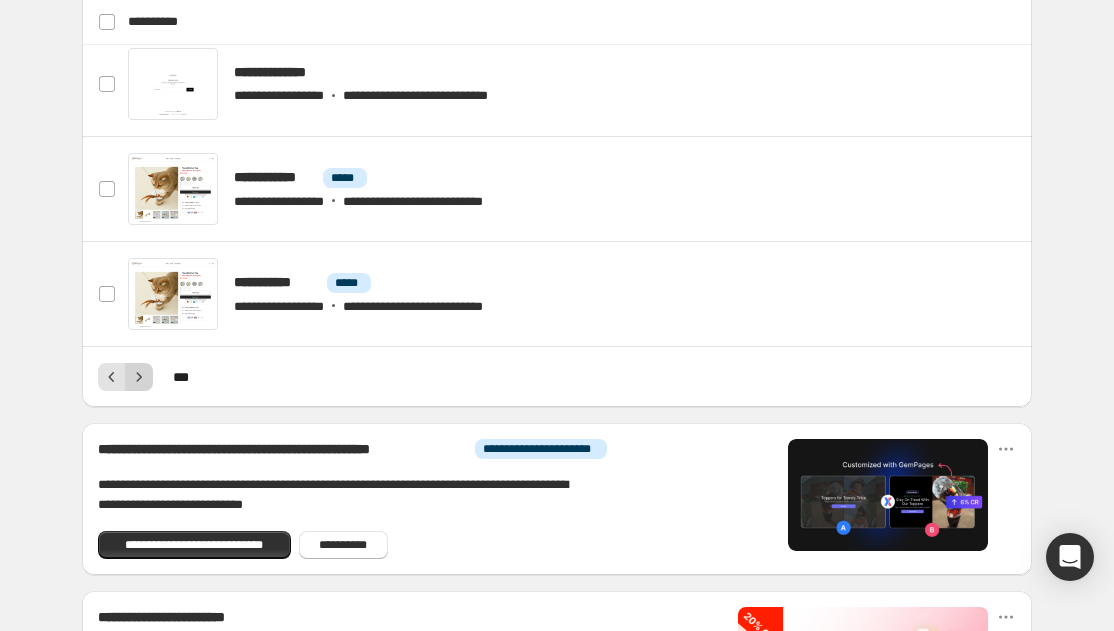 click at bounding box center [139, 377] 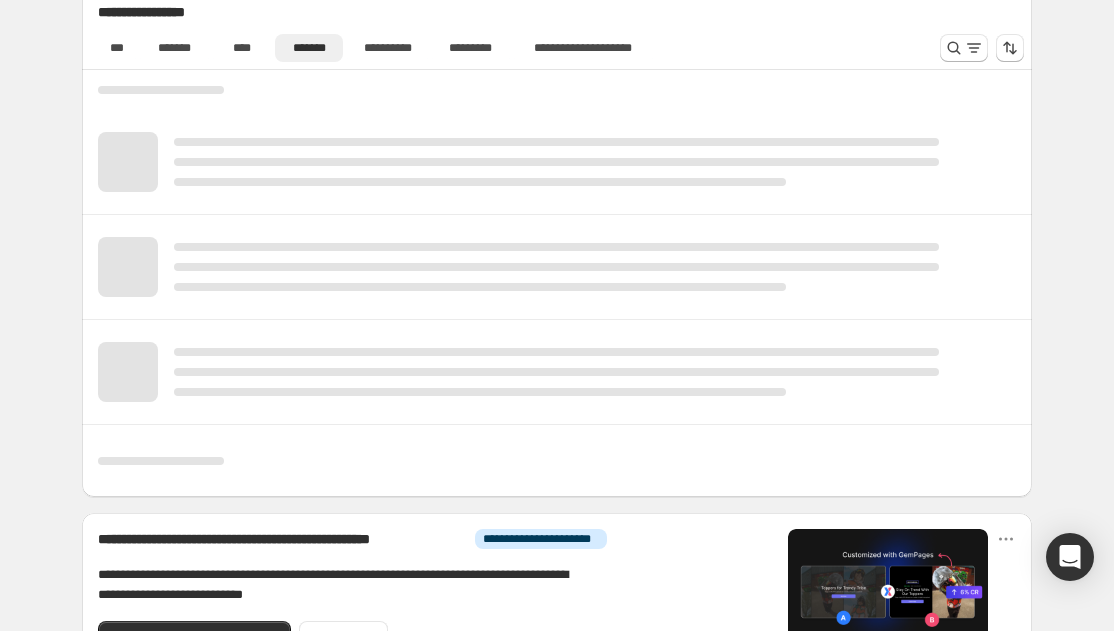 scroll, scrollTop: 956, scrollLeft: 0, axis: vertical 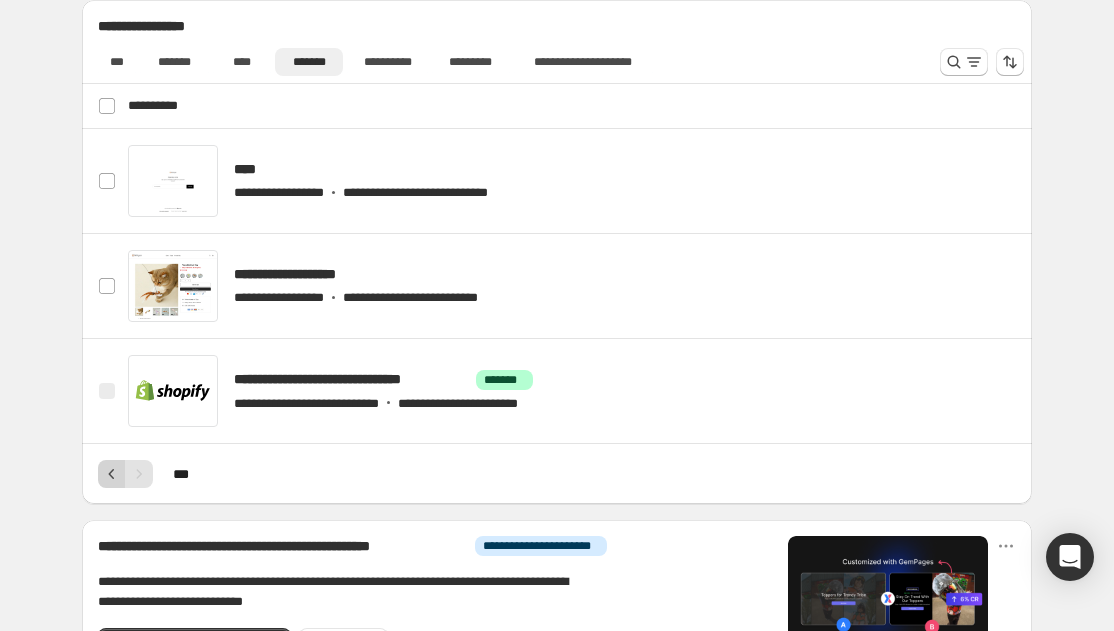 click 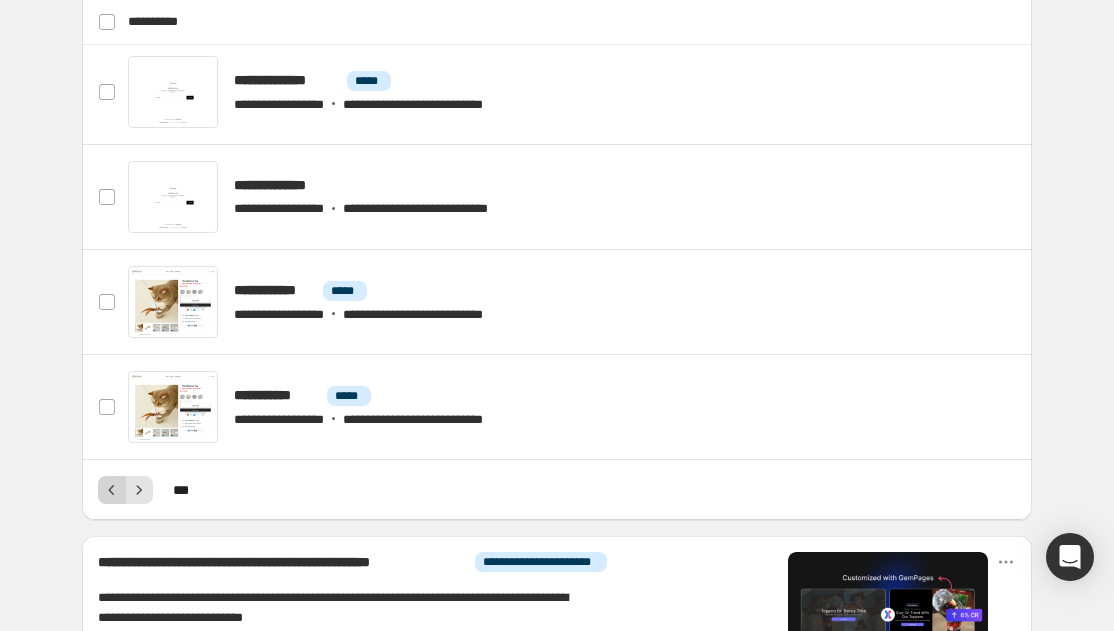 click 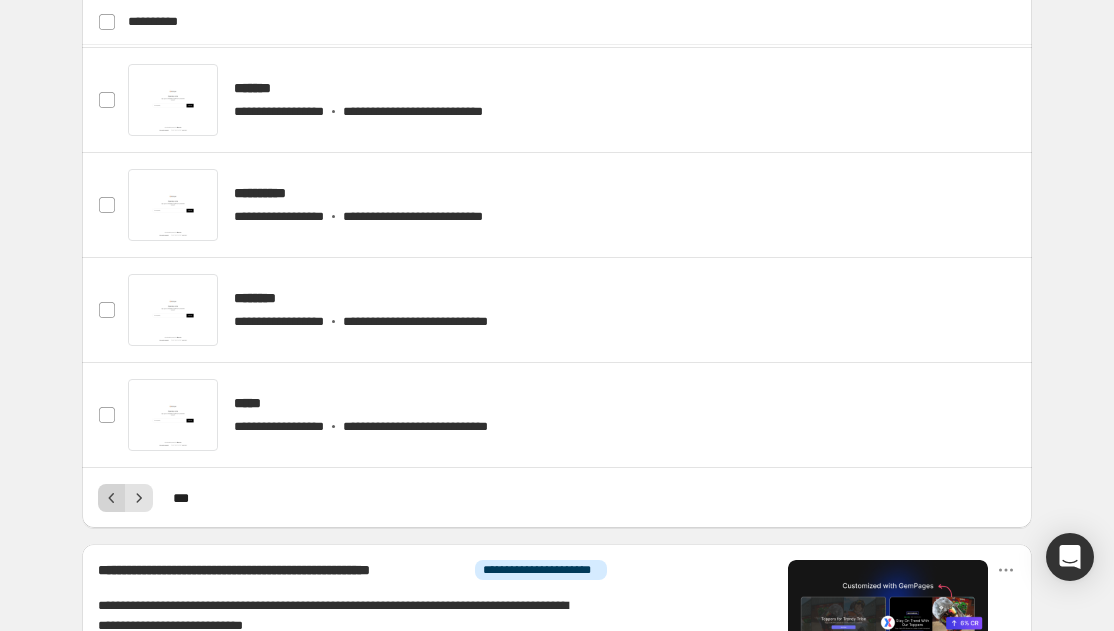 click 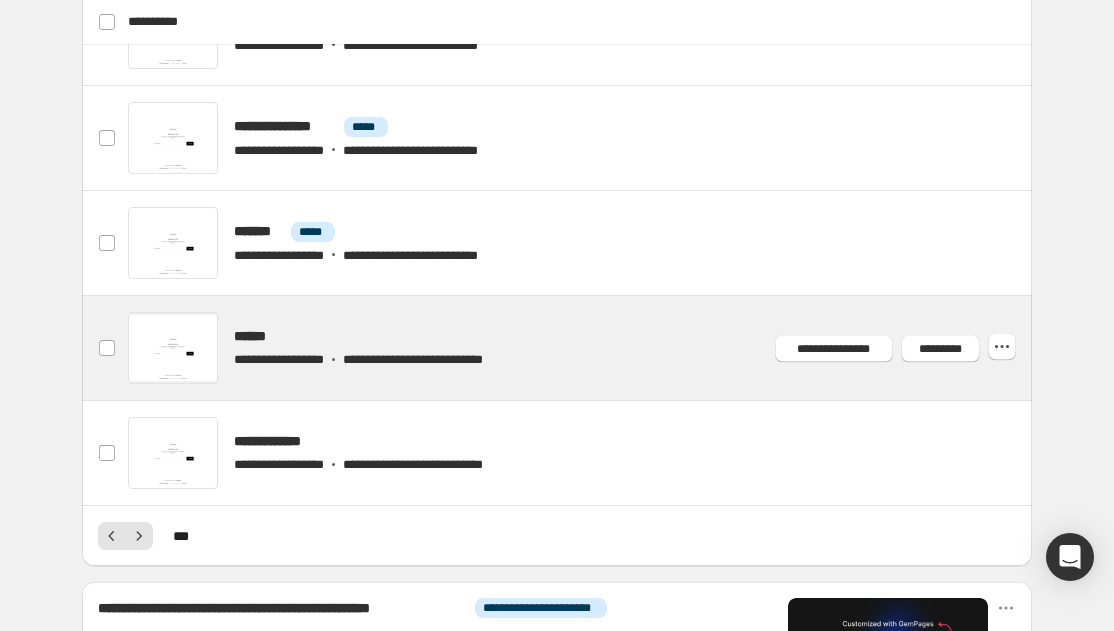 scroll, scrollTop: 1118, scrollLeft: 0, axis: vertical 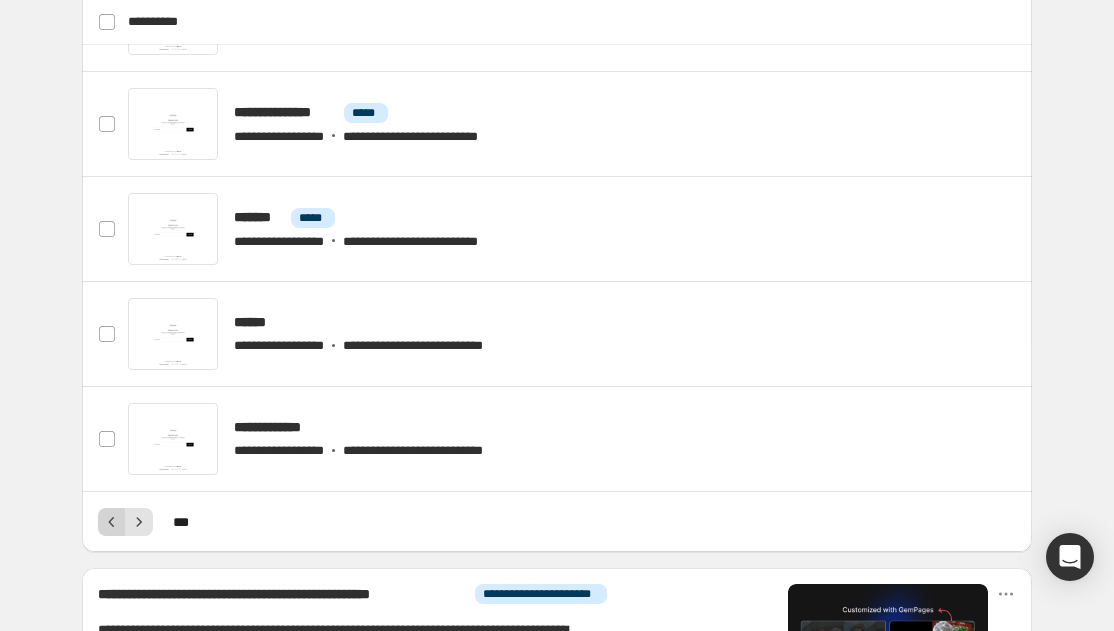 click 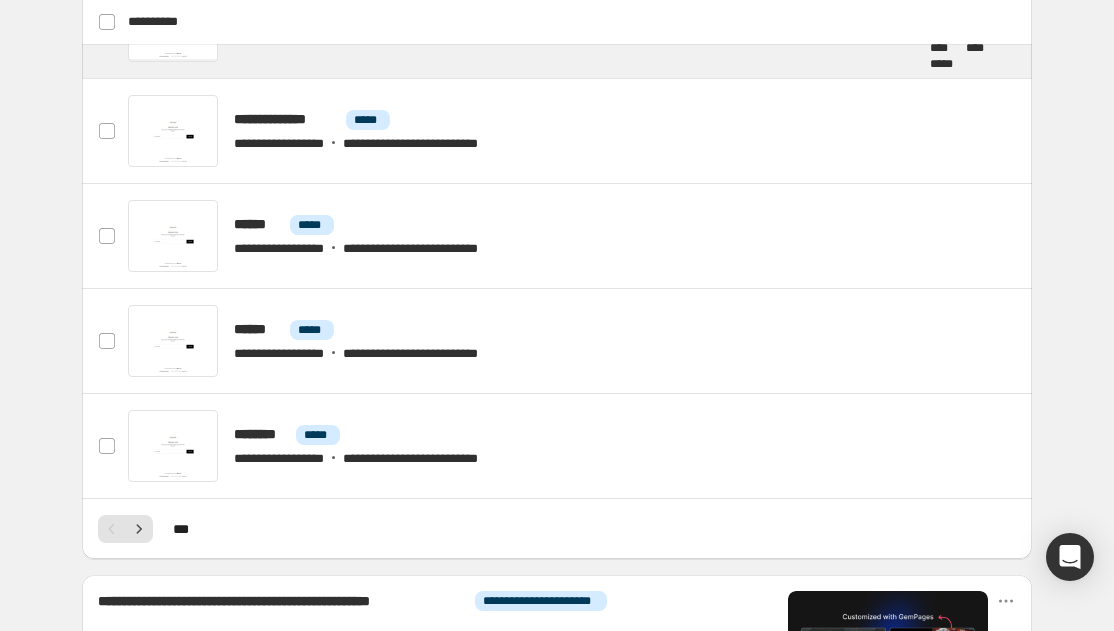 scroll, scrollTop: 1113, scrollLeft: 0, axis: vertical 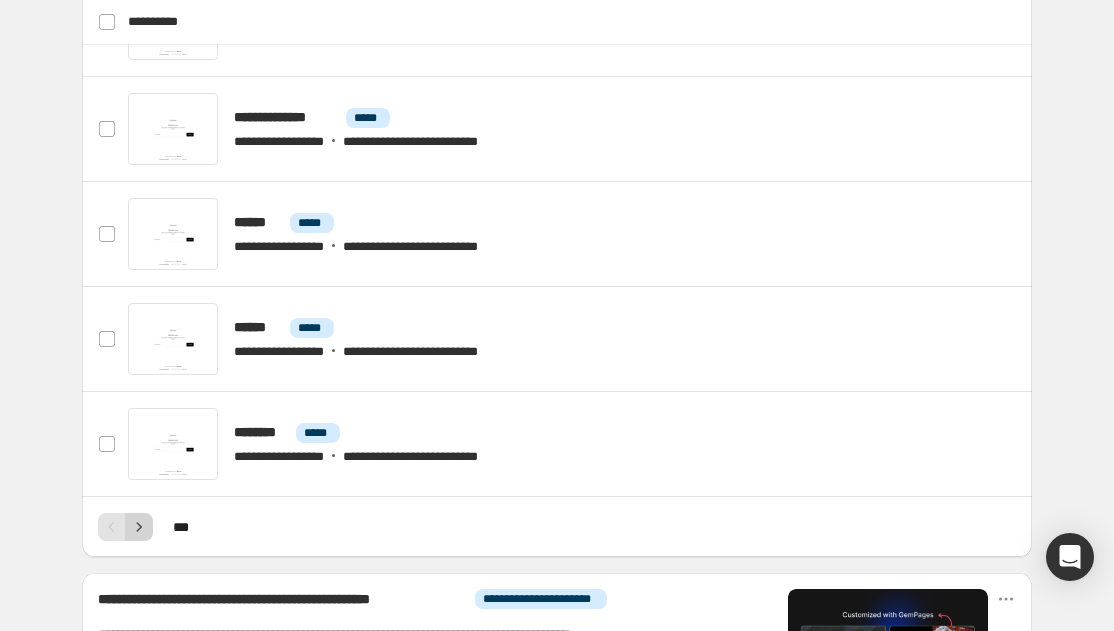 click 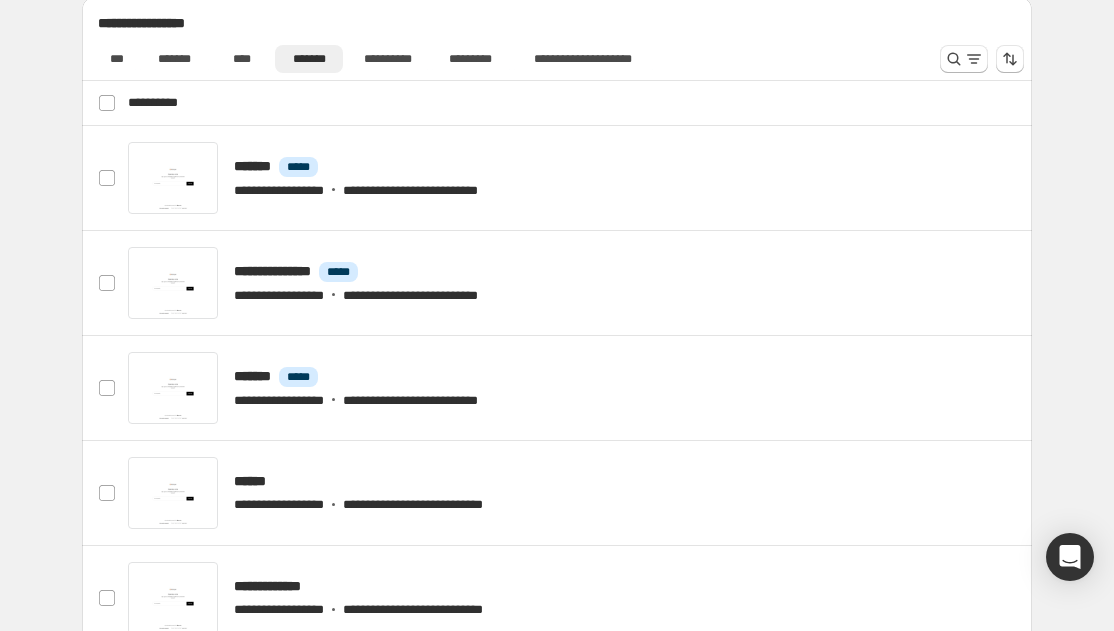 scroll, scrollTop: 956, scrollLeft: 0, axis: vertical 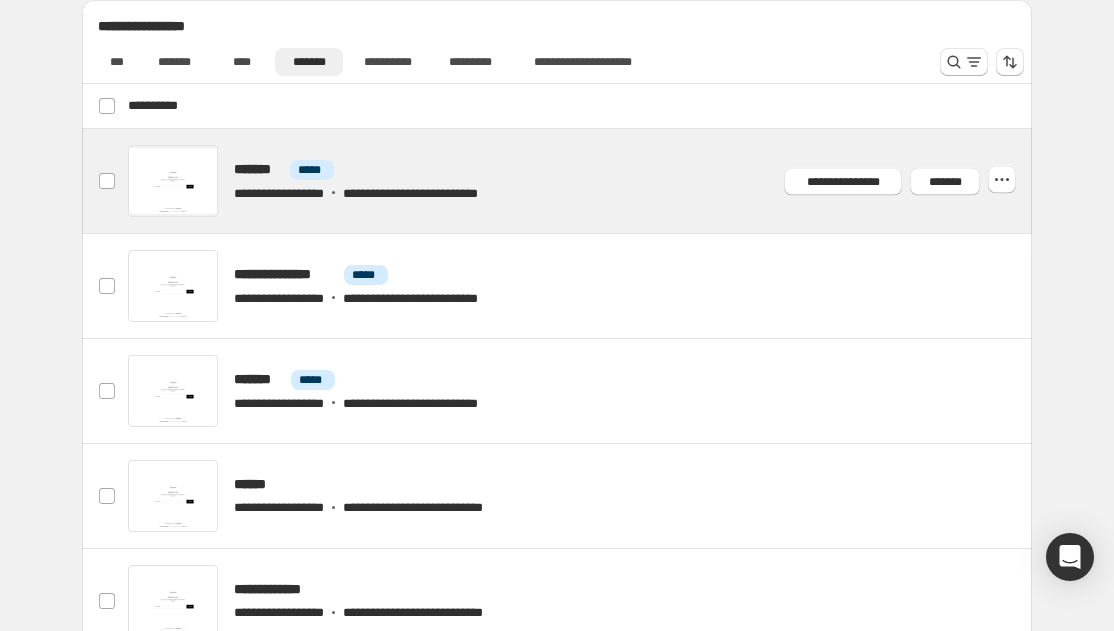 click at bounding box center [581, 181] 